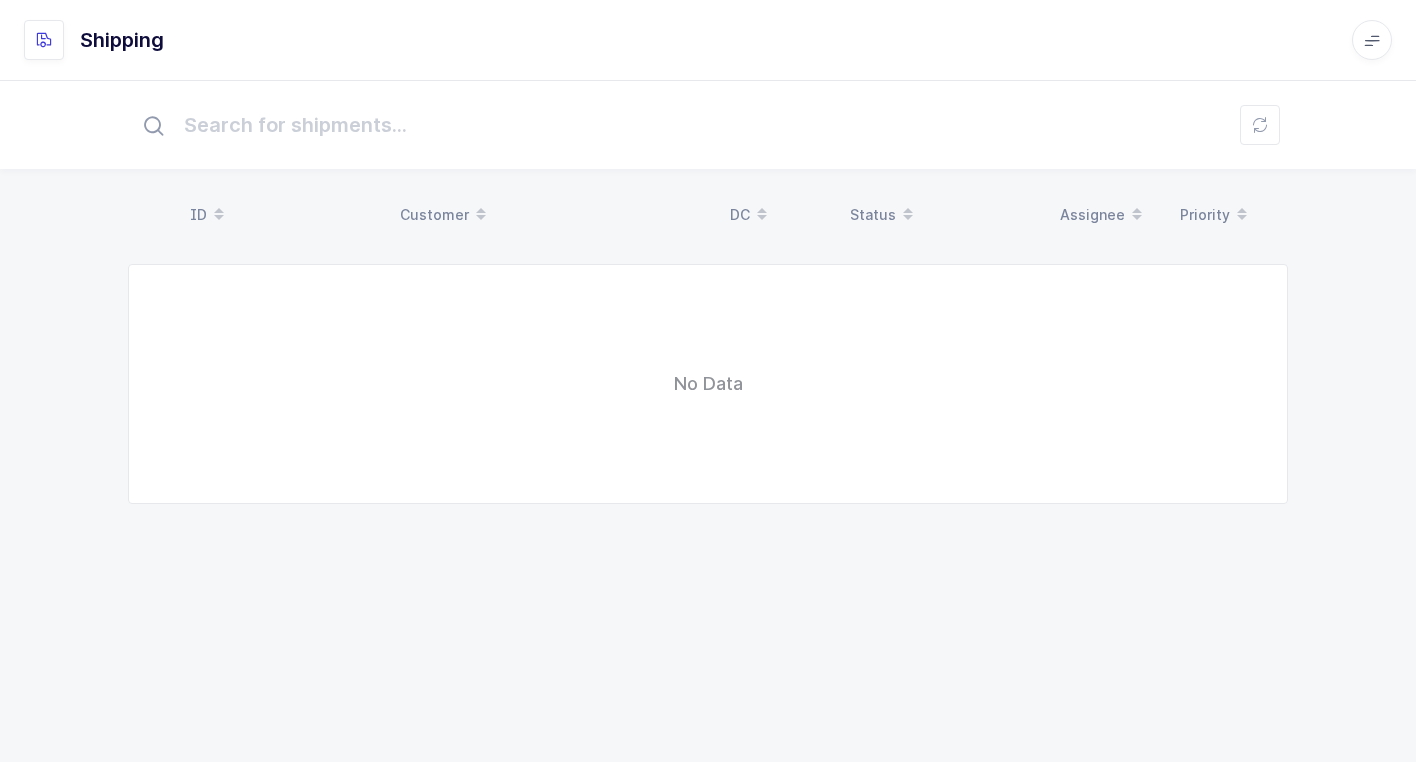 scroll, scrollTop: 0, scrollLeft: 0, axis: both 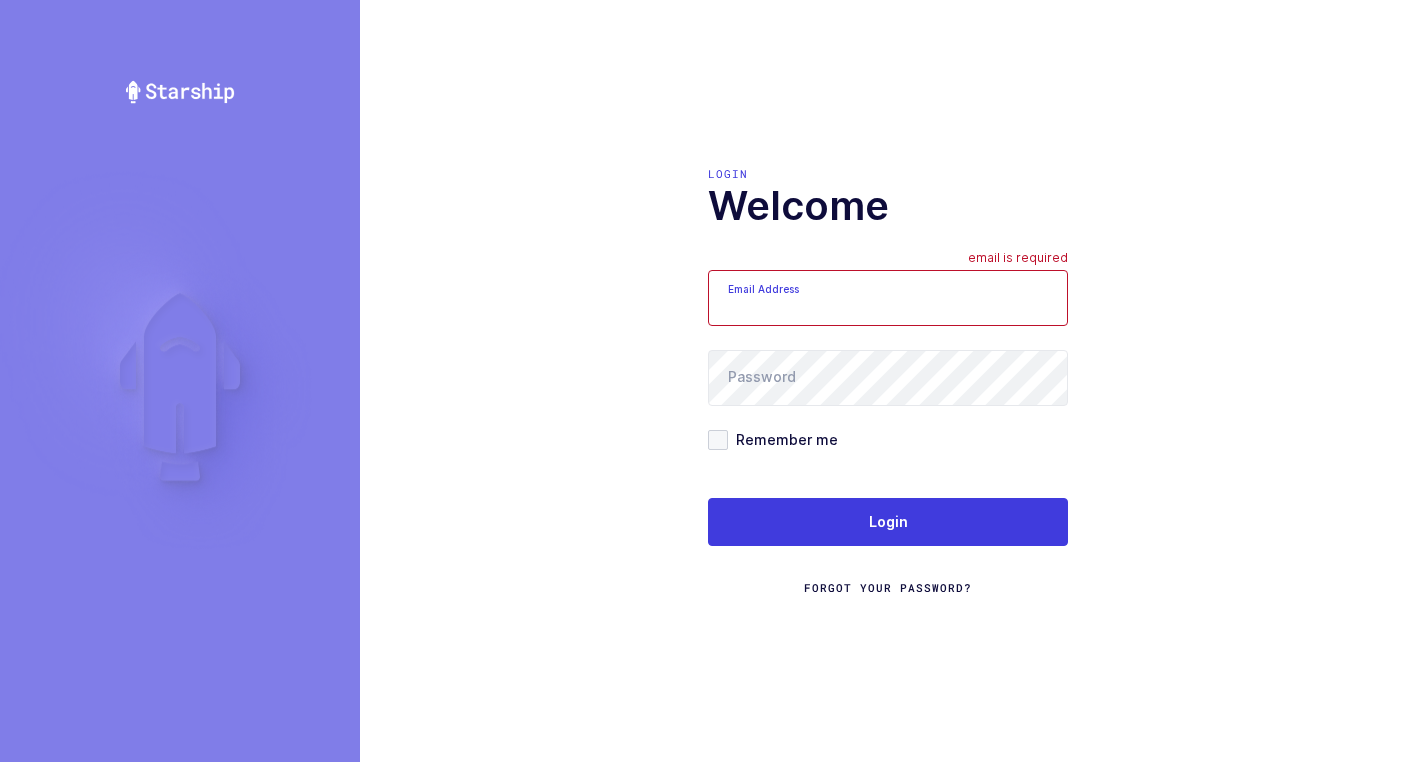 type on "walkerj@gmail.com" 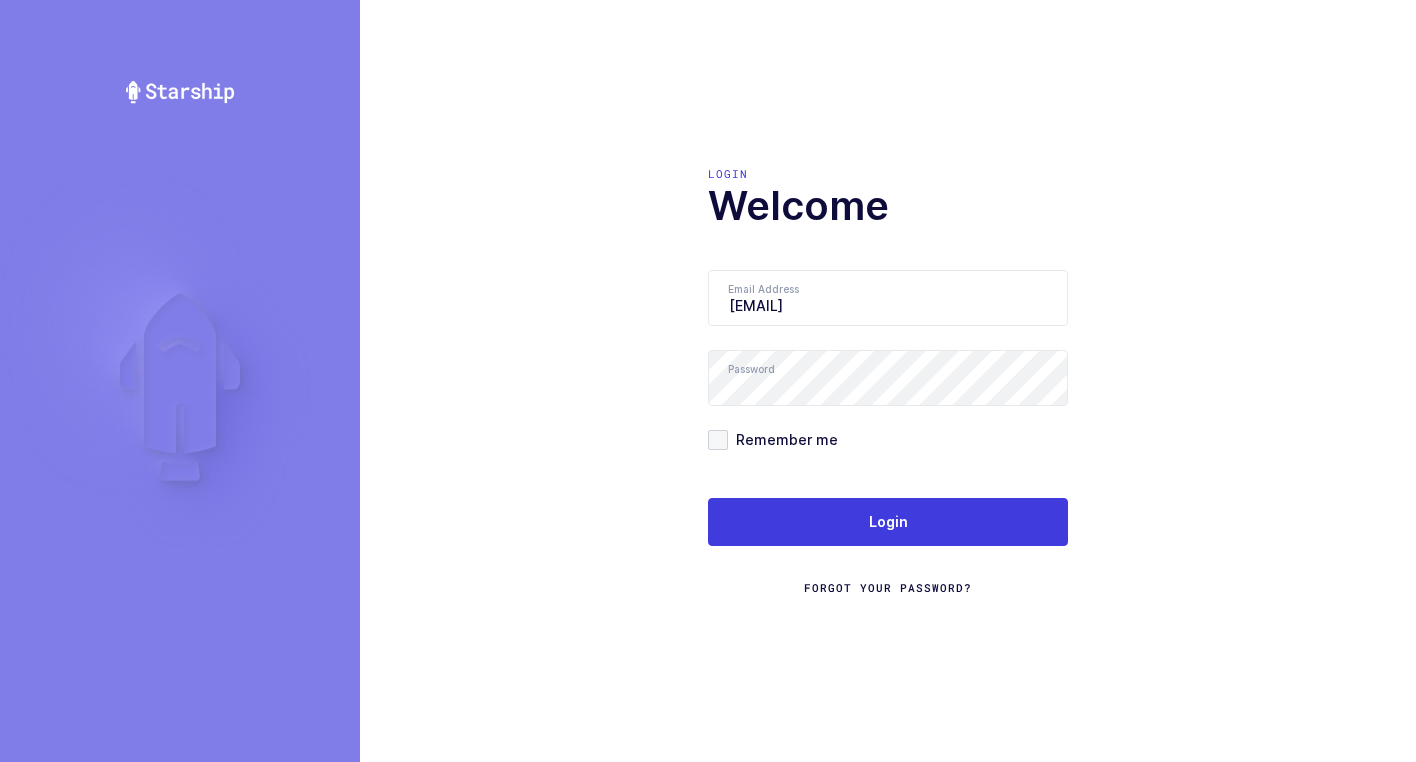click on "Login   Welcome     Email Address walkerj@gmail.com
email is required
Password     Remember me   Login   Forgot Your Password?" at bounding box center [888, 381] 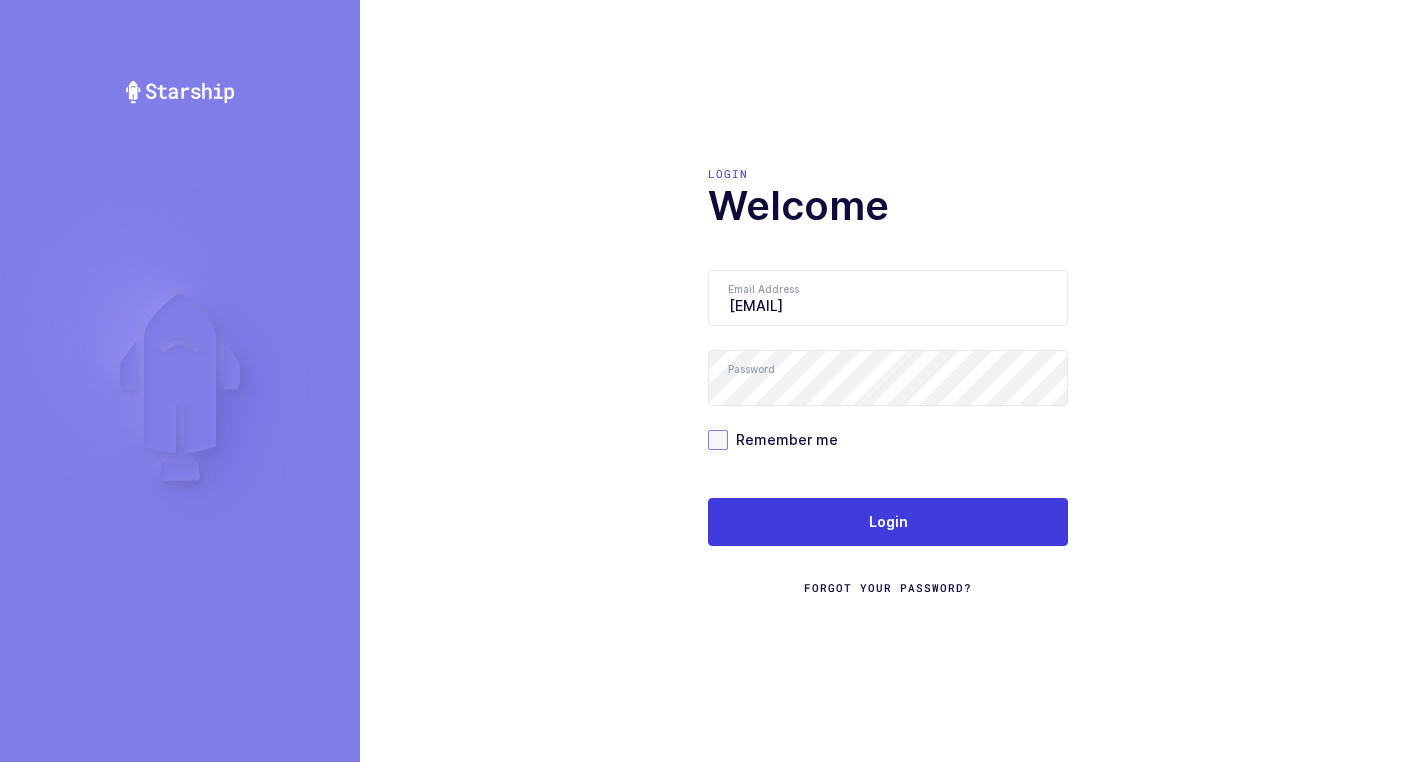 click at bounding box center [718, 440] 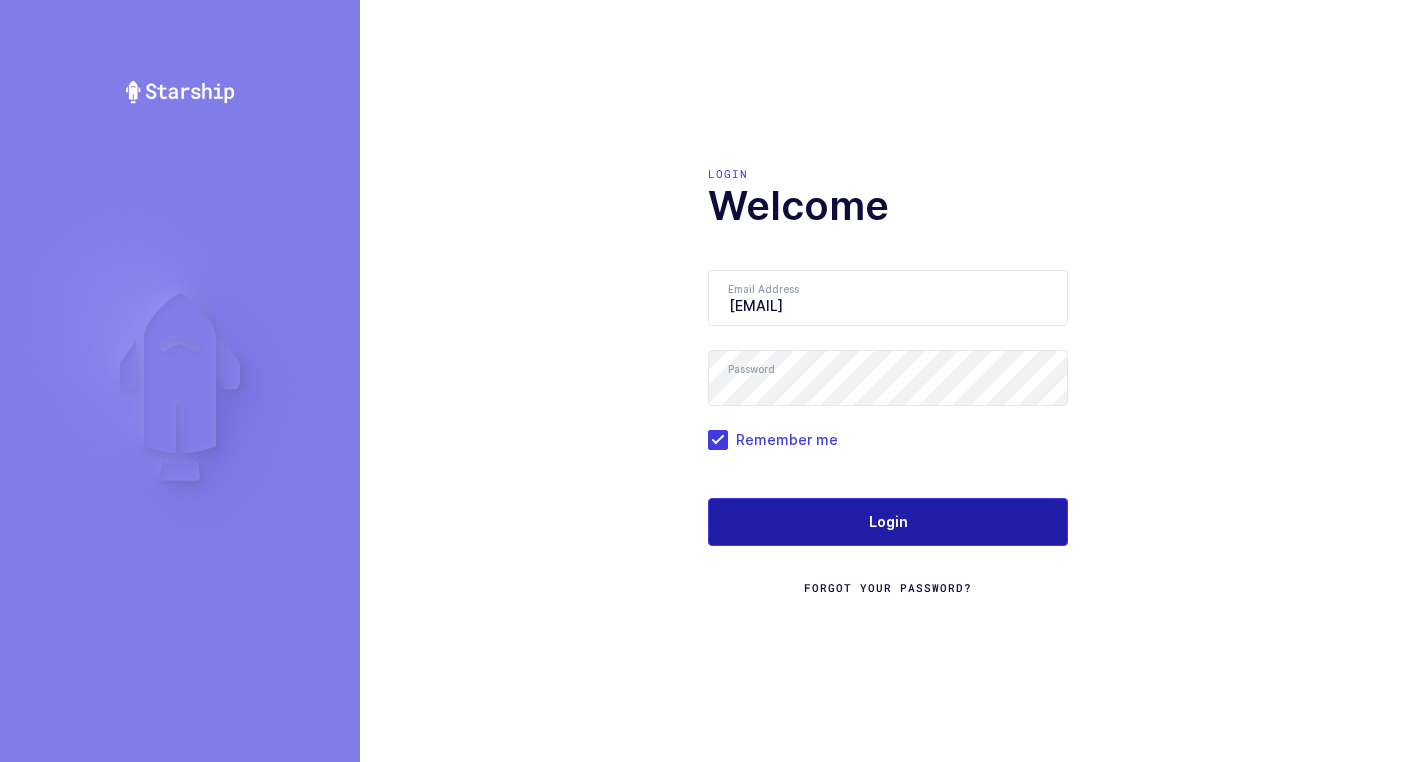 click on "Login" at bounding box center [888, 522] 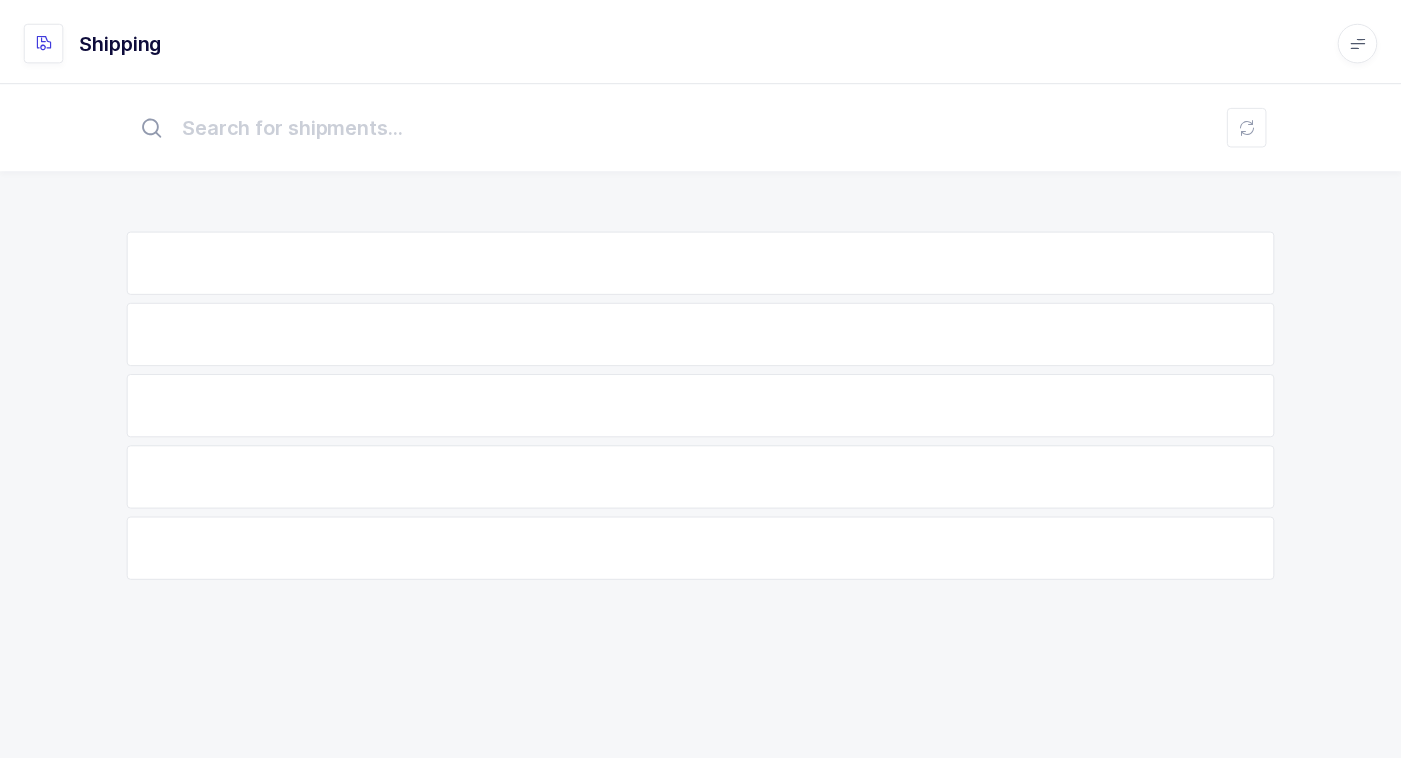 scroll, scrollTop: 0, scrollLeft: 0, axis: both 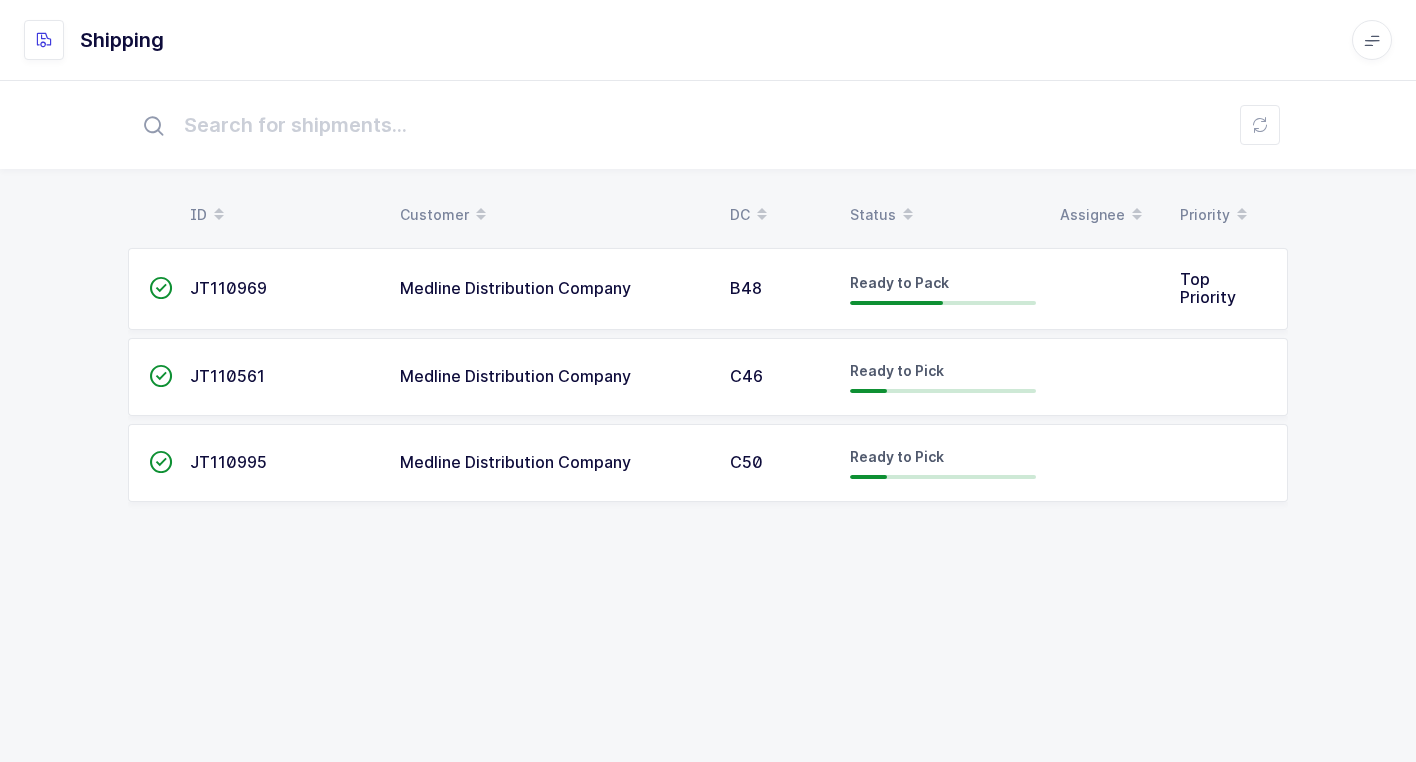 click on "Medline Distribution Company" at bounding box center [515, 288] 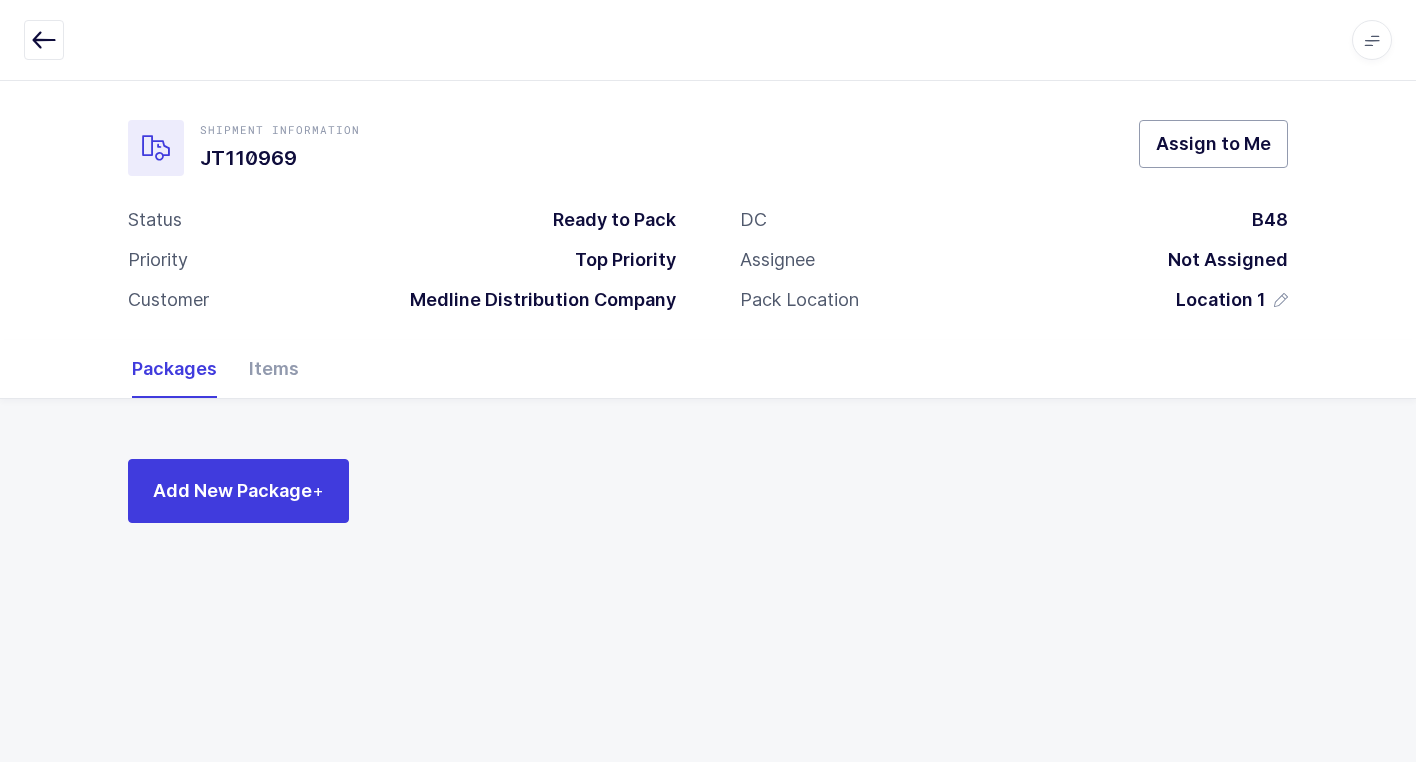 click on "Assign to Me" at bounding box center (1213, 143) 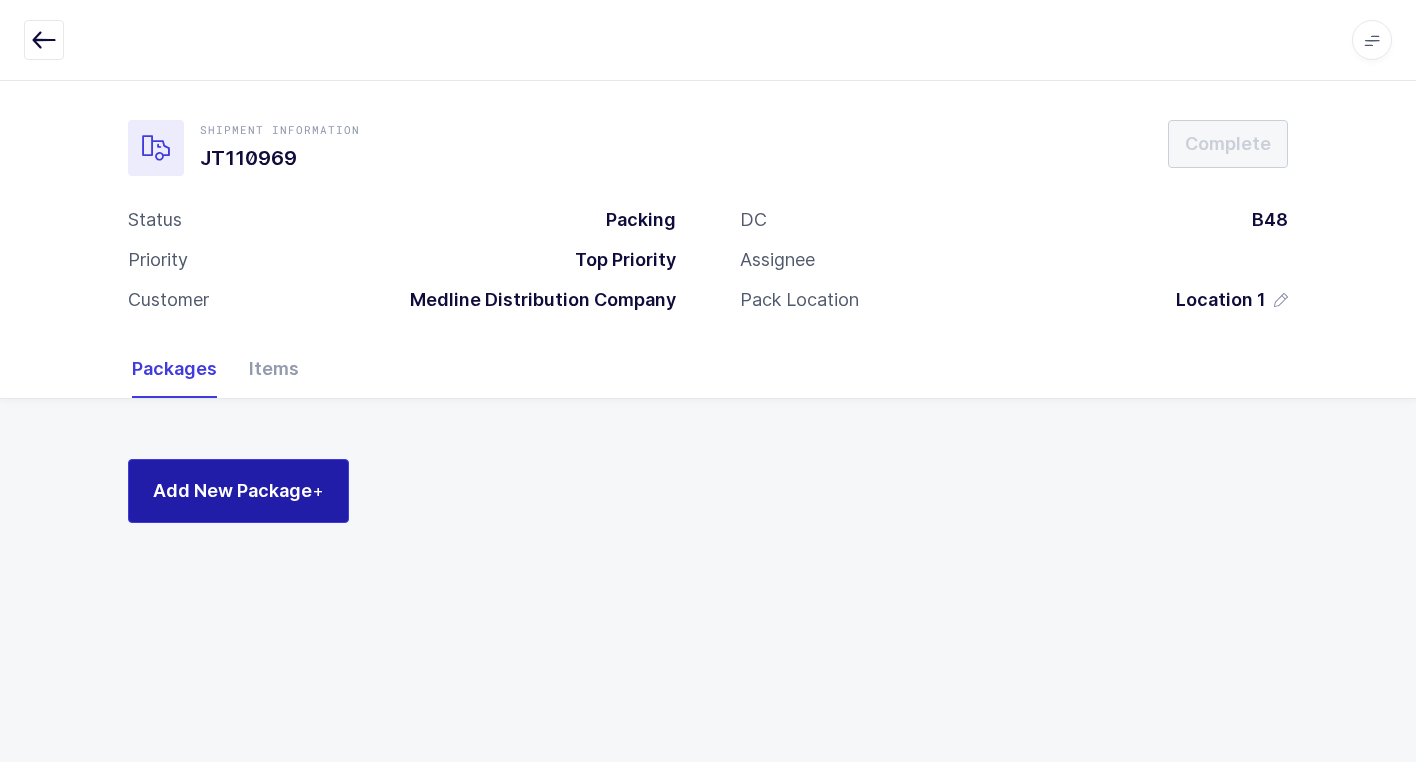 click on "Add New Package  +" at bounding box center [238, 491] 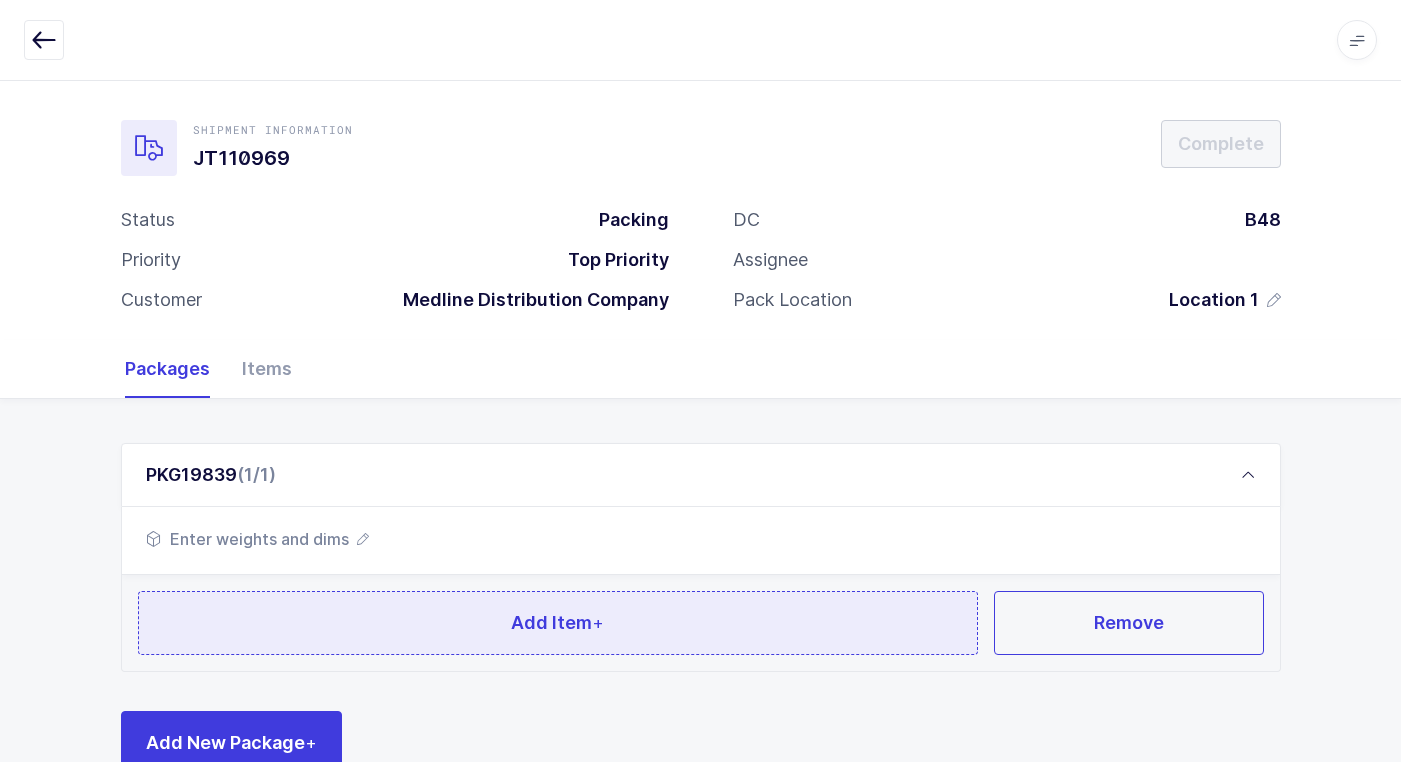click on "Add Item  +" at bounding box center [558, 623] 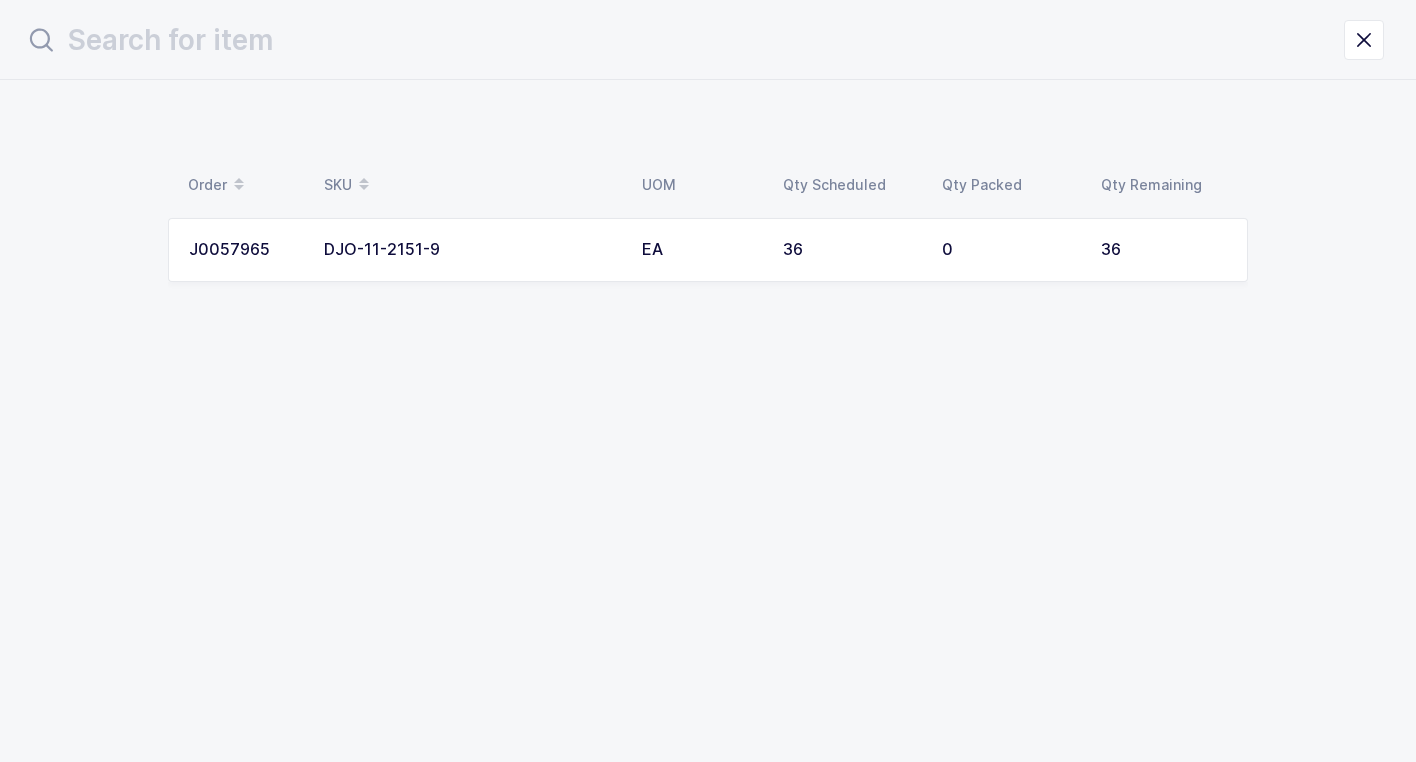 click on "DJO-11-2151-9" at bounding box center (471, 250) 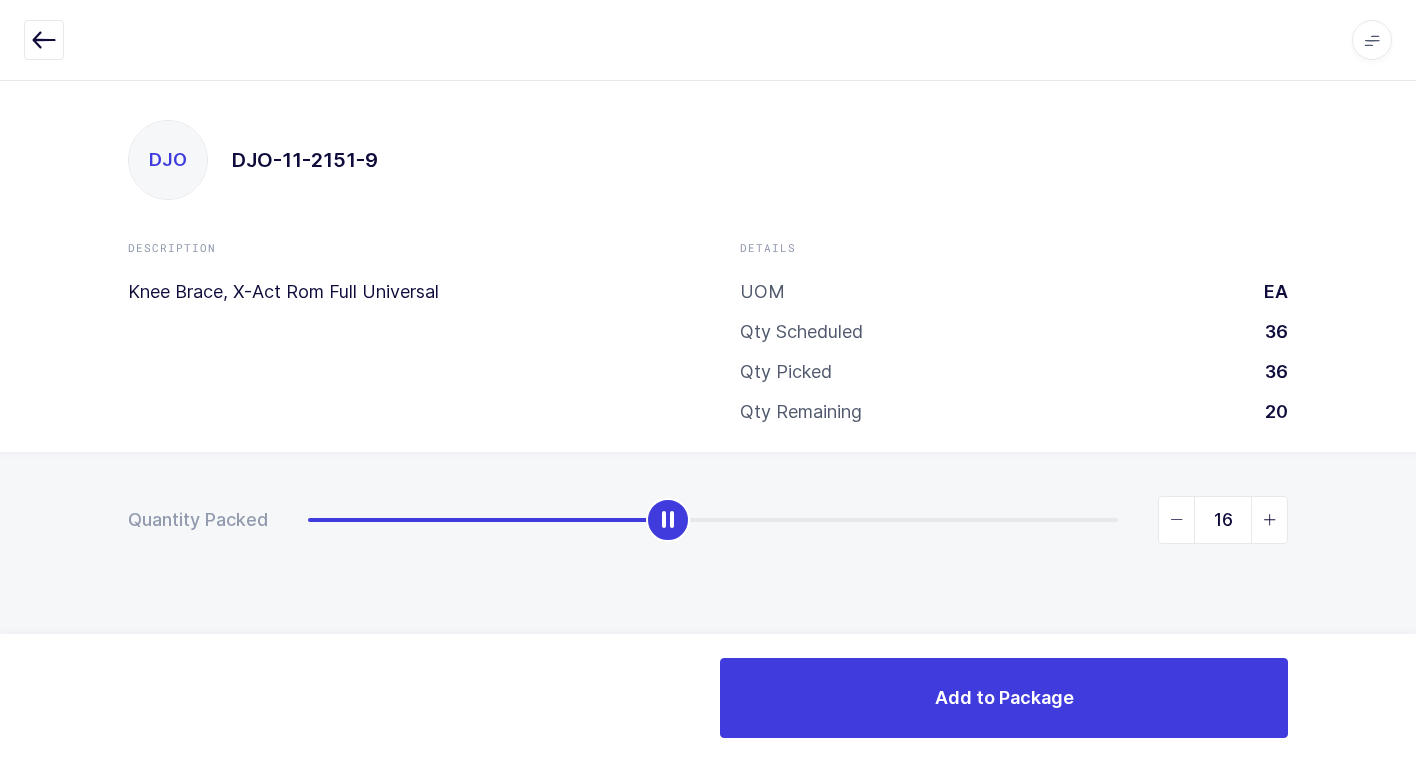 drag, startPoint x: 309, startPoint y: 530, endPoint x: 662, endPoint y: 585, distance: 357.259 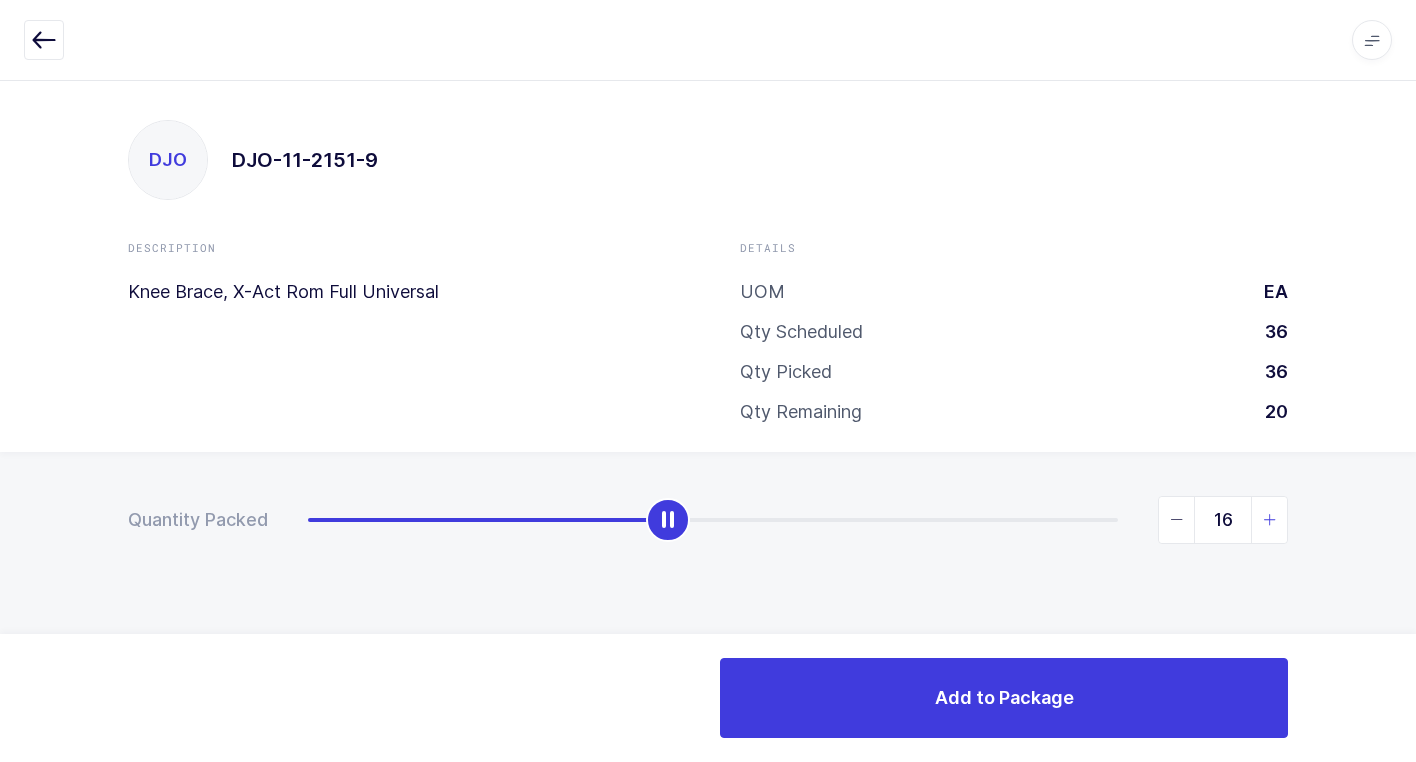 click at bounding box center [1270, 520] 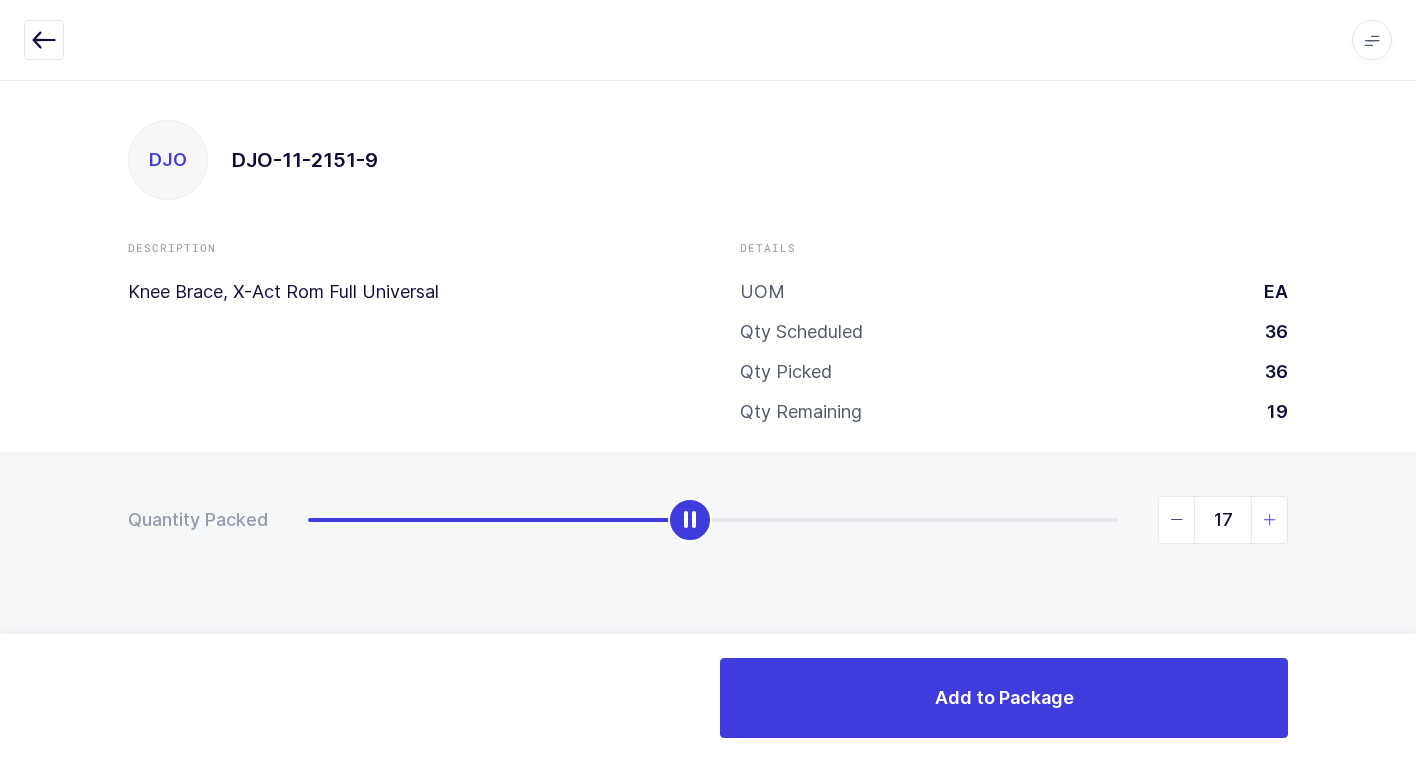 click at bounding box center [1270, 520] 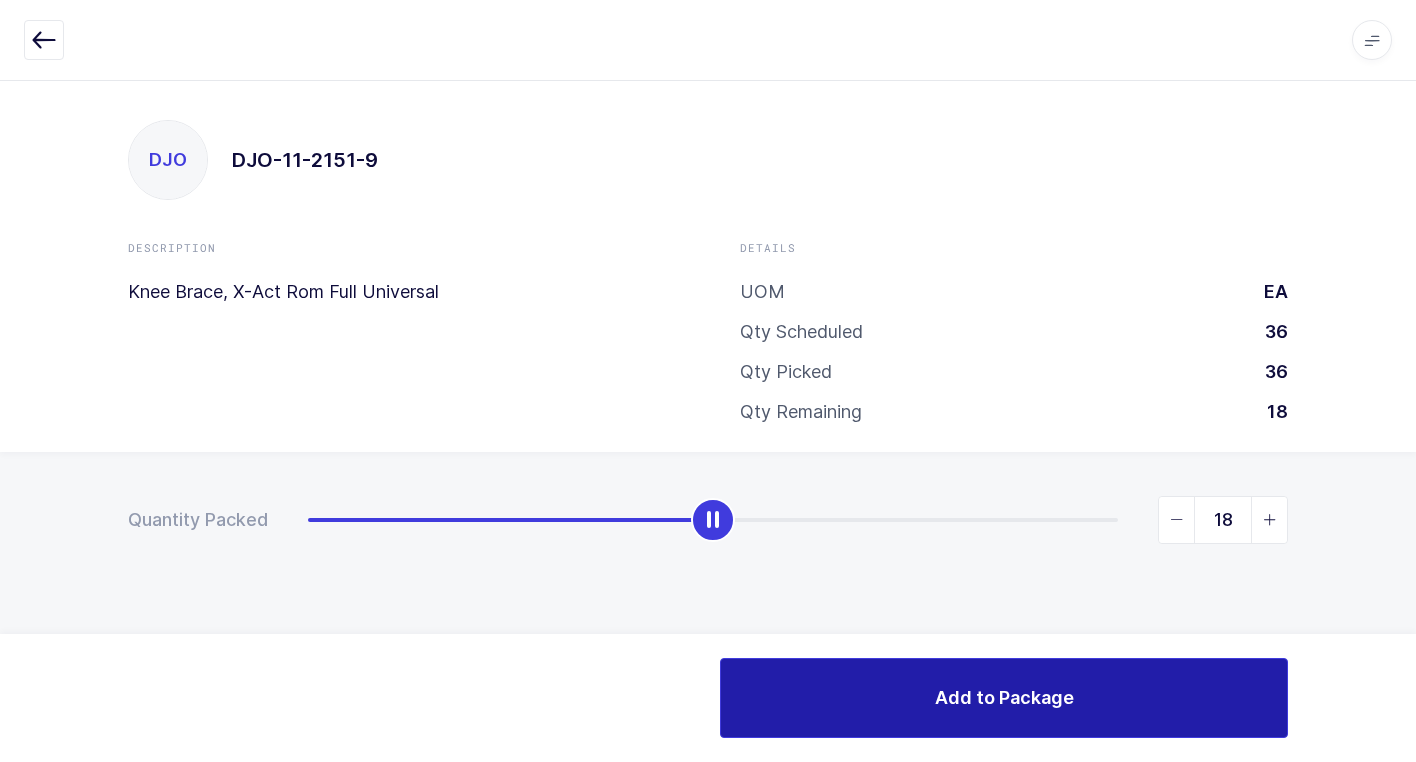drag, startPoint x: 1020, startPoint y: 691, endPoint x: 767, endPoint y: 683, distance: 253.12645 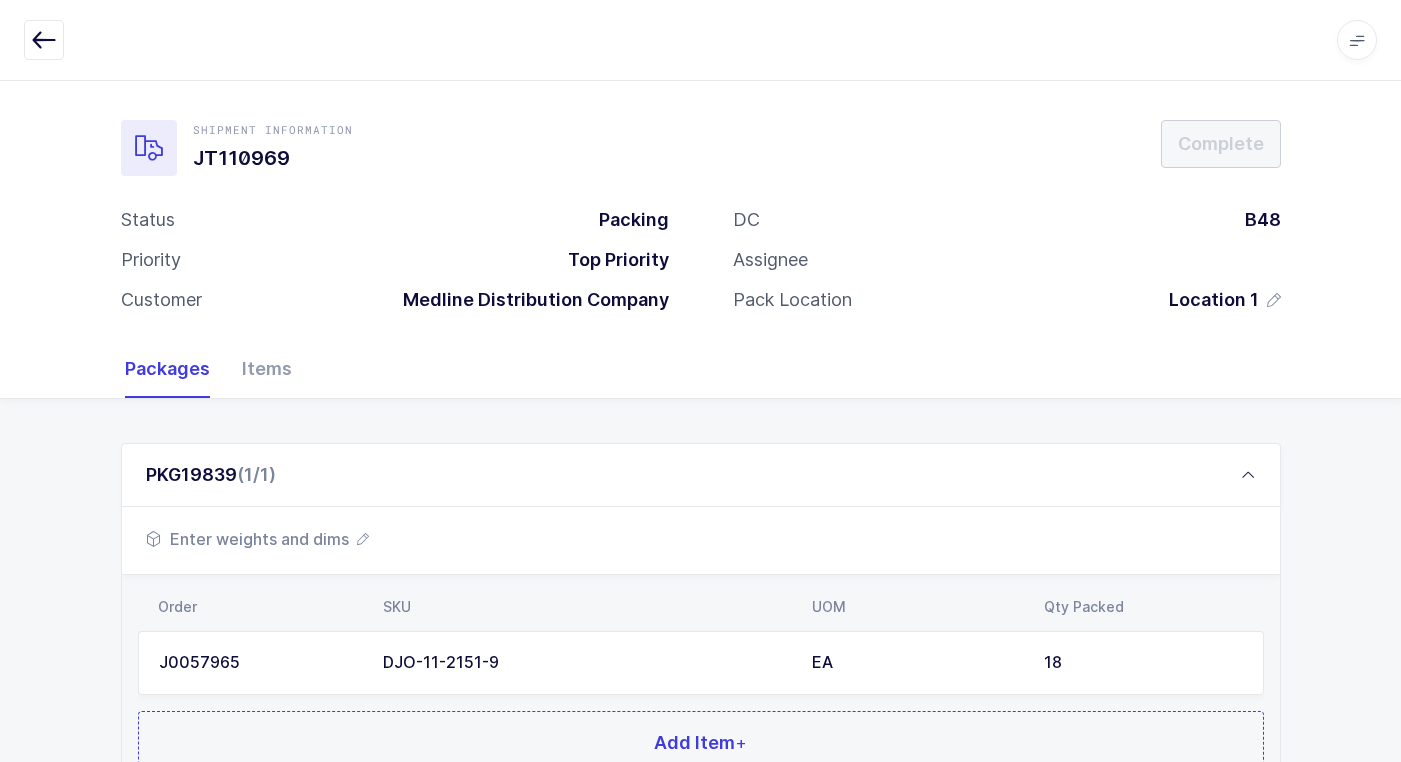 click on "Enter weights and dims" at bounding box center (257, 539) 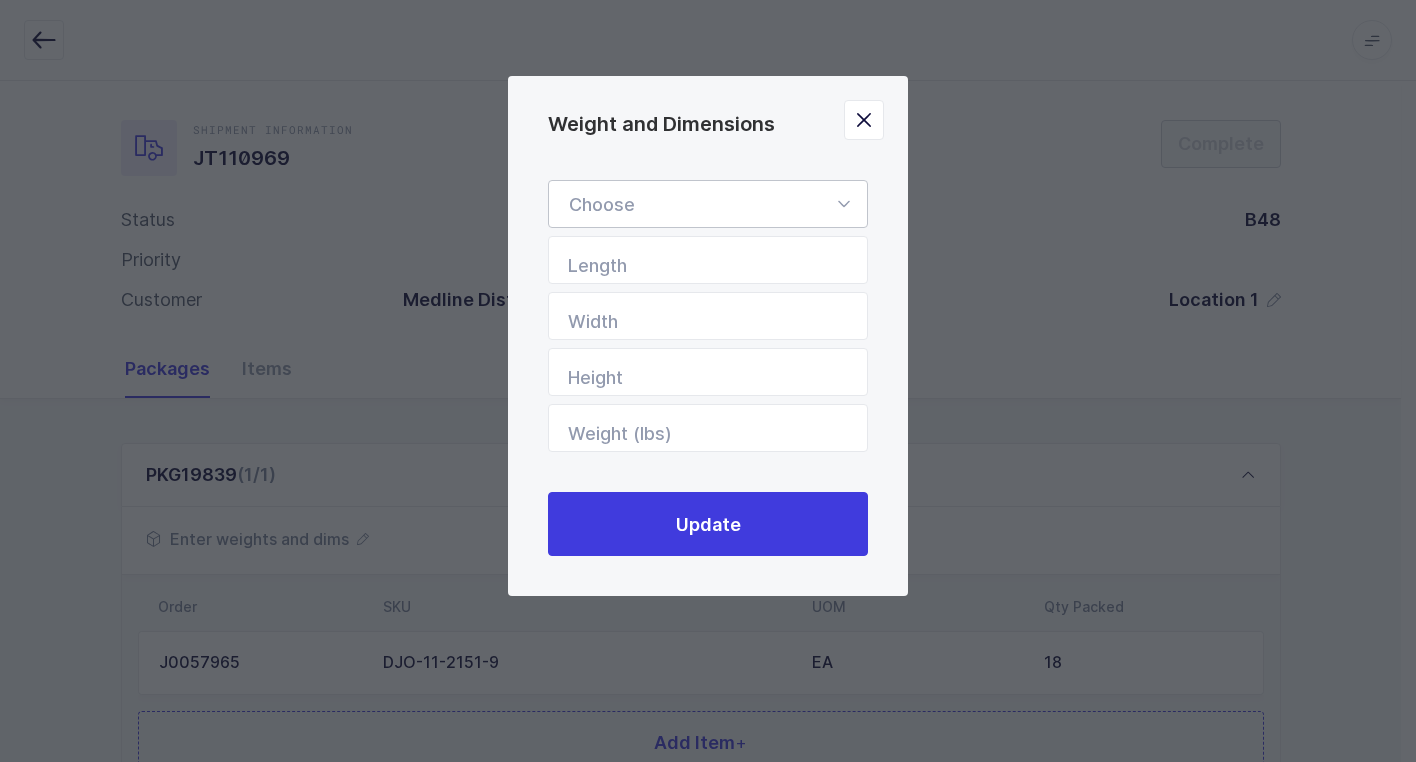 click at bounding box center [843, 204] 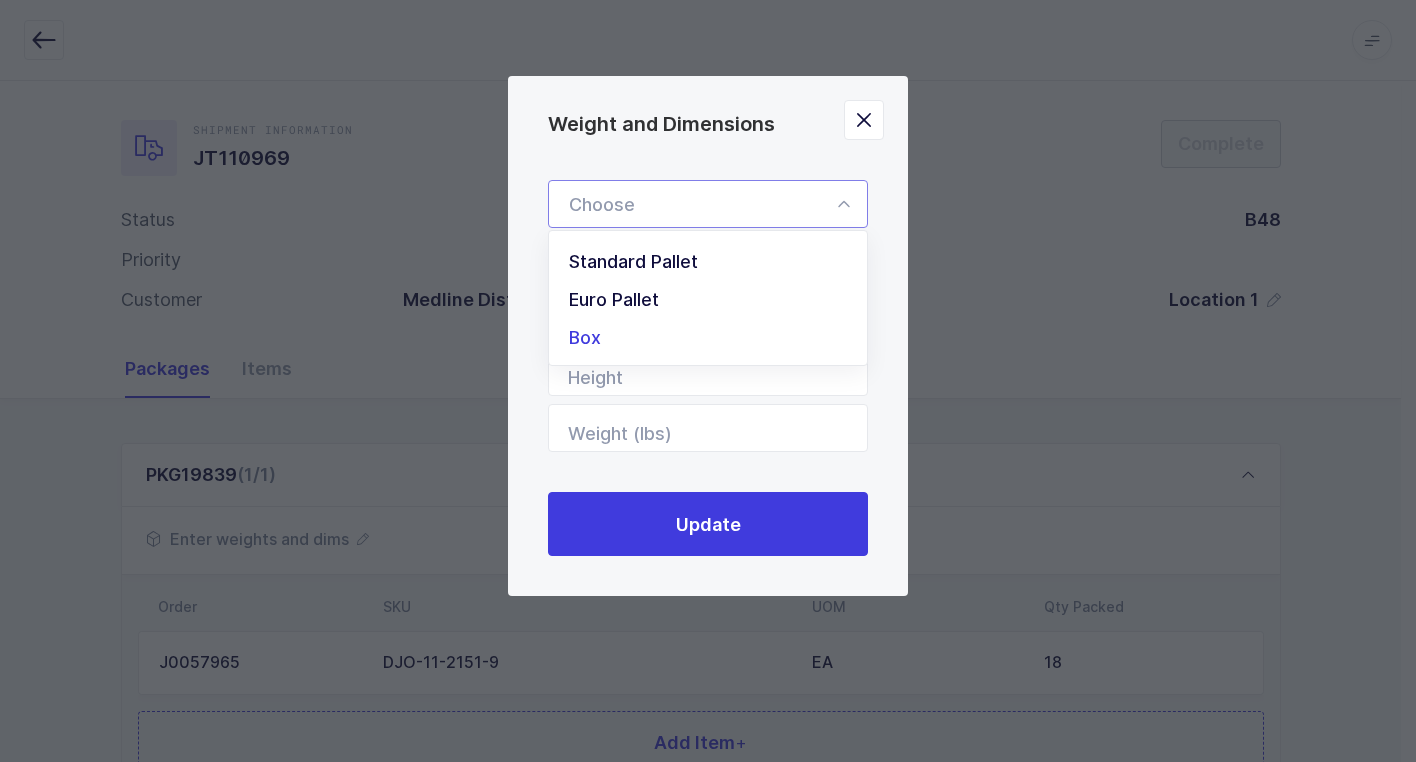 click on "Box" at bounding box center (715, 338) 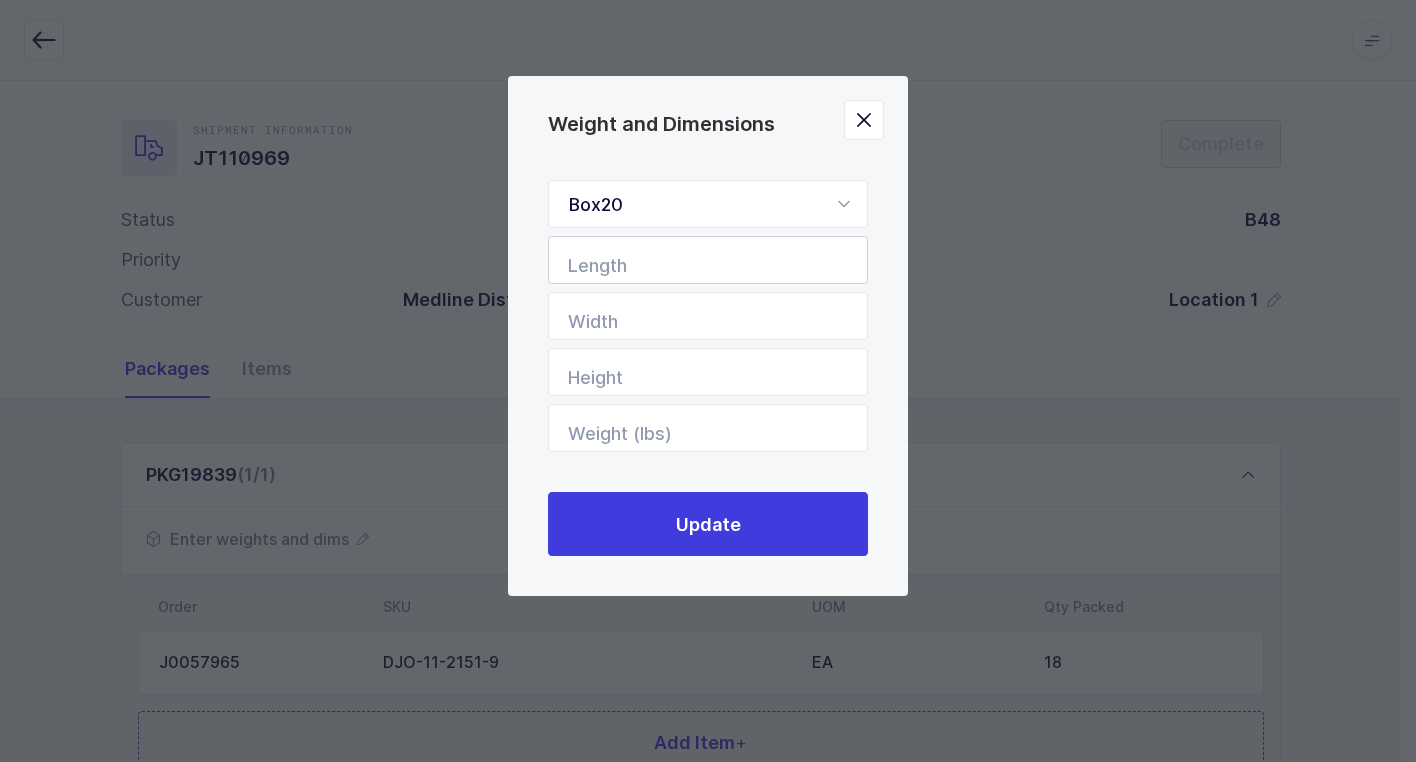 type on "Box20" 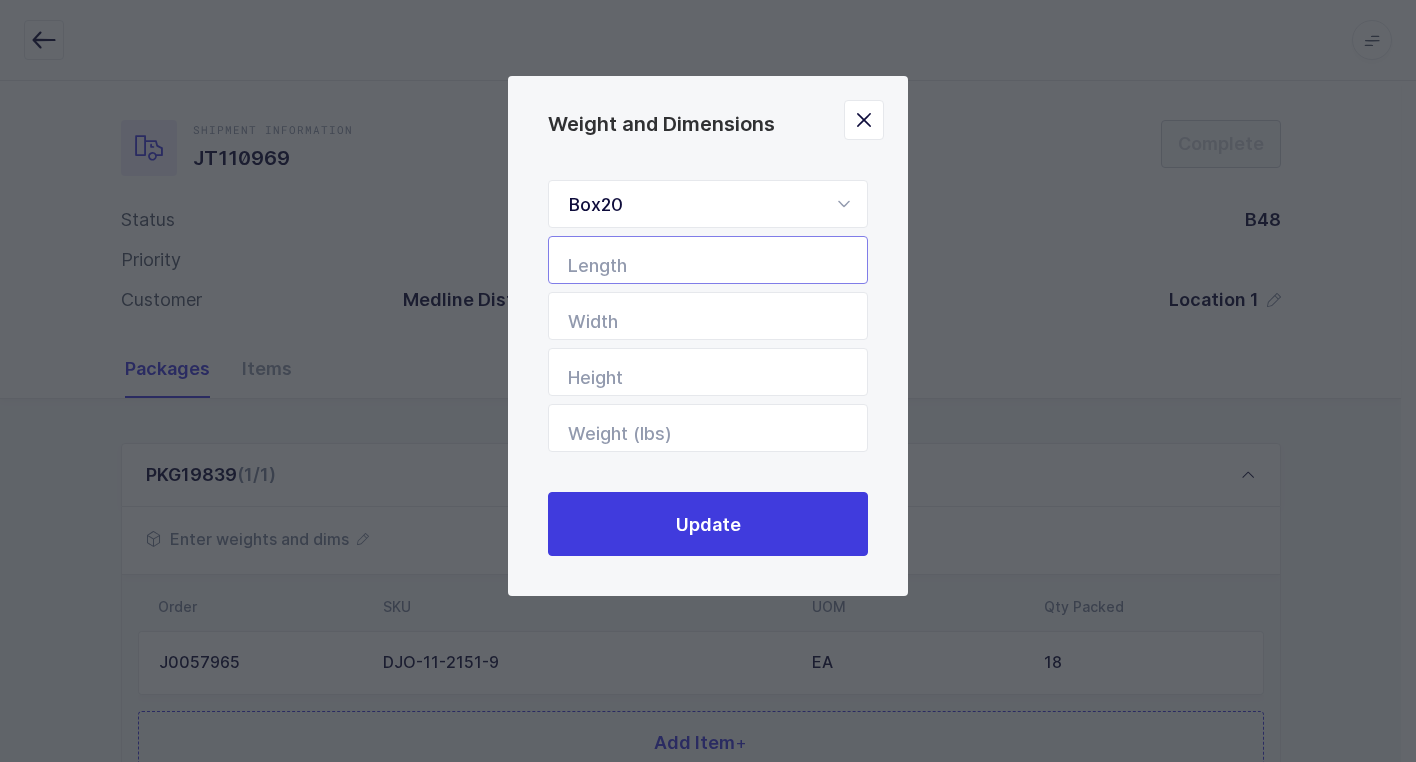 click at bounding box center (708, 260) 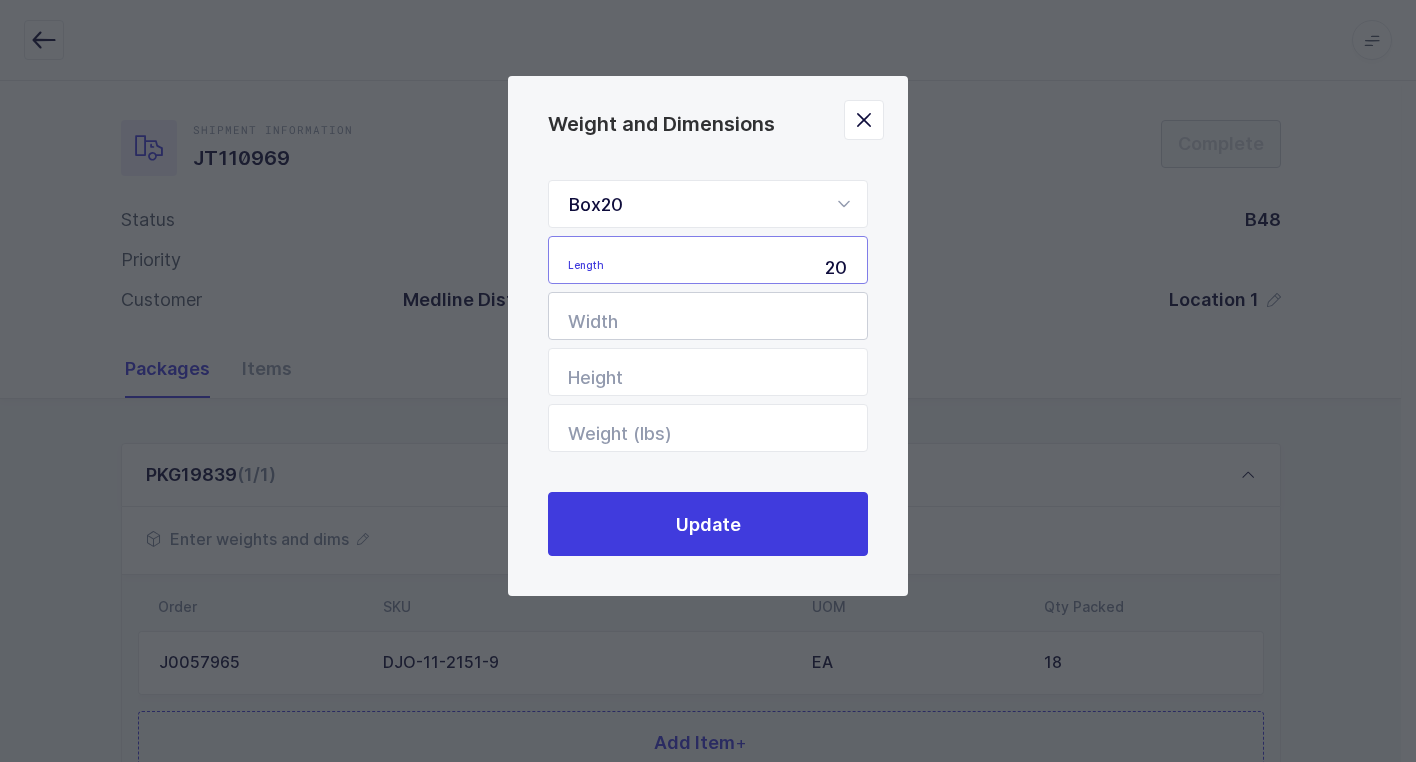 type on "20" 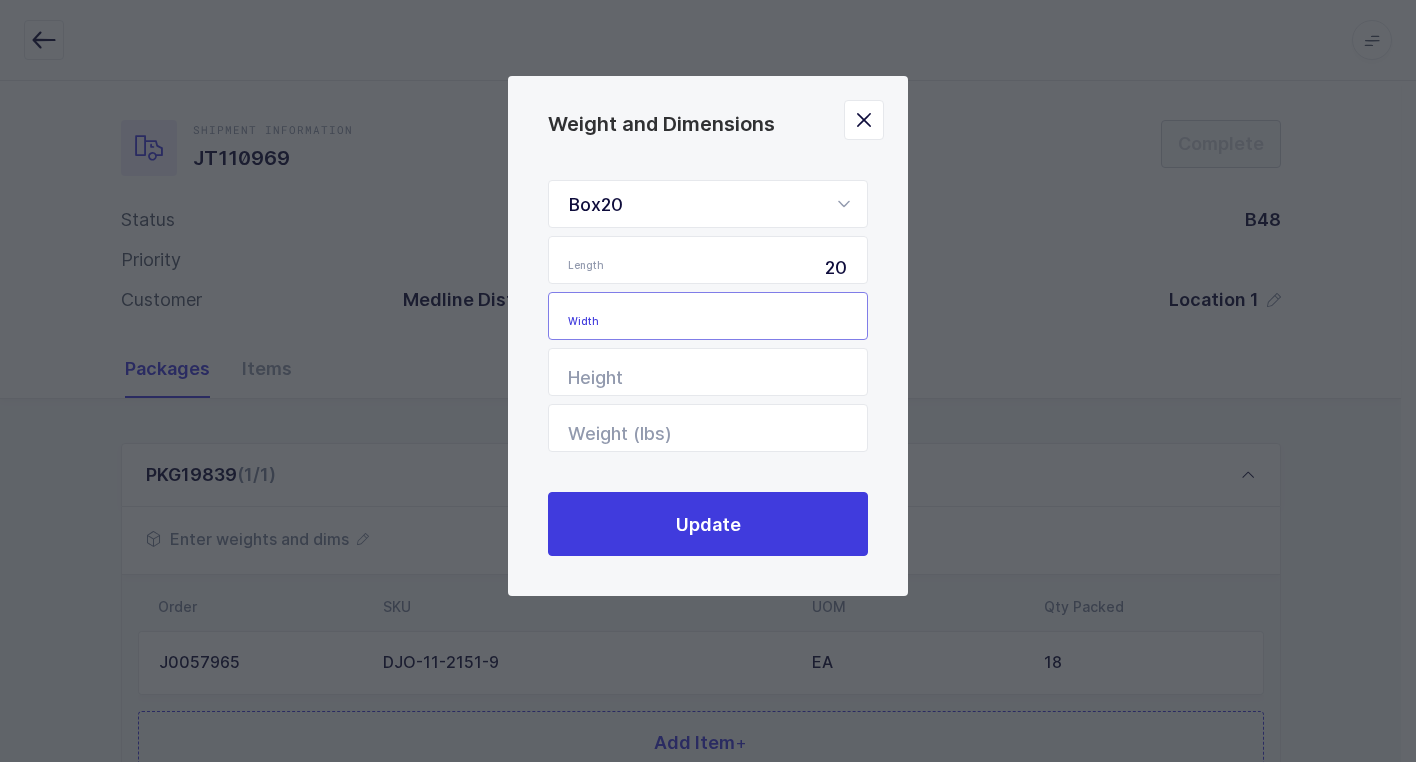 click at bounding box center (708, 316) 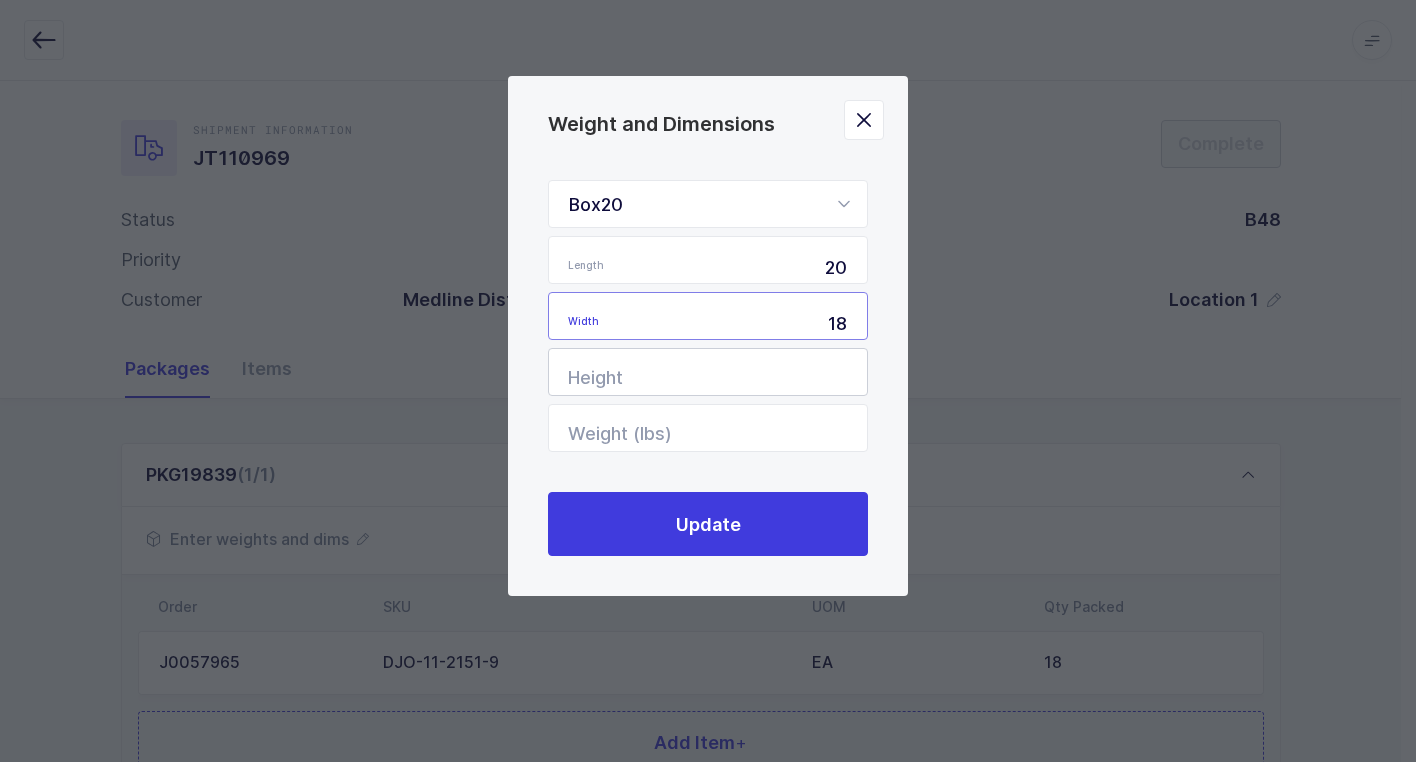 type on "18" 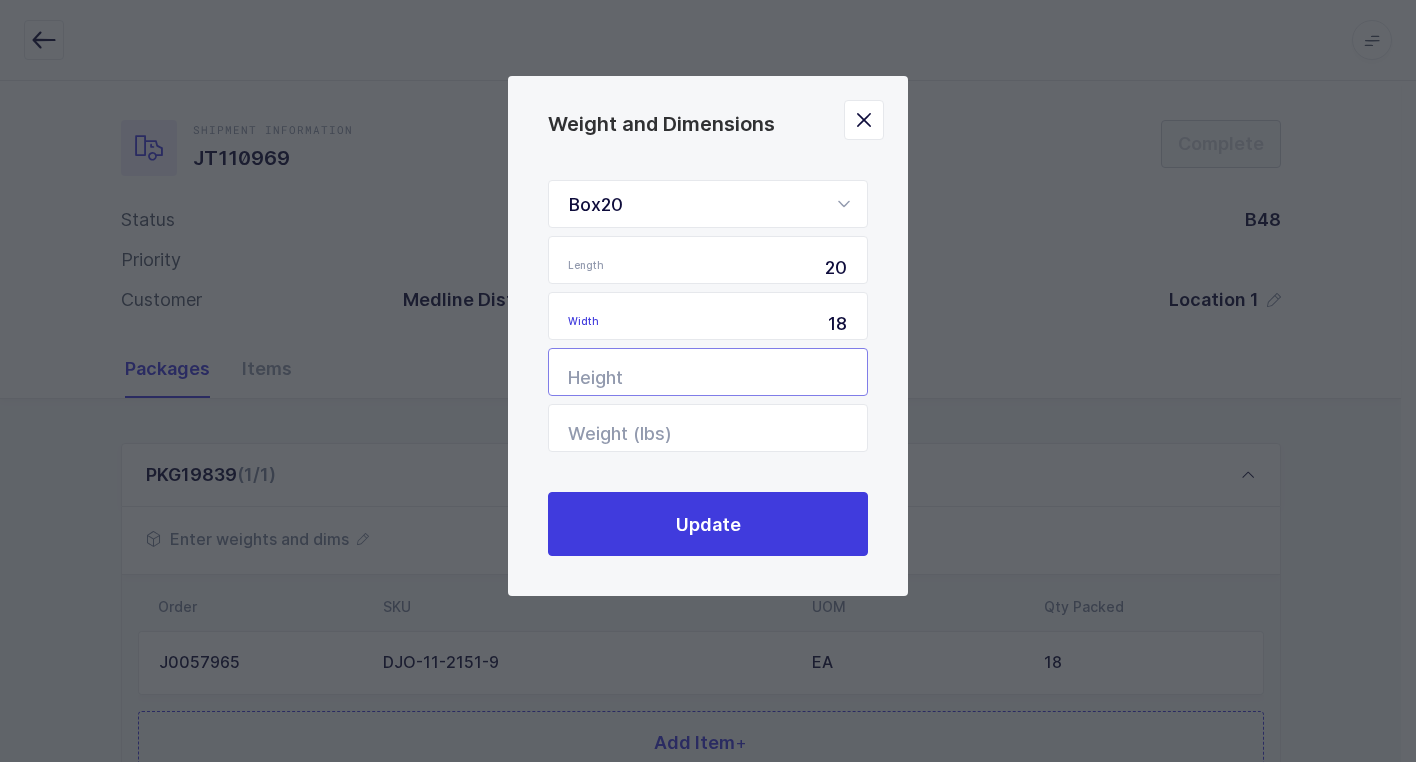 click at bounding box center [708, 372] 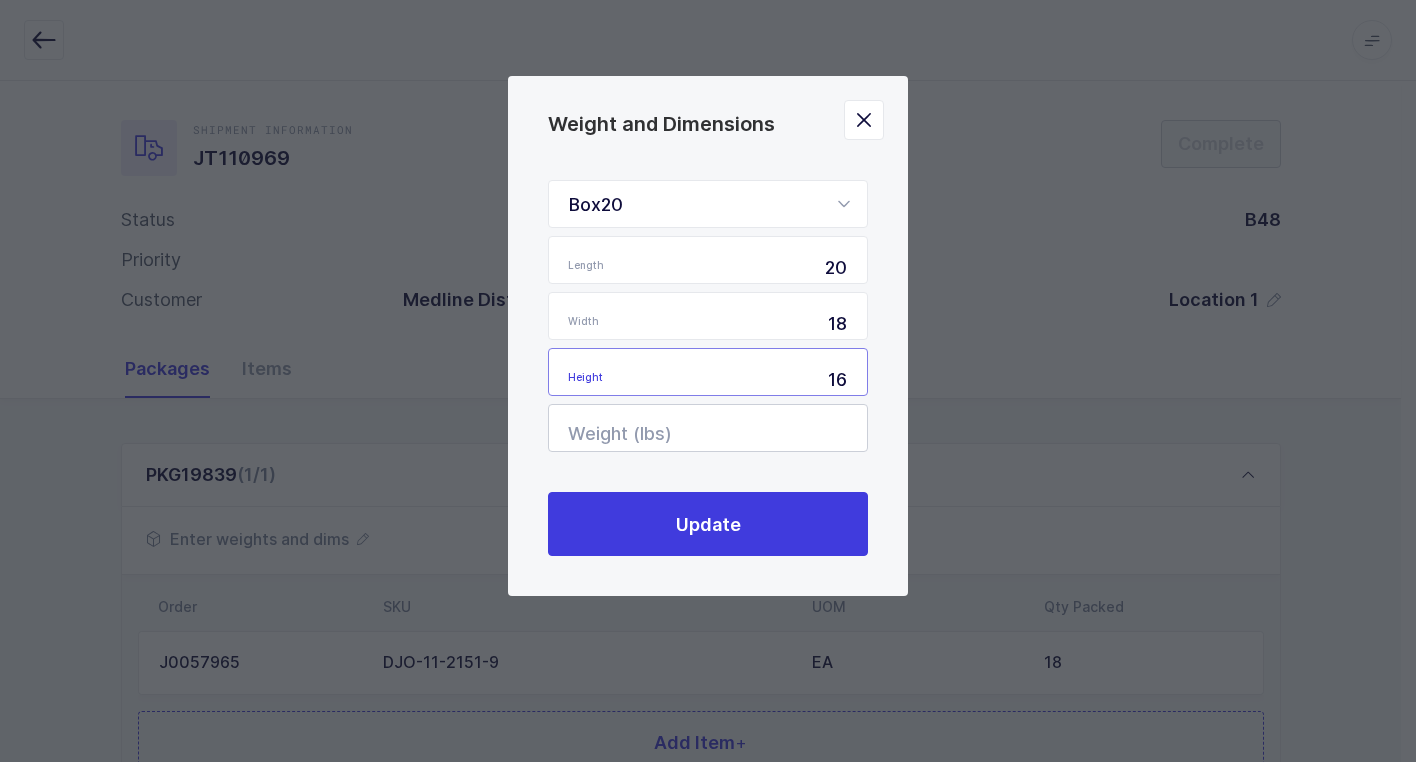 type on "16" 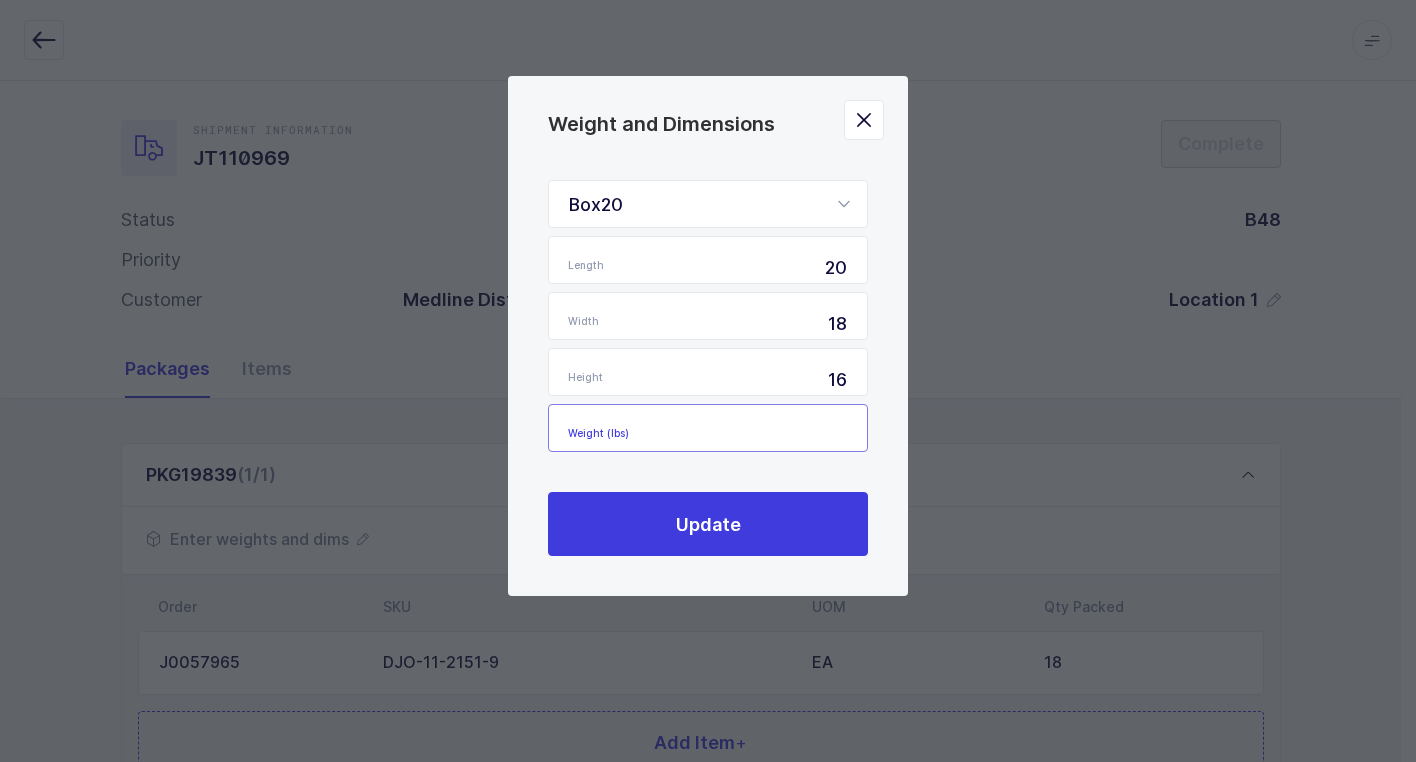 click at bounding box center (708, 428) 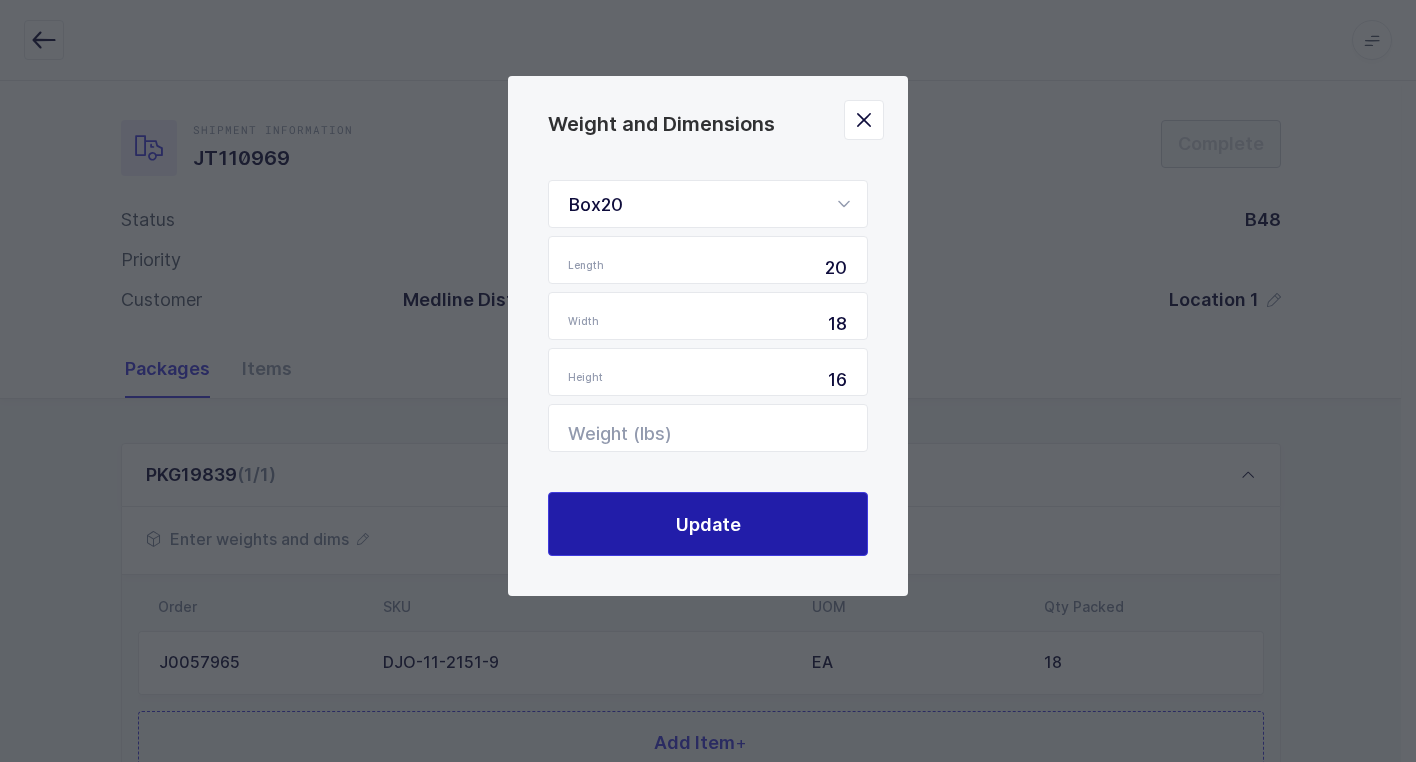 click on "Update" at bounding box center (708, 524) 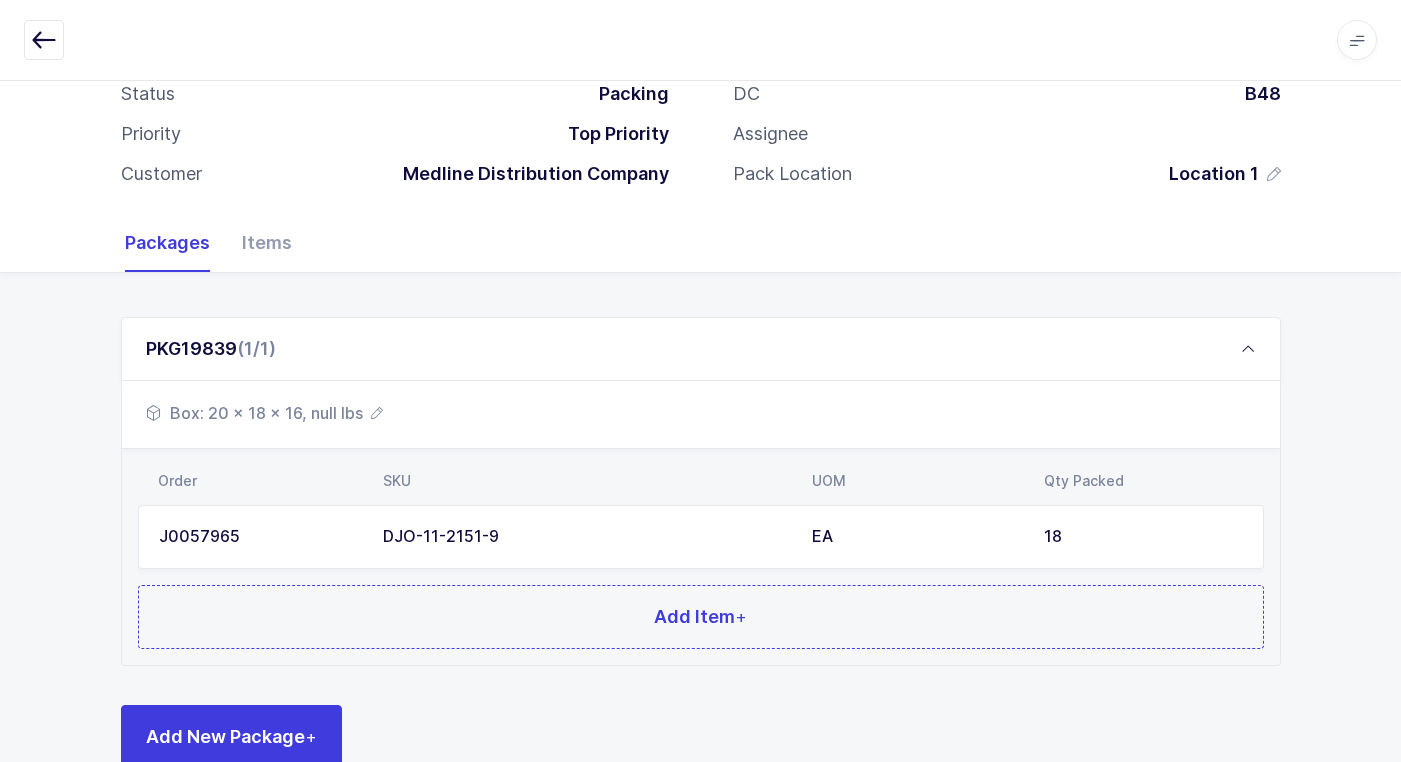 scroll, scrollTop: 173, scrollLeft: 0, axis: vertical 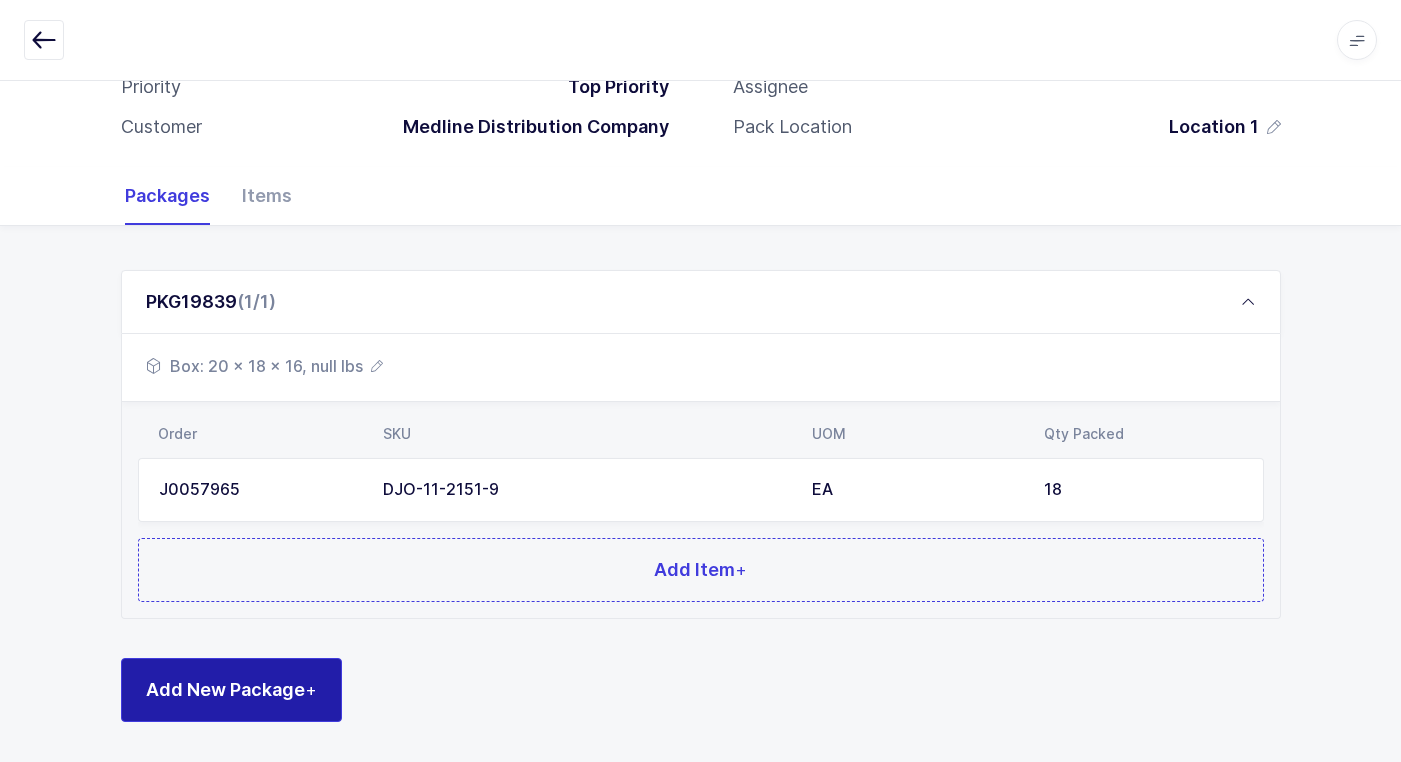 click on "Add New Package  +" at bounding box center (231, 689) 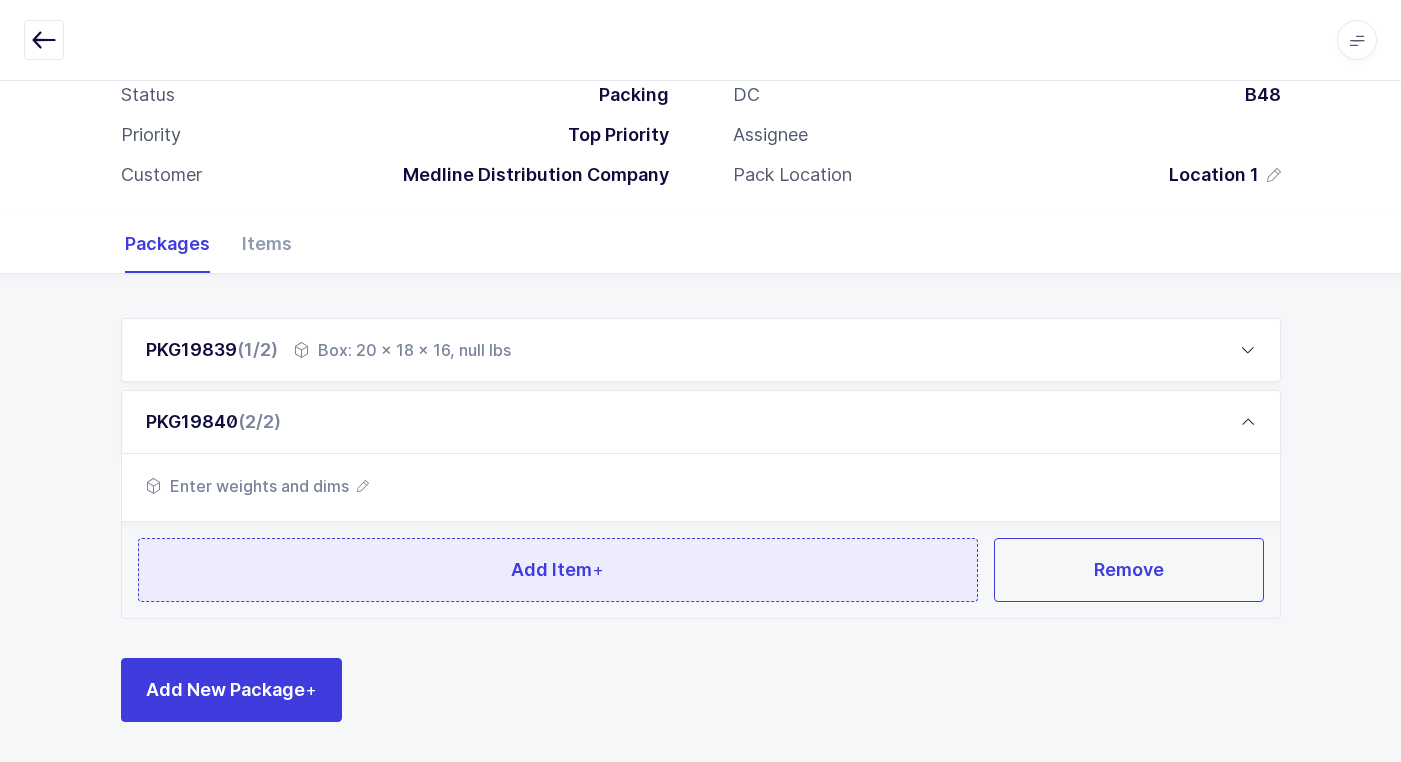 scroll, scrollTop: 125, scrollLeft: 0, axis: vertical 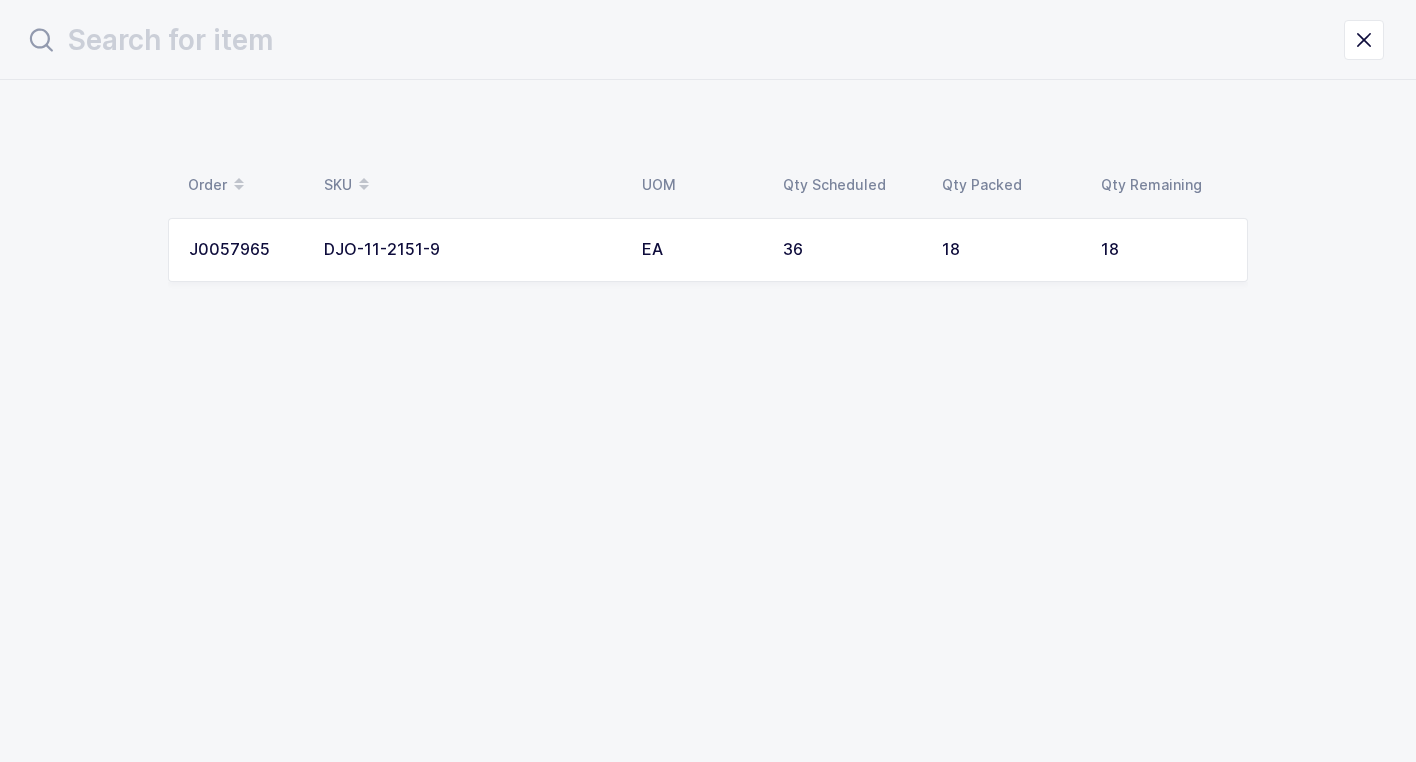 click on "DJO-11-2151-9" at bounding box center [471, 250] 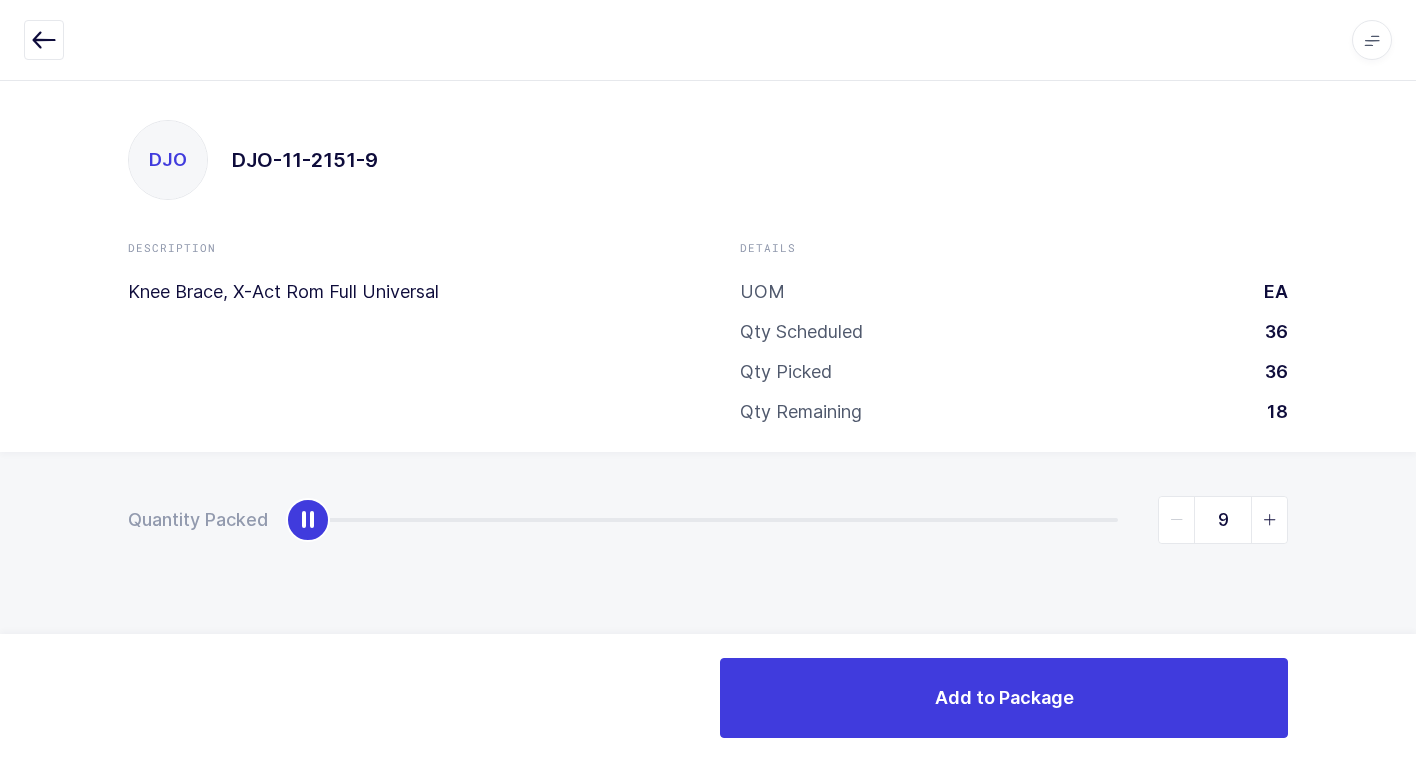 type on "18" 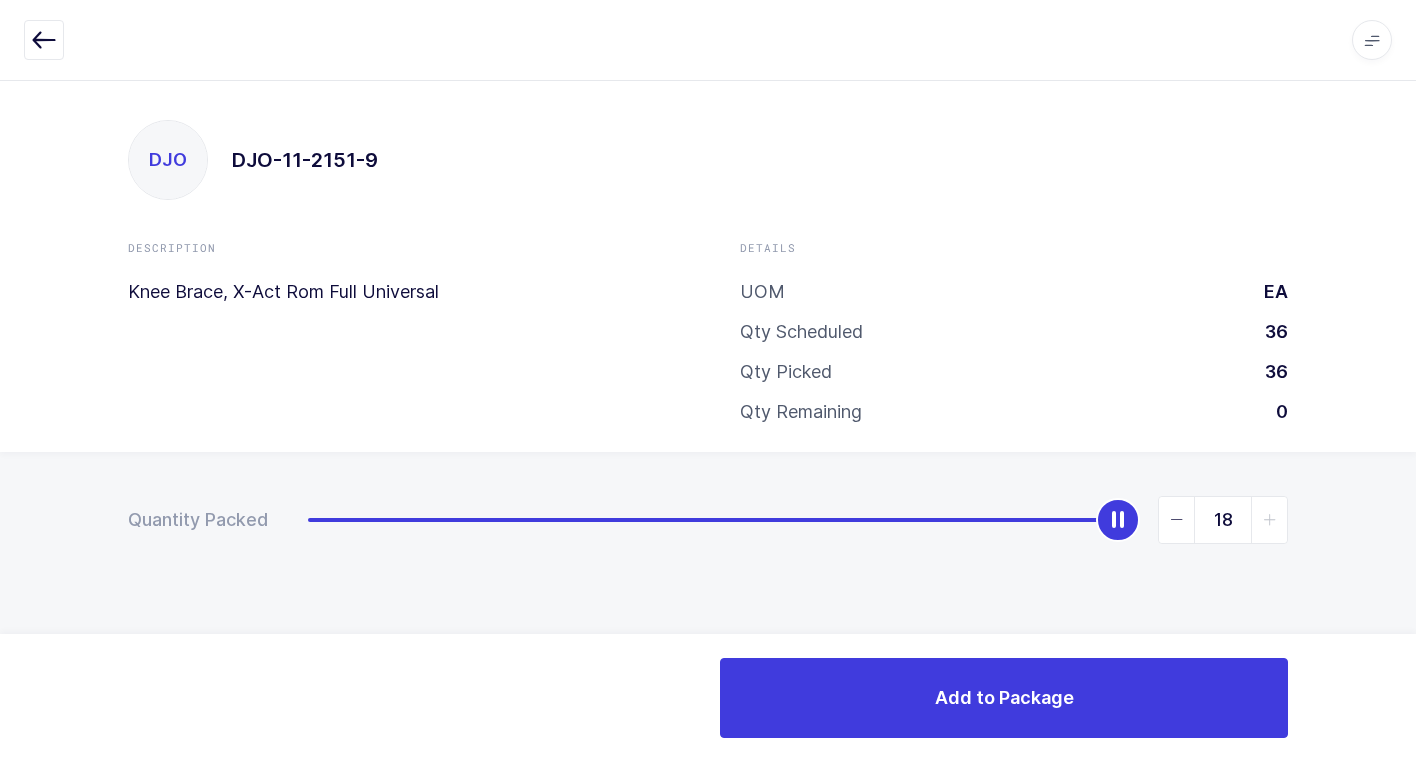 drag, startPoint x: 315, startPoint y: 525, endPoint x: 1427, endPoint y: 519, distance: 1112.0162 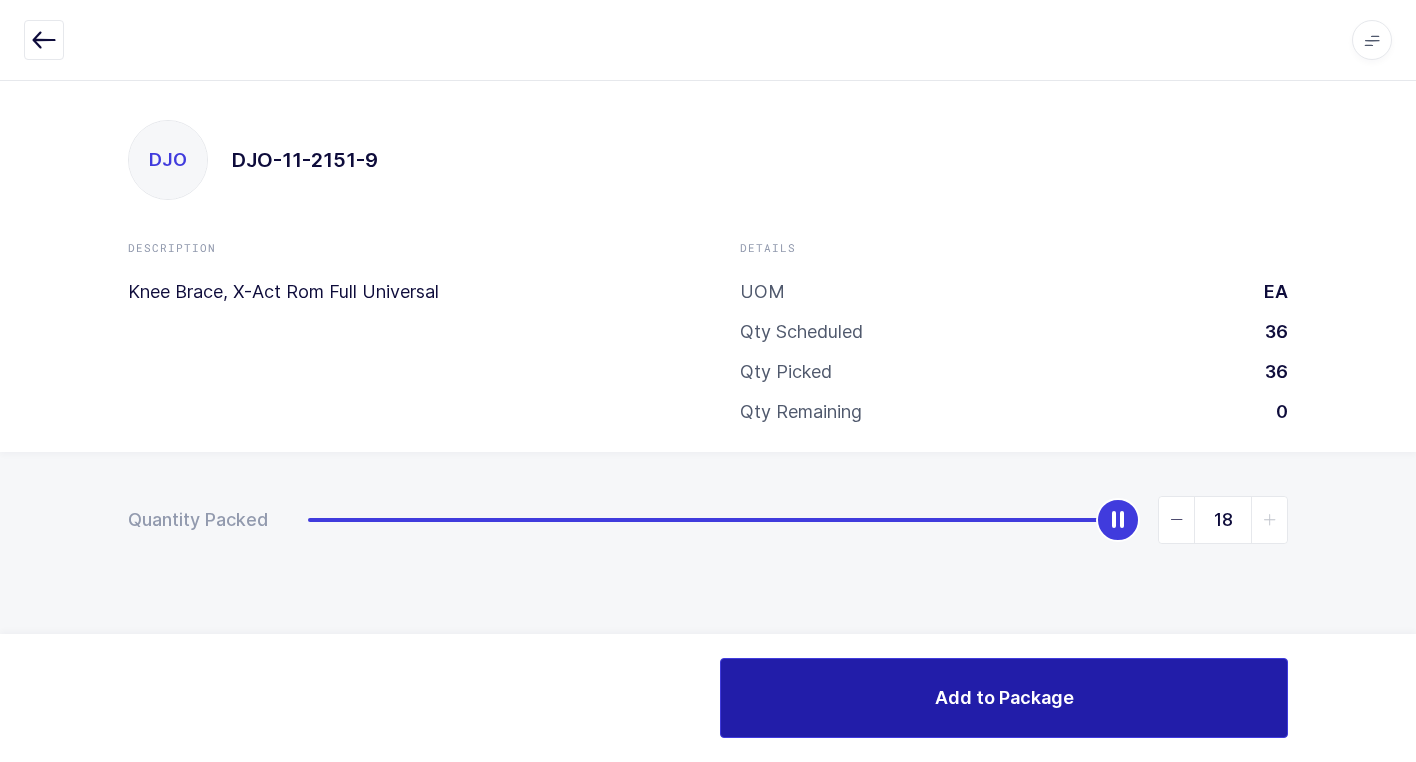 drag, startPoint x: 828, startPoint y: 697, endPoint x: 642, endPoint y: 697, distance: 186 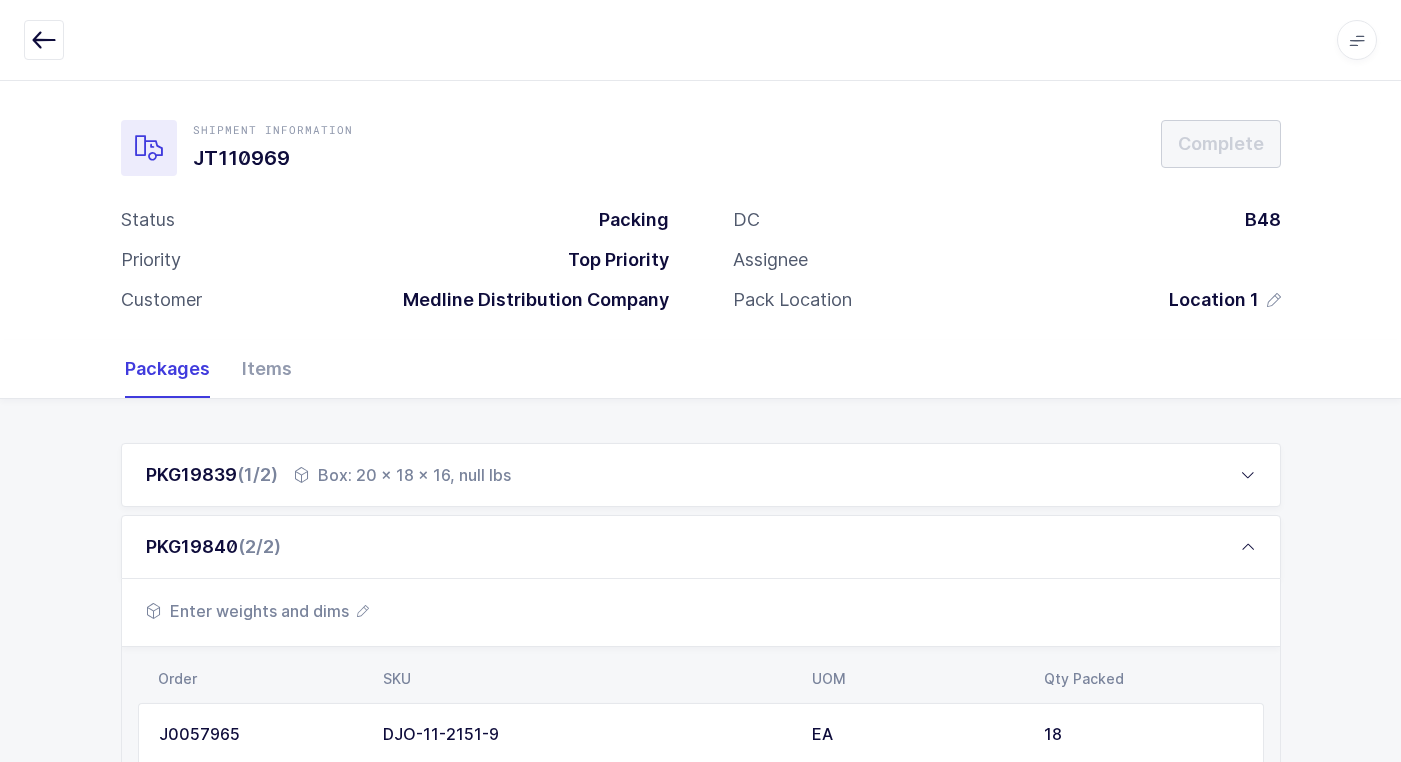 click on "Enter weights and dims" at bounding box center (257, 611) 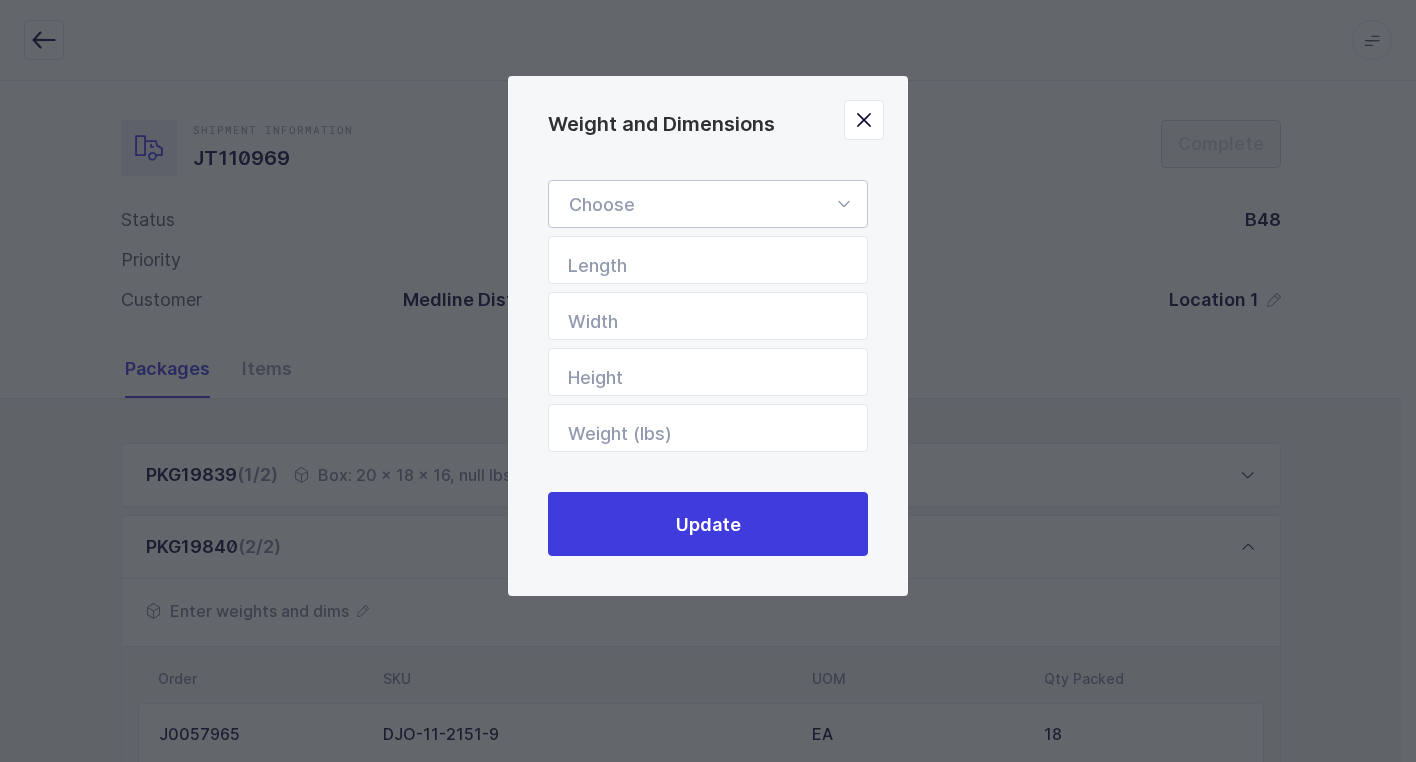 click at bounding box center (843, 204) 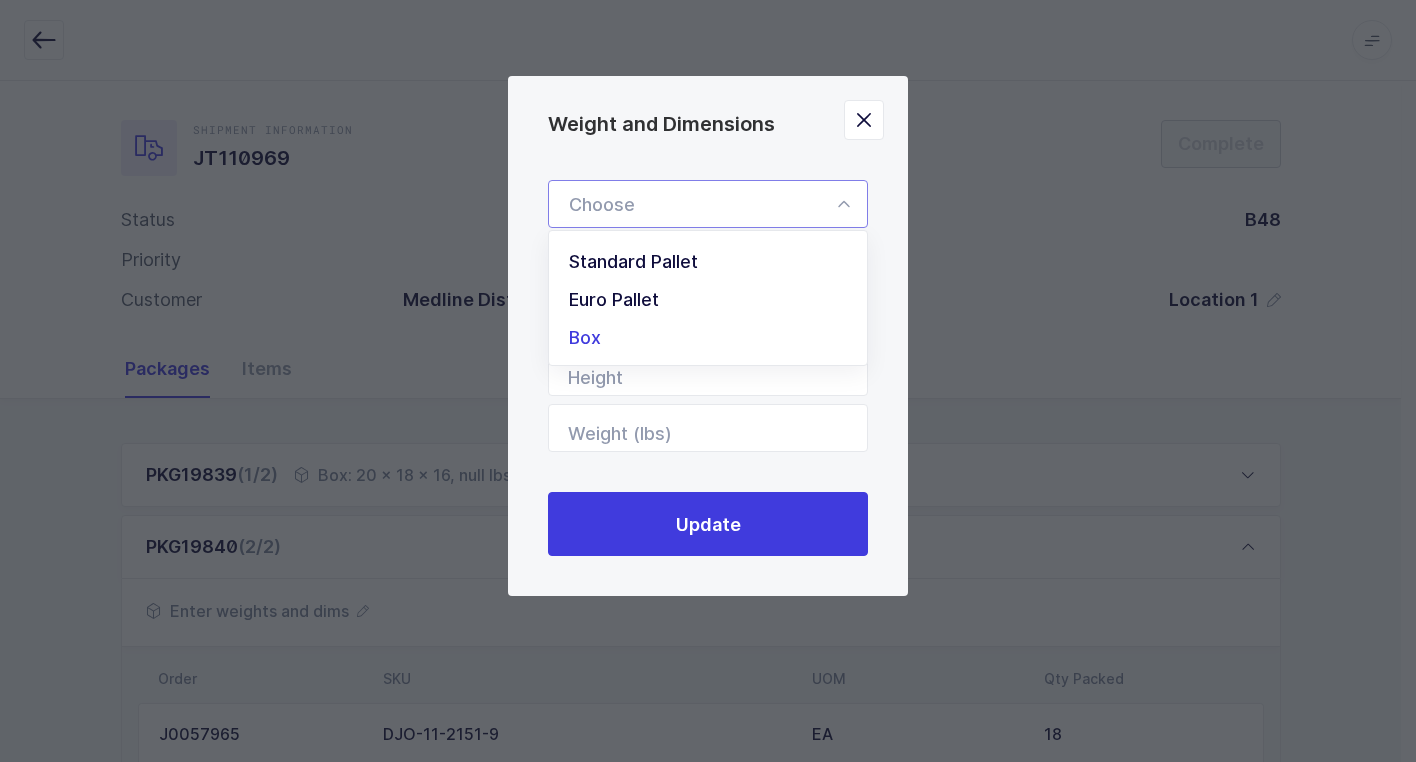click on "Box" at bounding box center (585, 337) 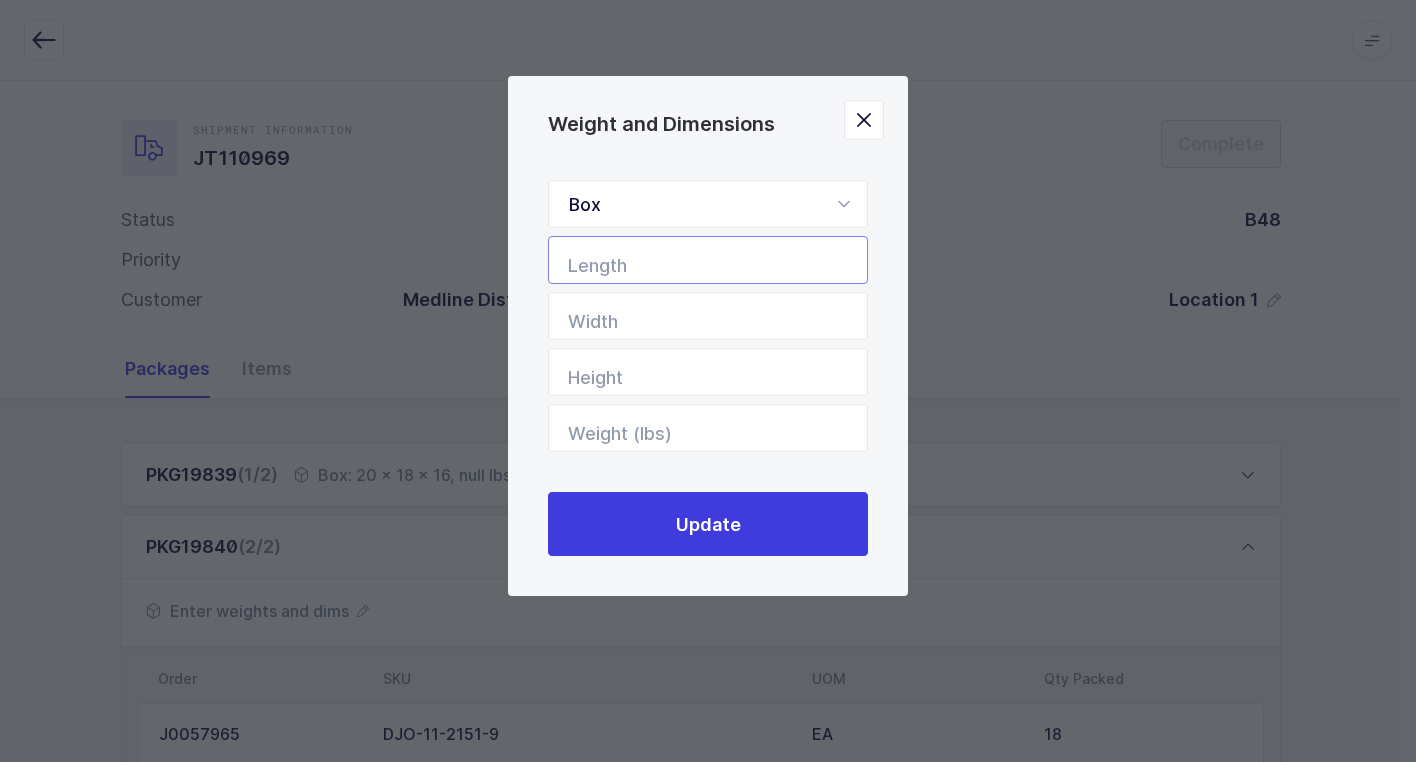 click at bounding box center (708, 260) 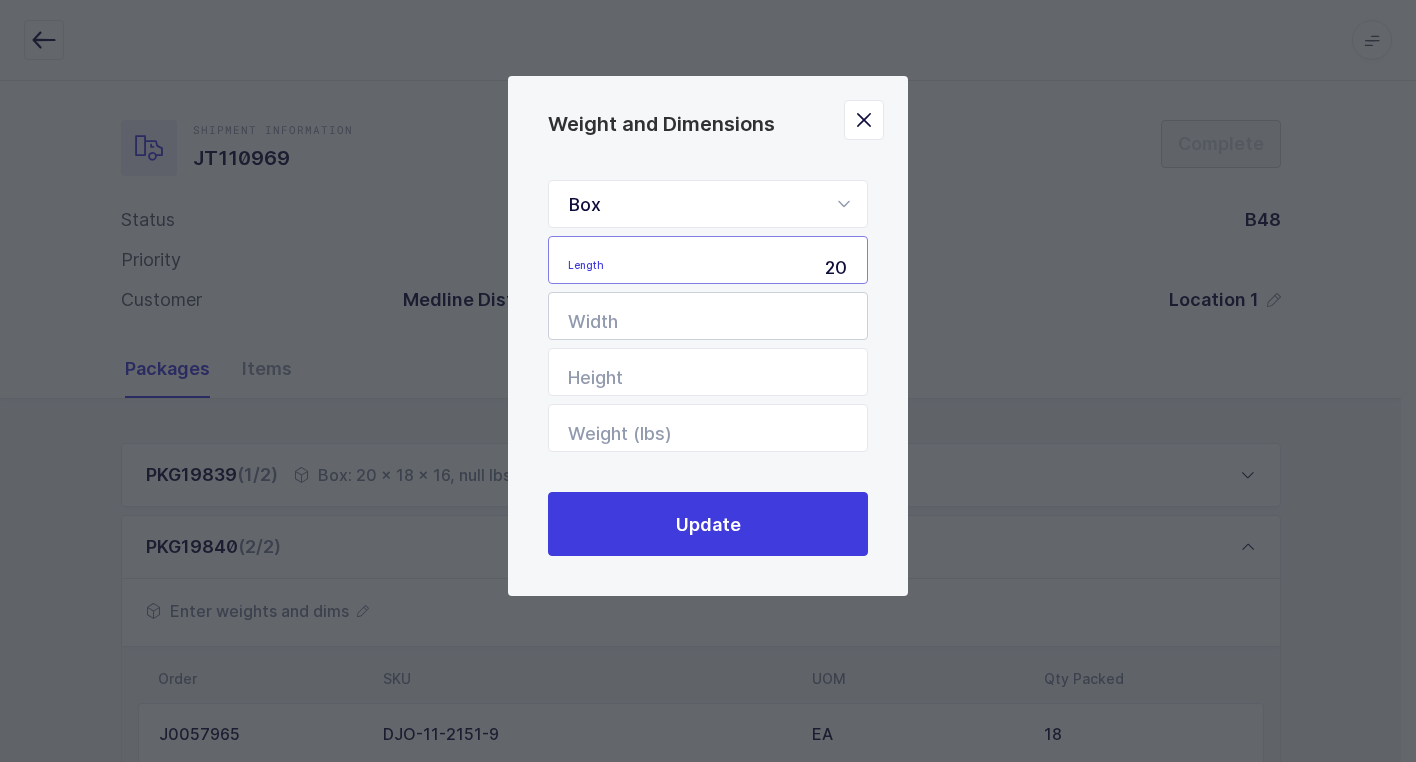 type on "20" 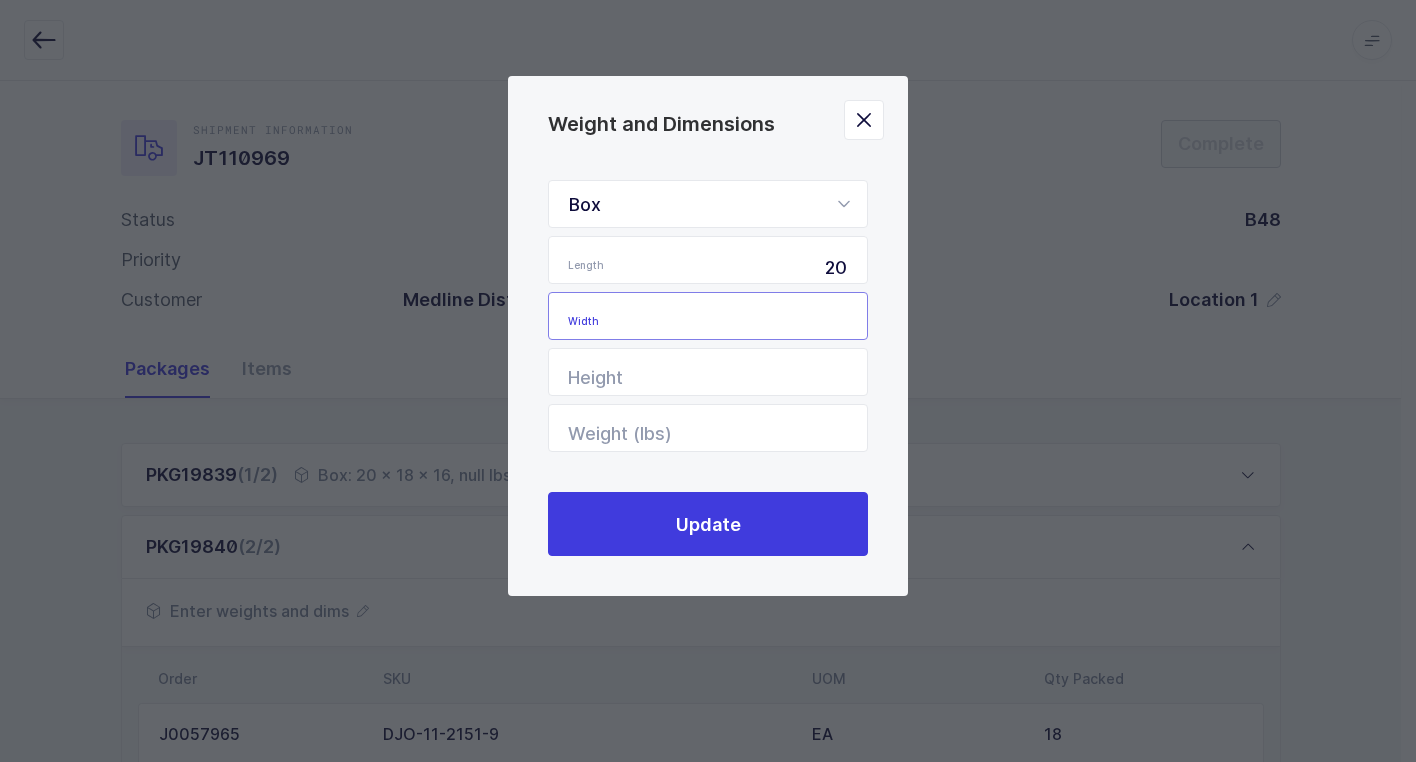click at bounding box center [708, 316] 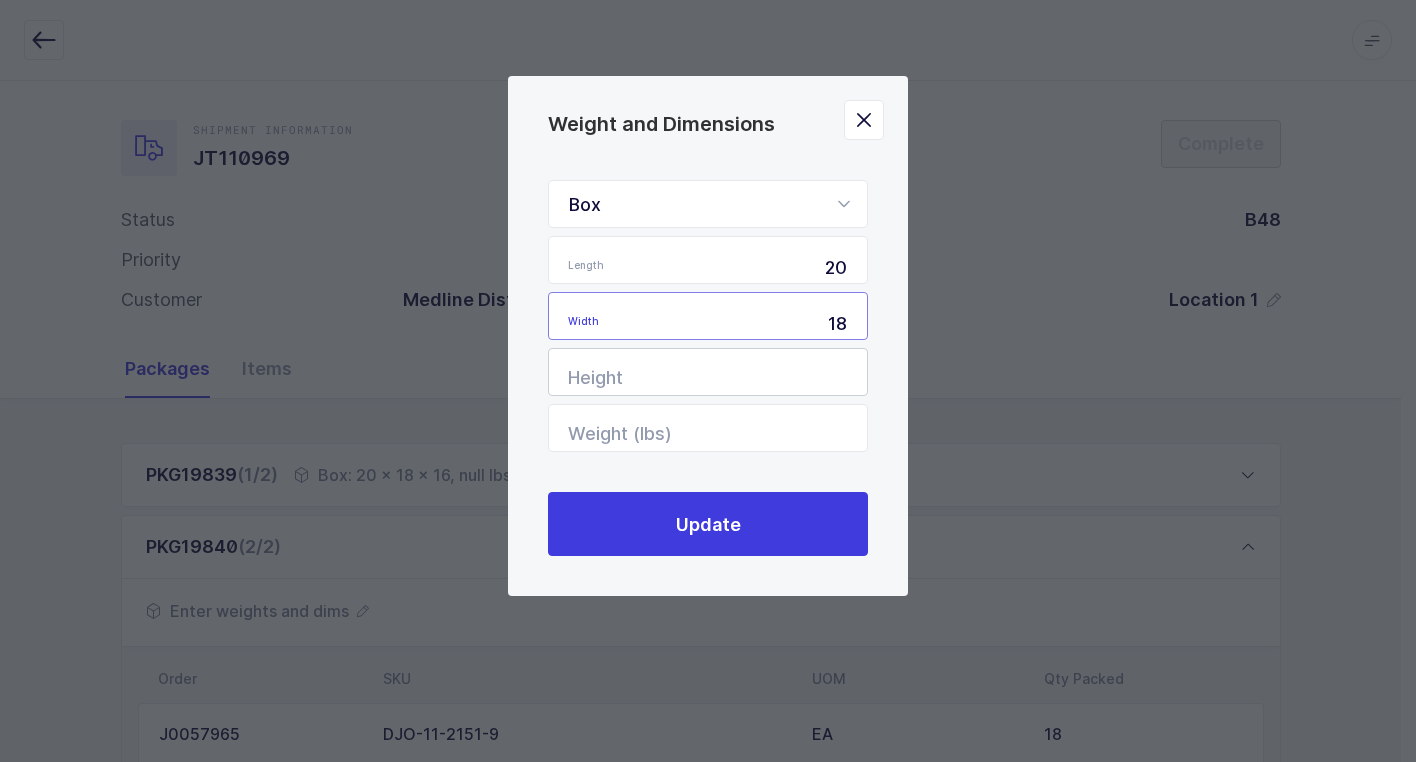 type on "18" 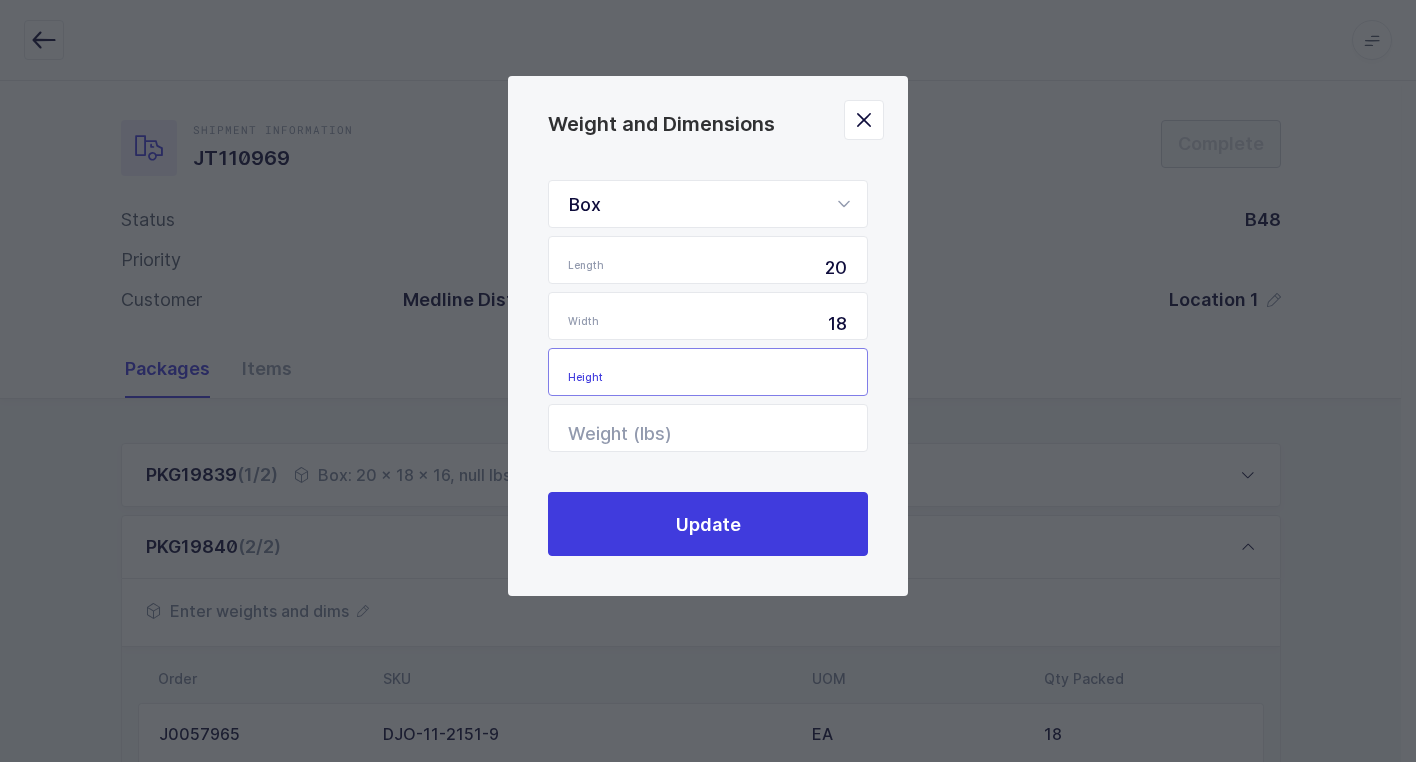 click at bounding box center (708, 372) 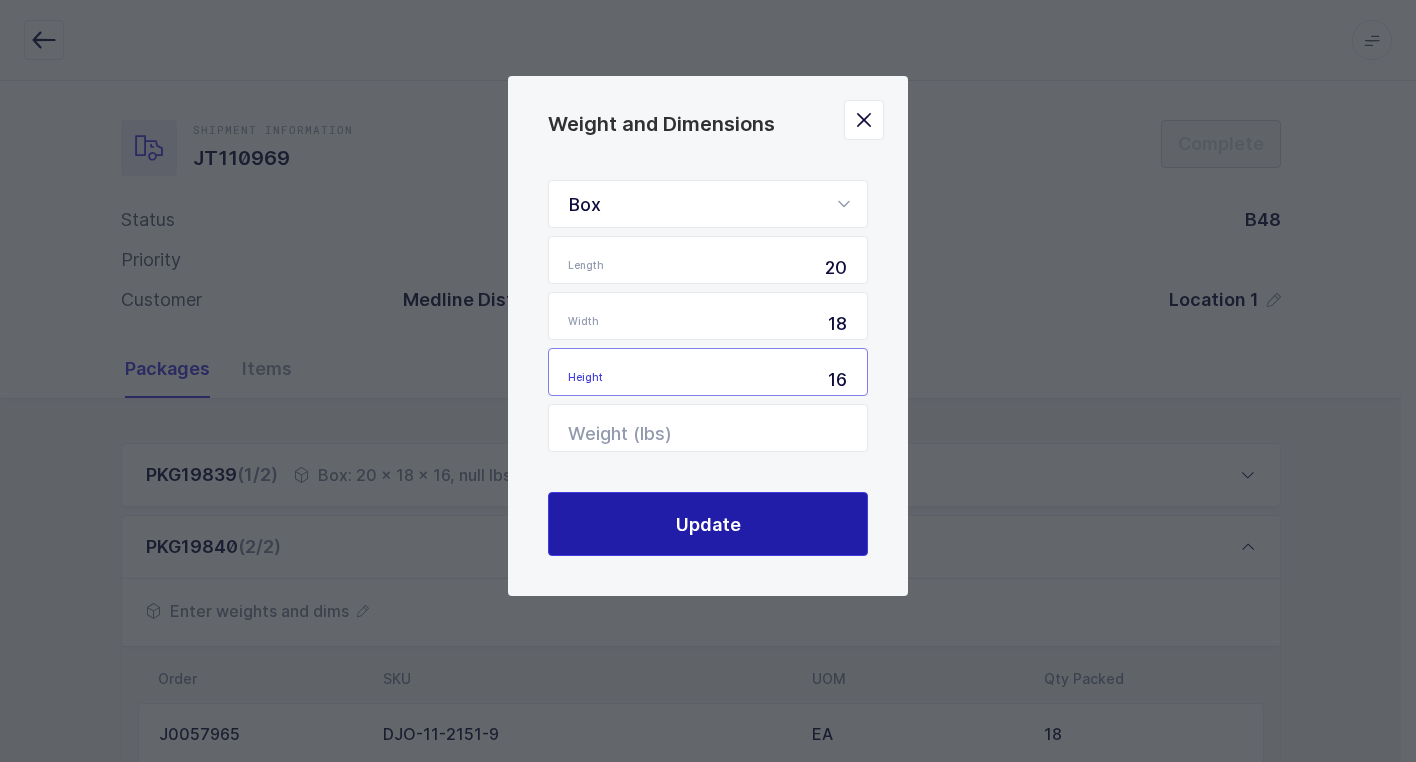 type on "16" 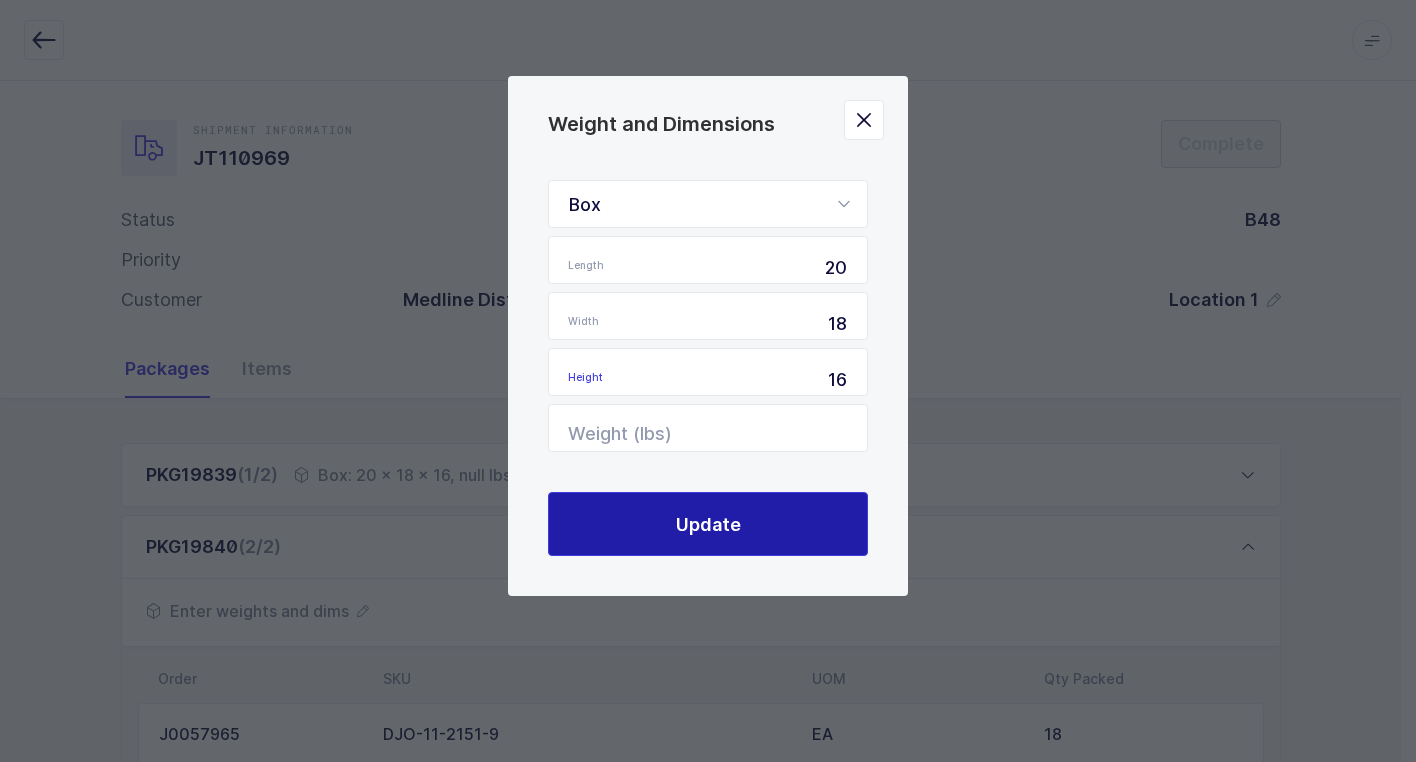 click on "Update" at bounding box center (708, 524) 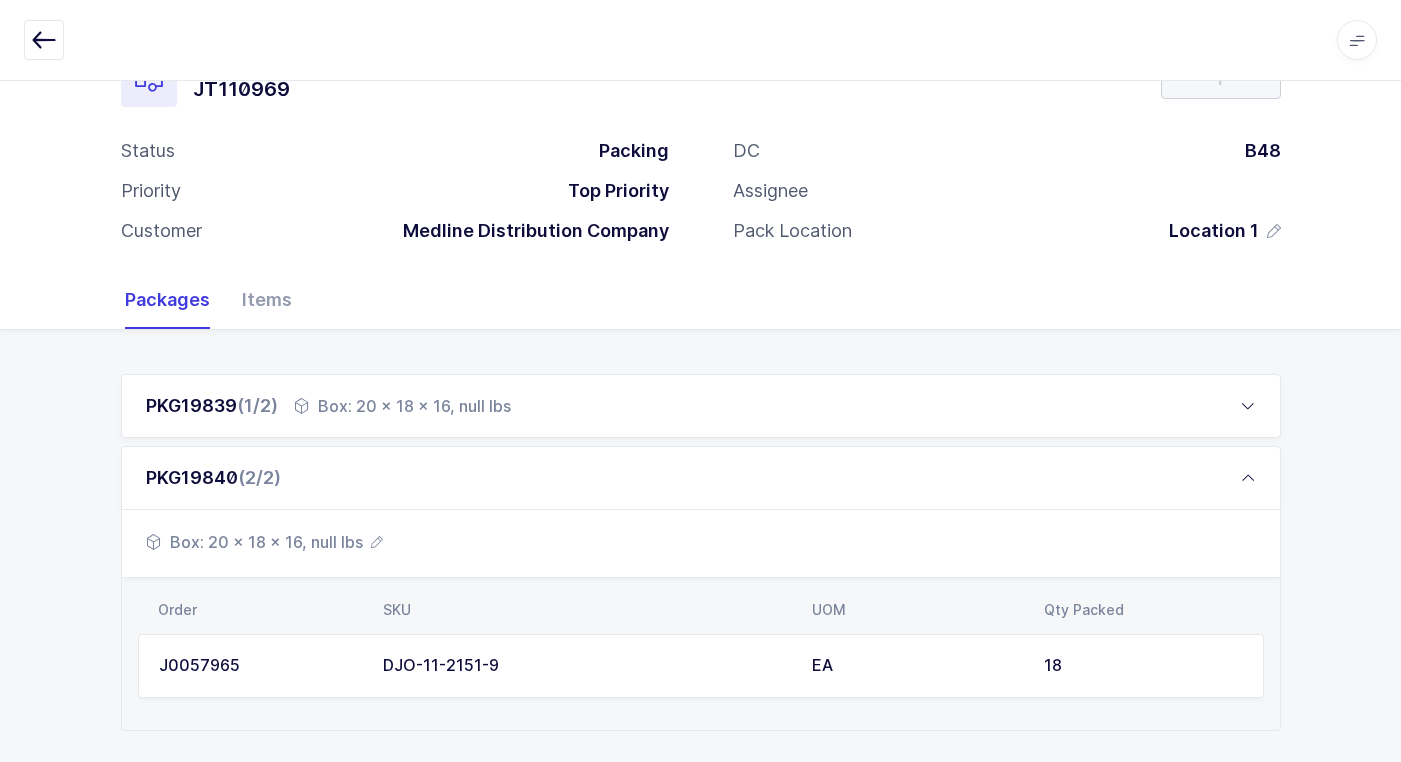 scroll, scrollTop: 117, scrollLeft: 0, axis: vertical 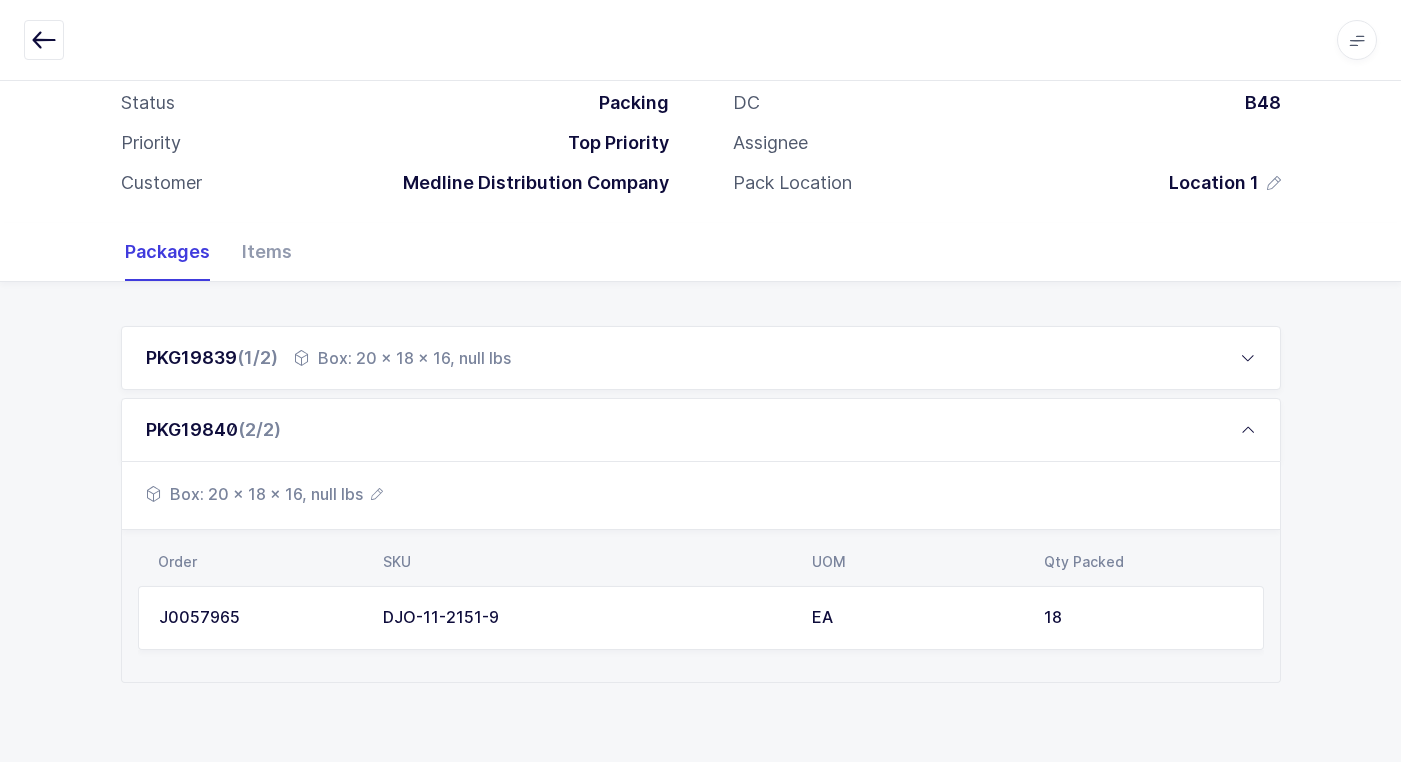 click on "Box: 20 x 18 x 16, null lbs" at bounding box center [264, 494] 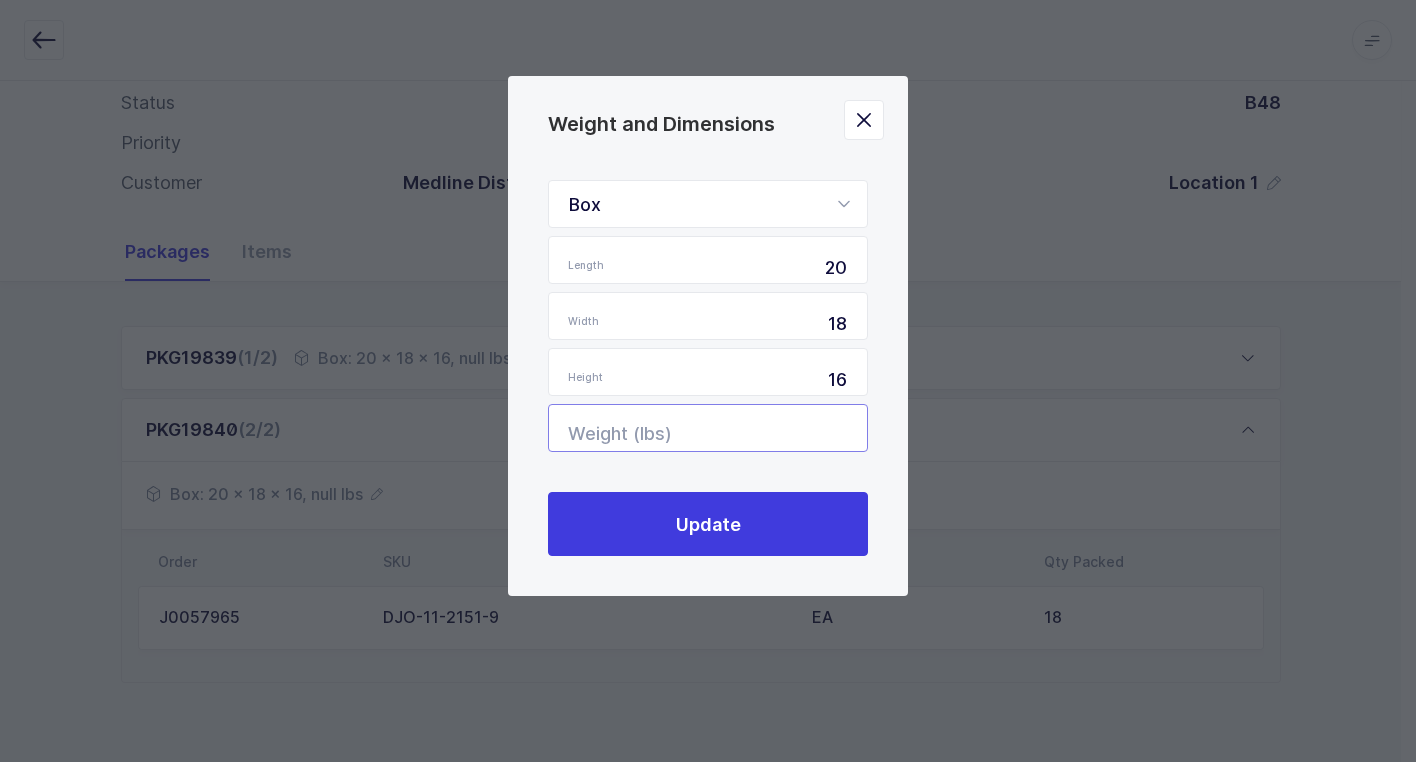 click at bounding box center (708, 428) 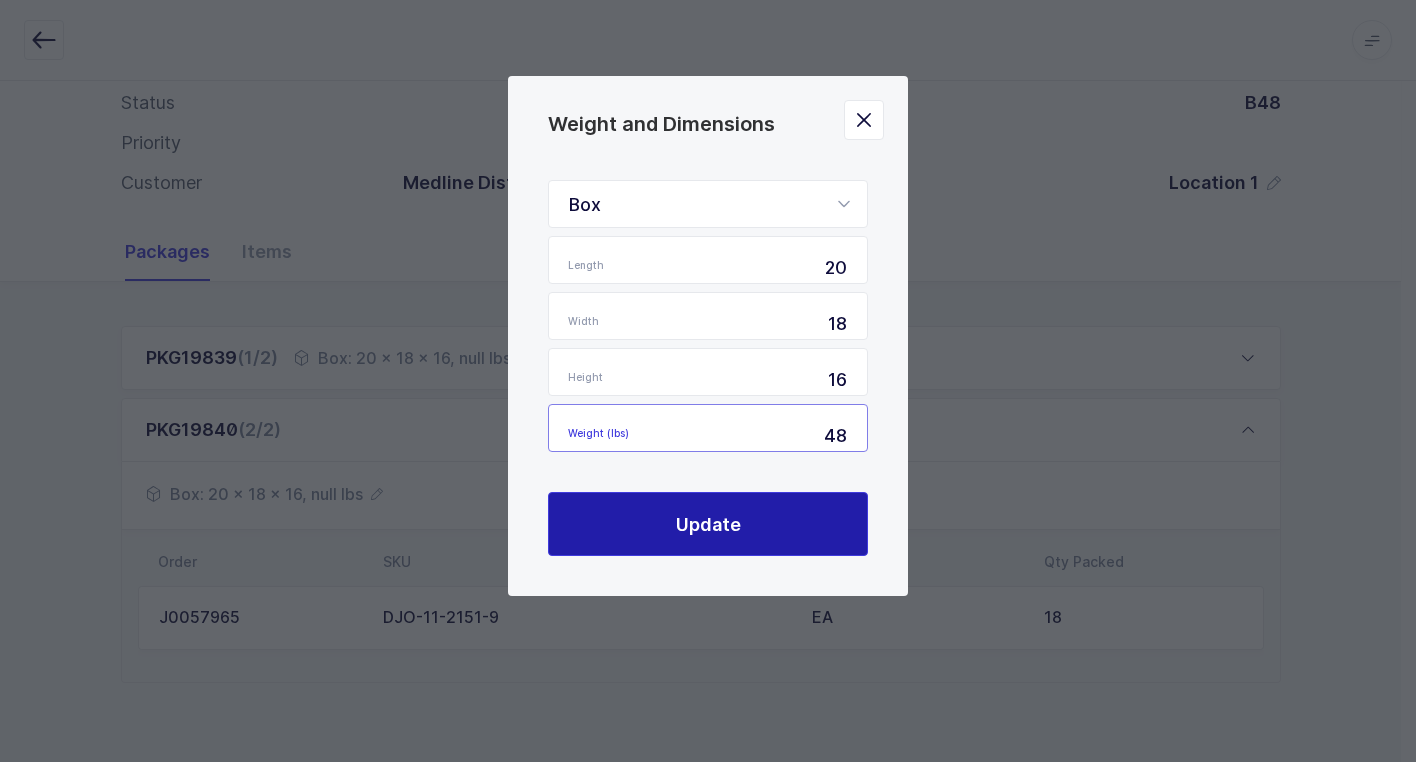 type on "48" 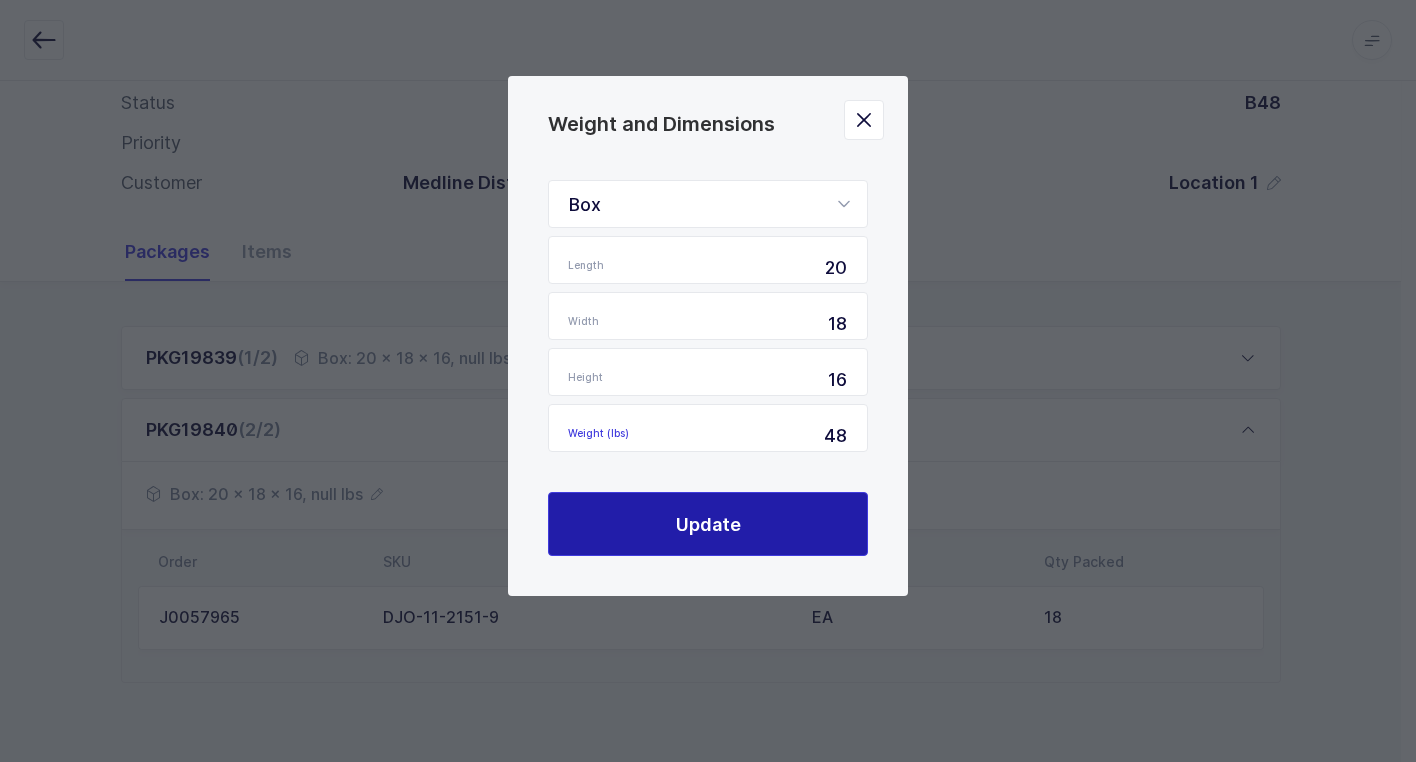 click on "Update" at bounding box center [708, 524] 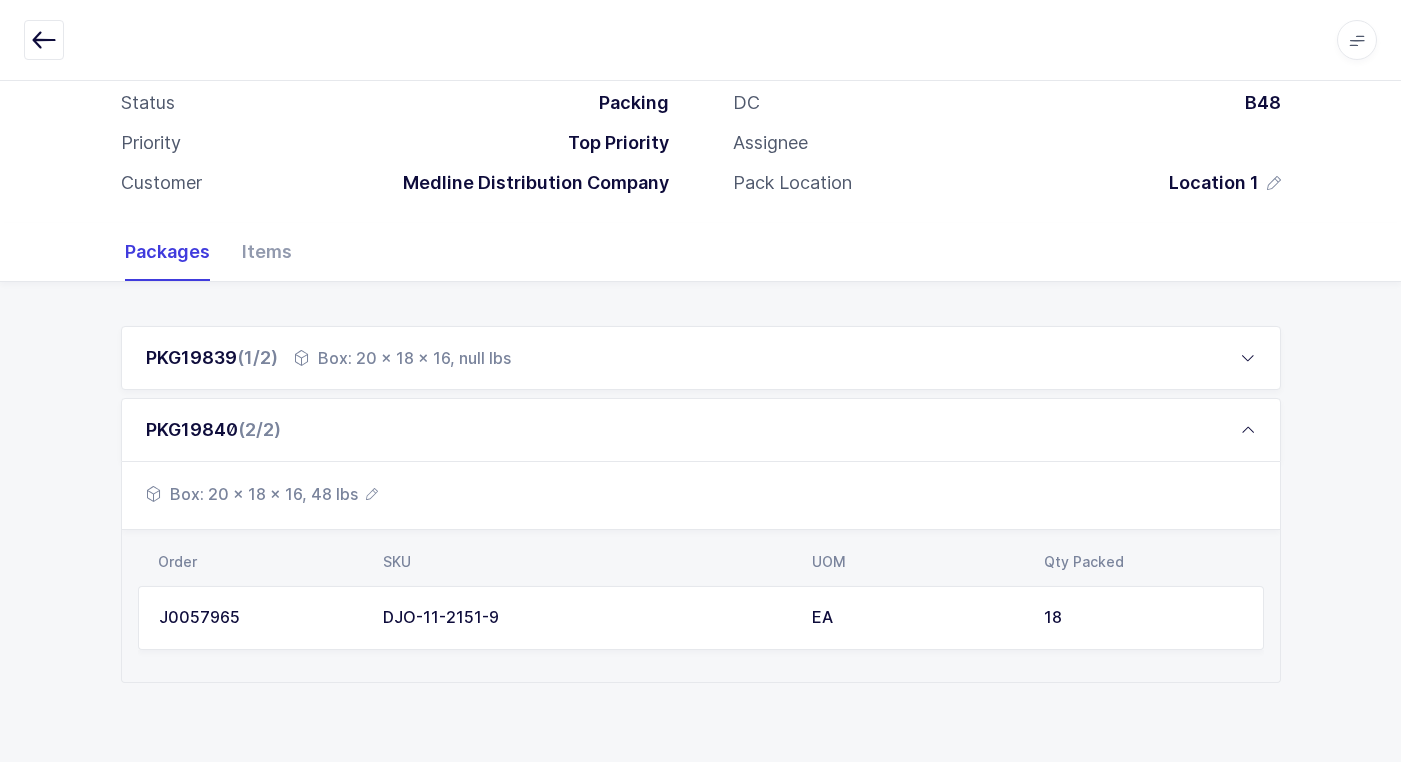 click on "Box: 20 x 18 x 16, null lbs" at bounding box center [402, 358] 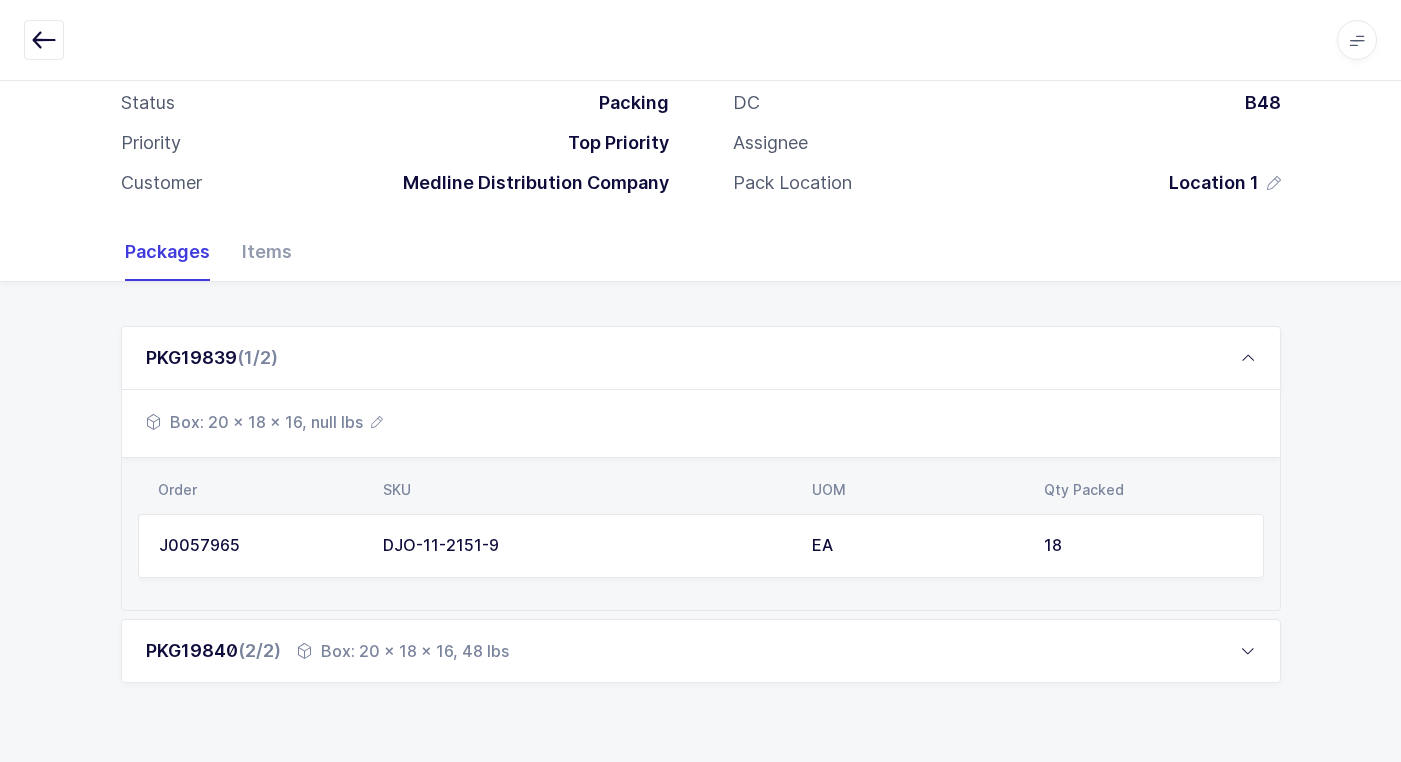 click on "Box: 20 x 18 x 16, null lbs" at bounding box center (264, 422) 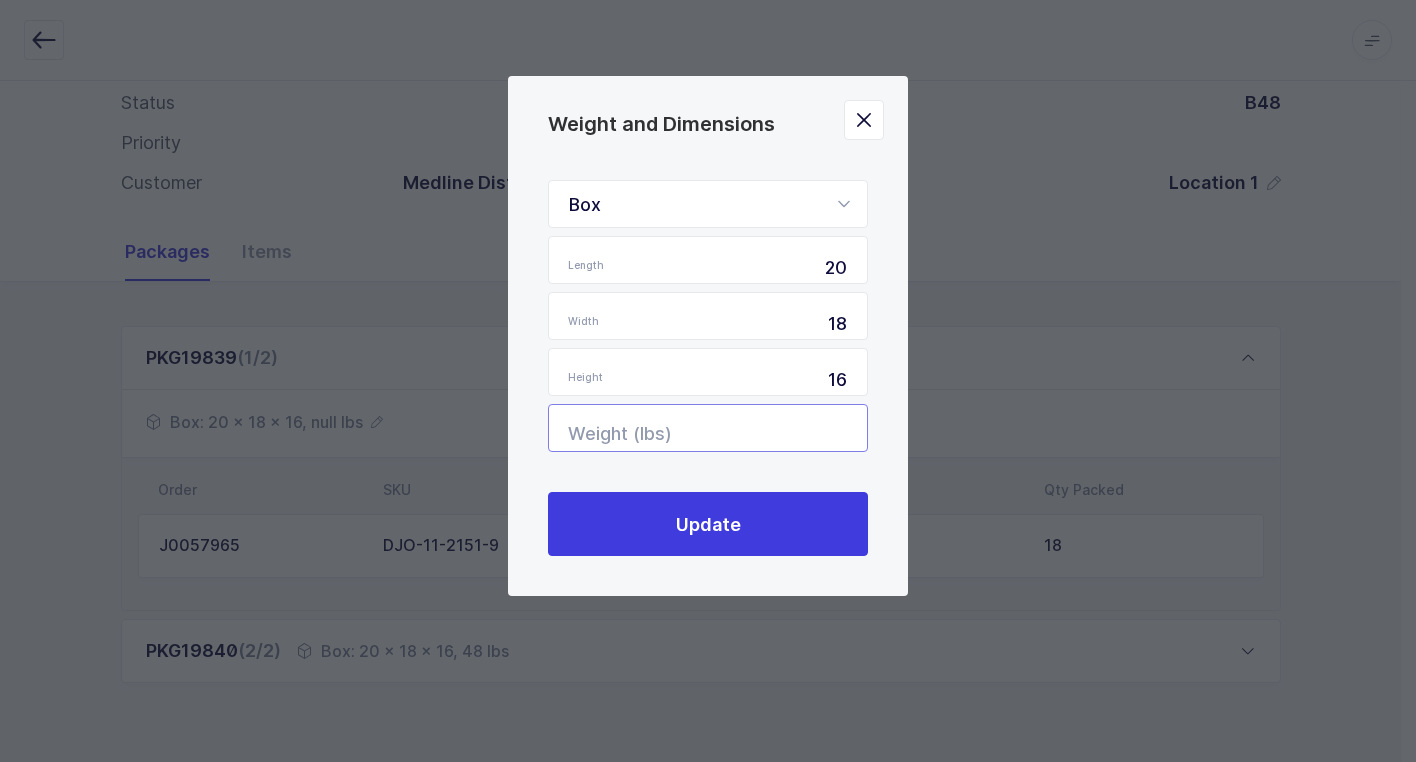 click at bounding box center [708, 428] 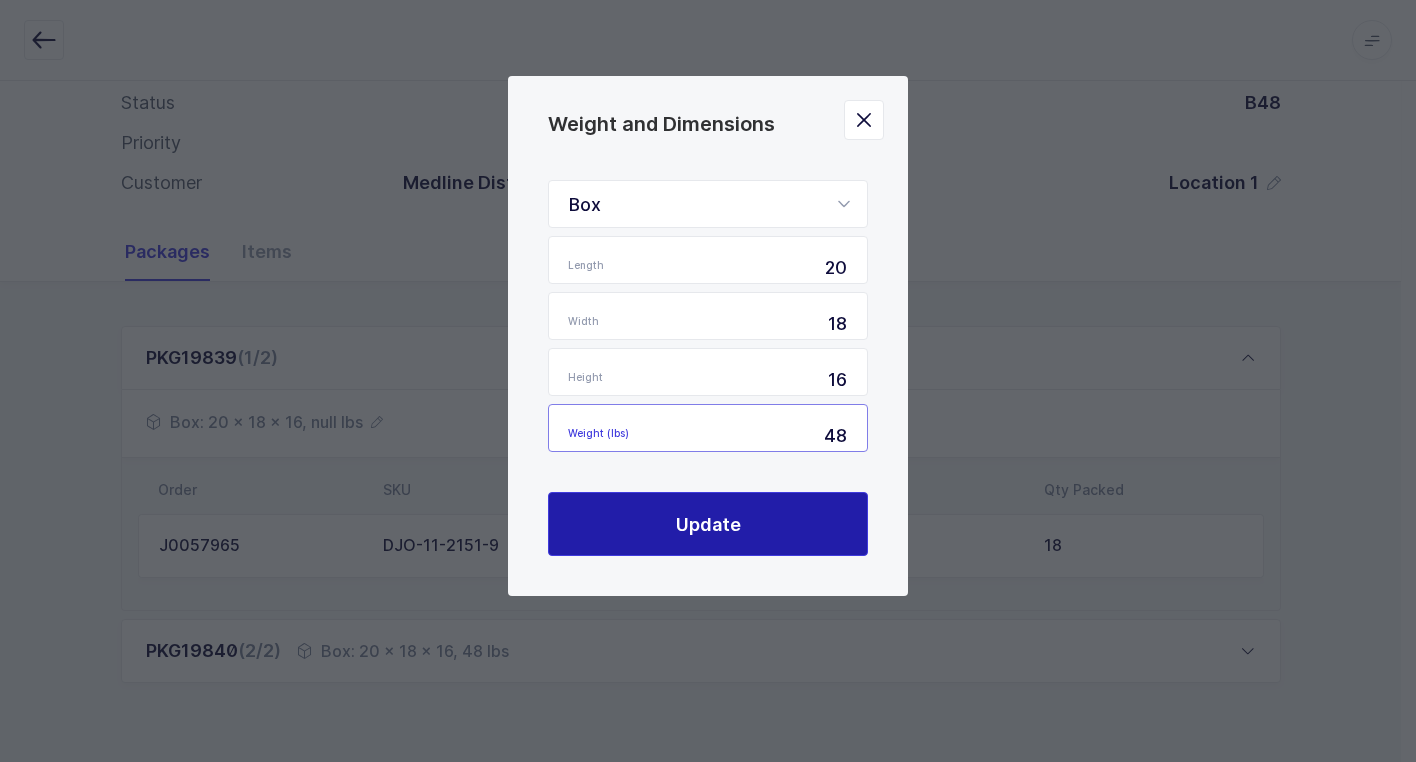 type on "48" 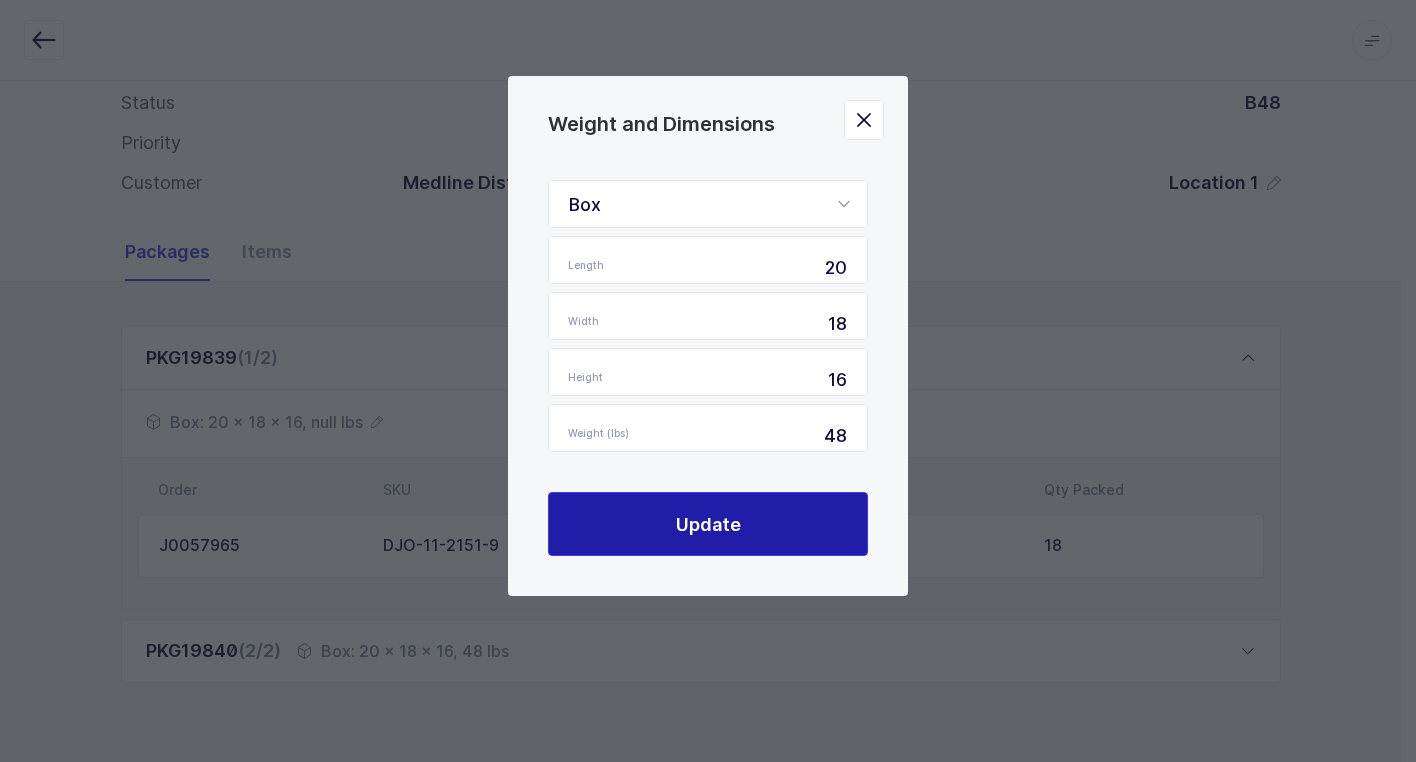 drag, startPoint x: 766, startPoint y: 526, endPoint x: 852, endPoint y: 438, distance: 123.04471 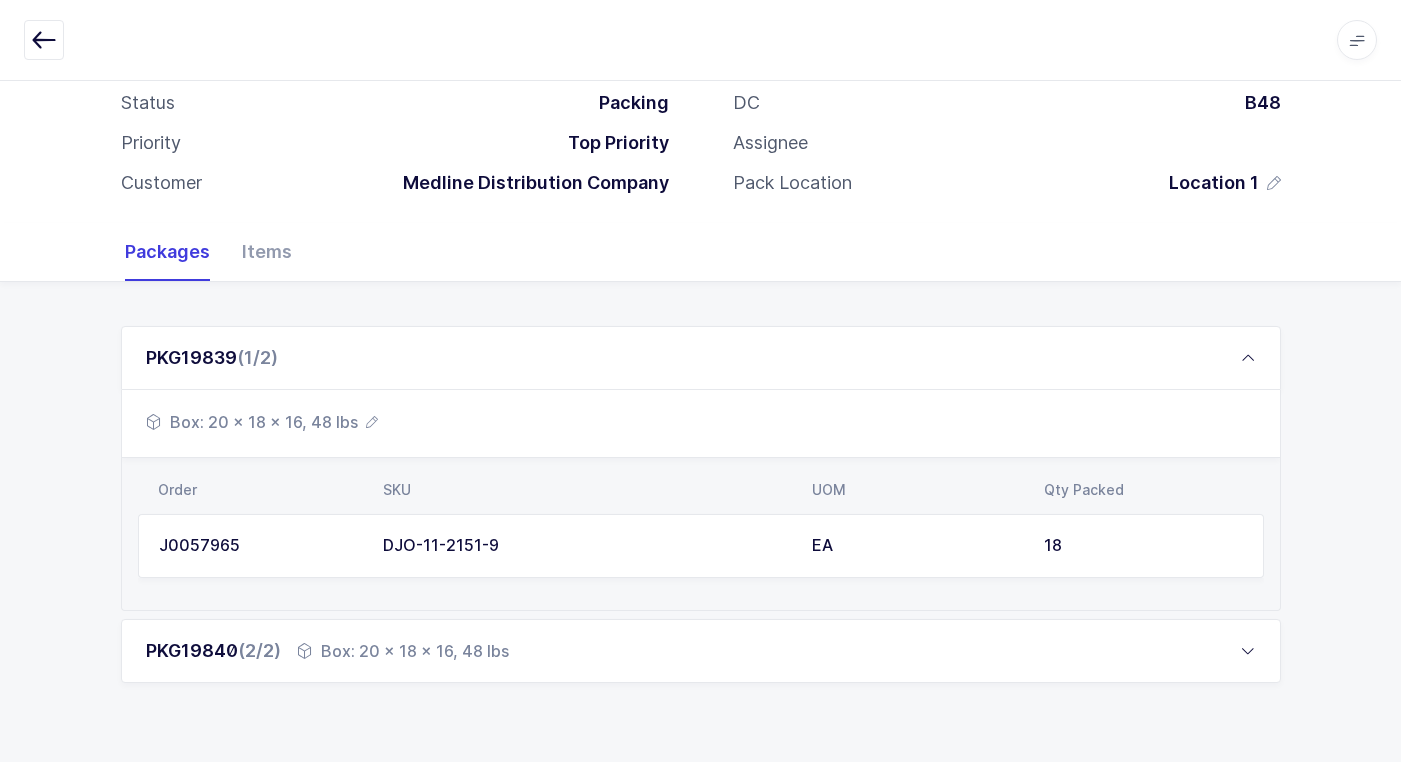 scroll, scrollTop: 0, scrollLeft: 0, axis: both 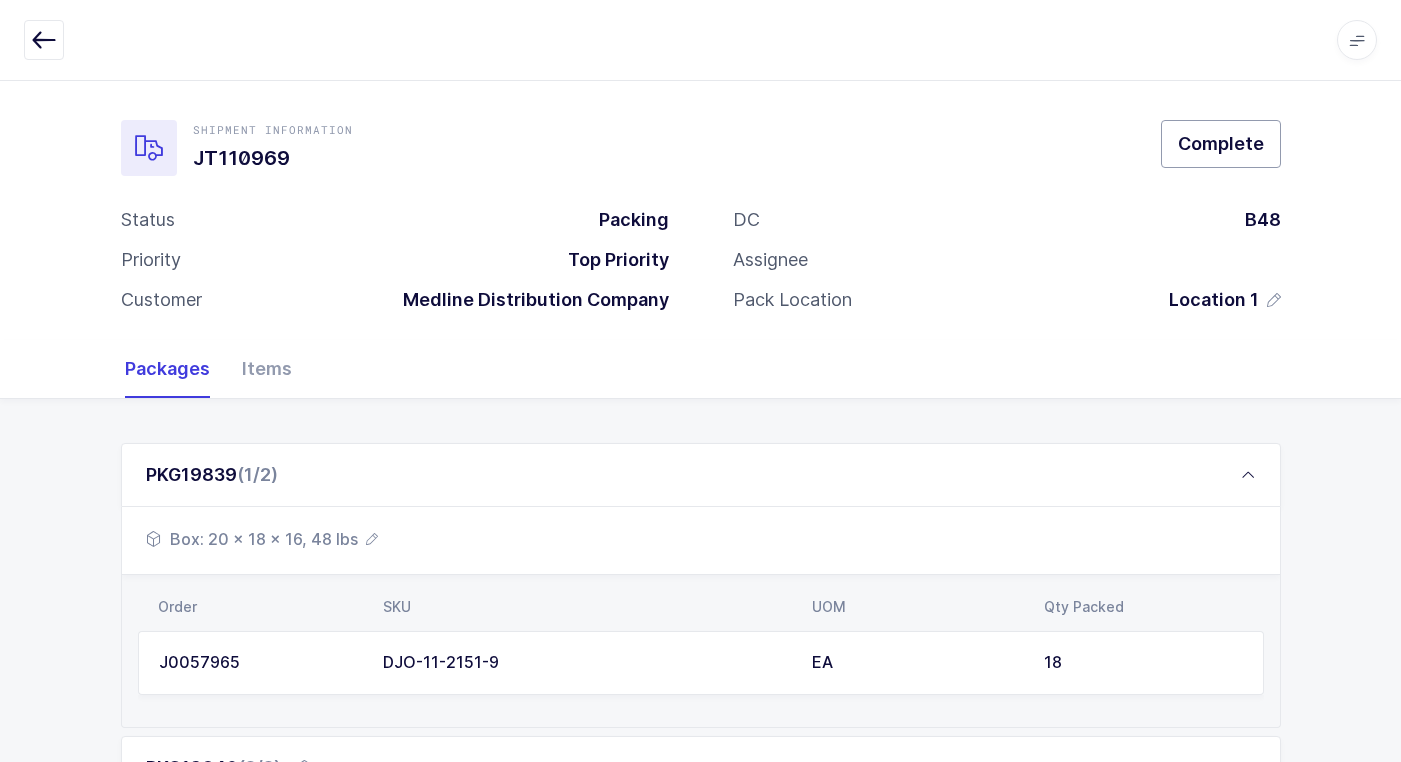 click on "Complete" at bounding box center [1221, 143] 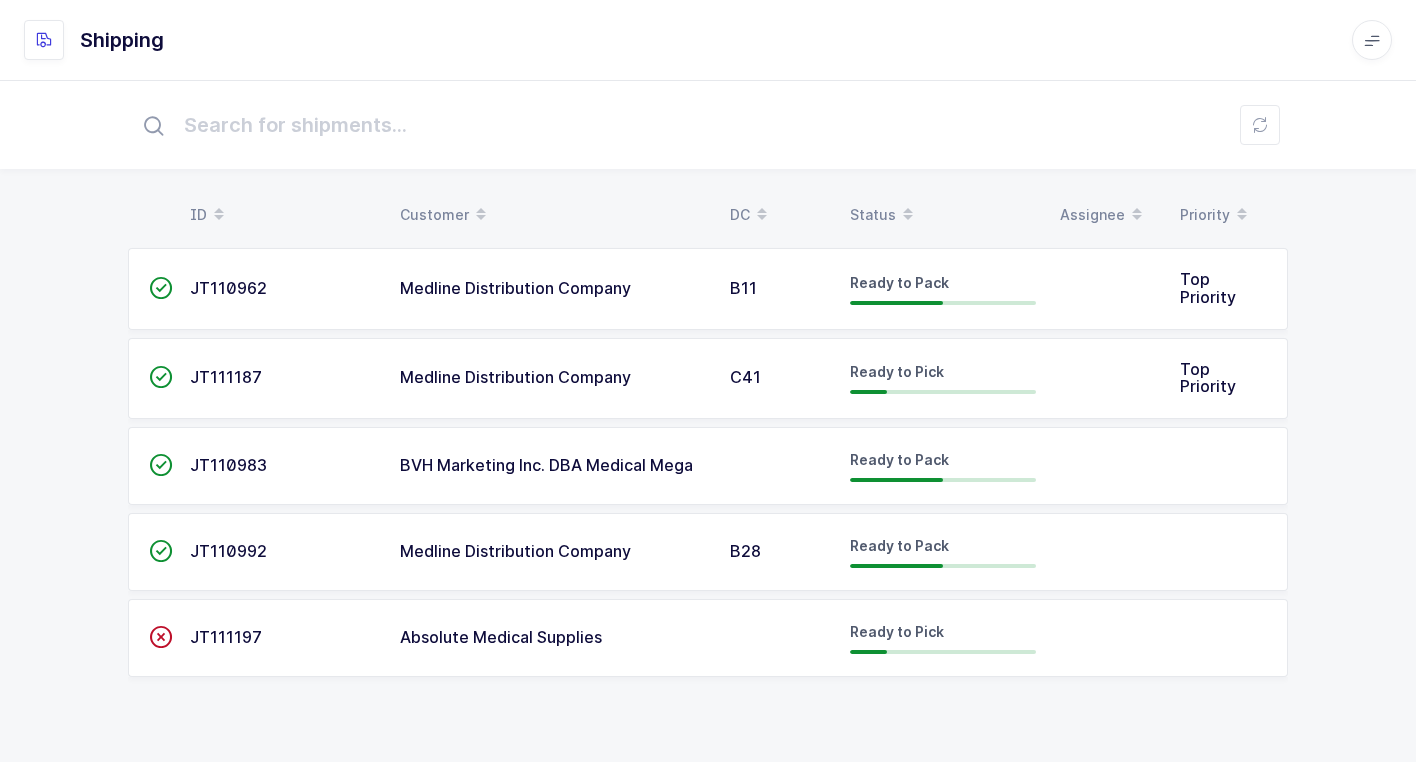 click on "Medline Distribution Company" at bounding box center (553, 552) 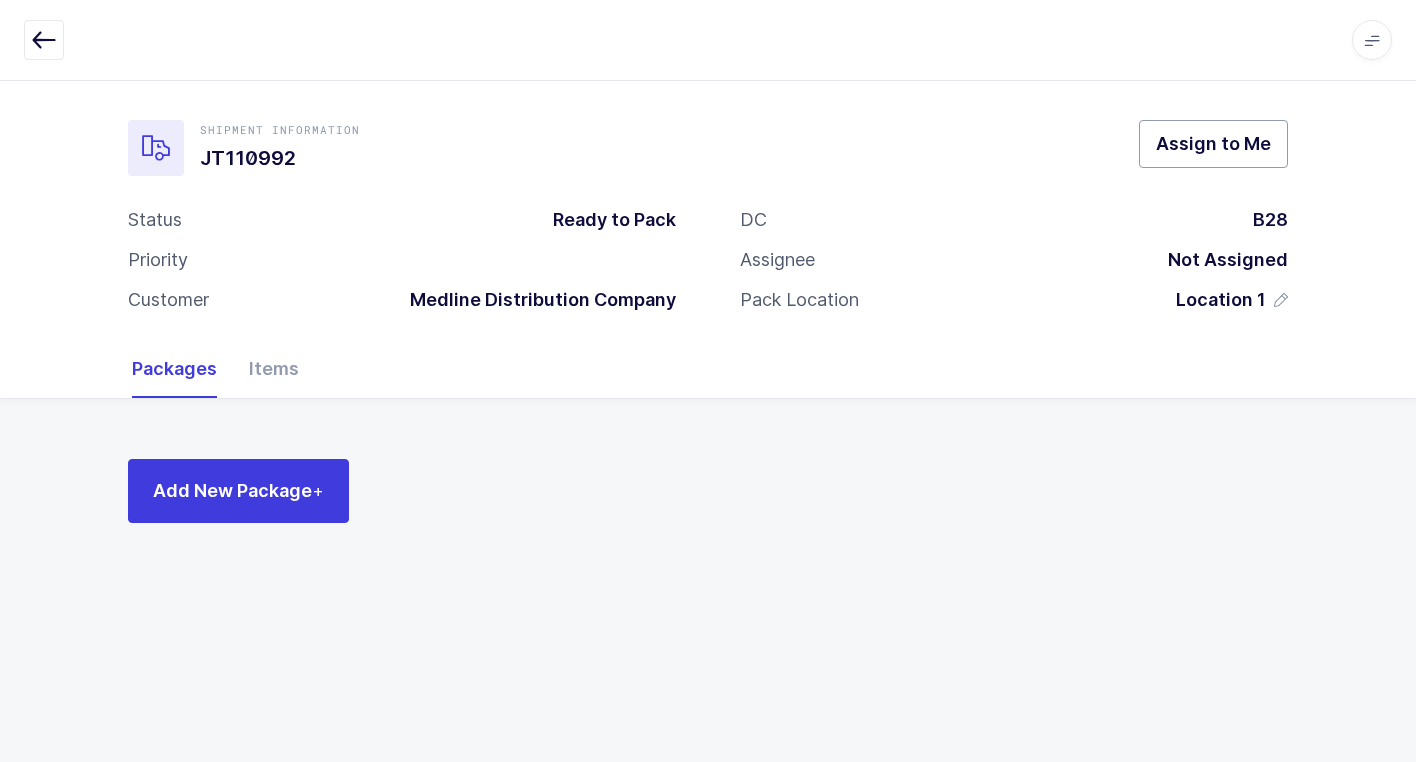 click on "Assign to Me" at bounding box center [1213, 143] 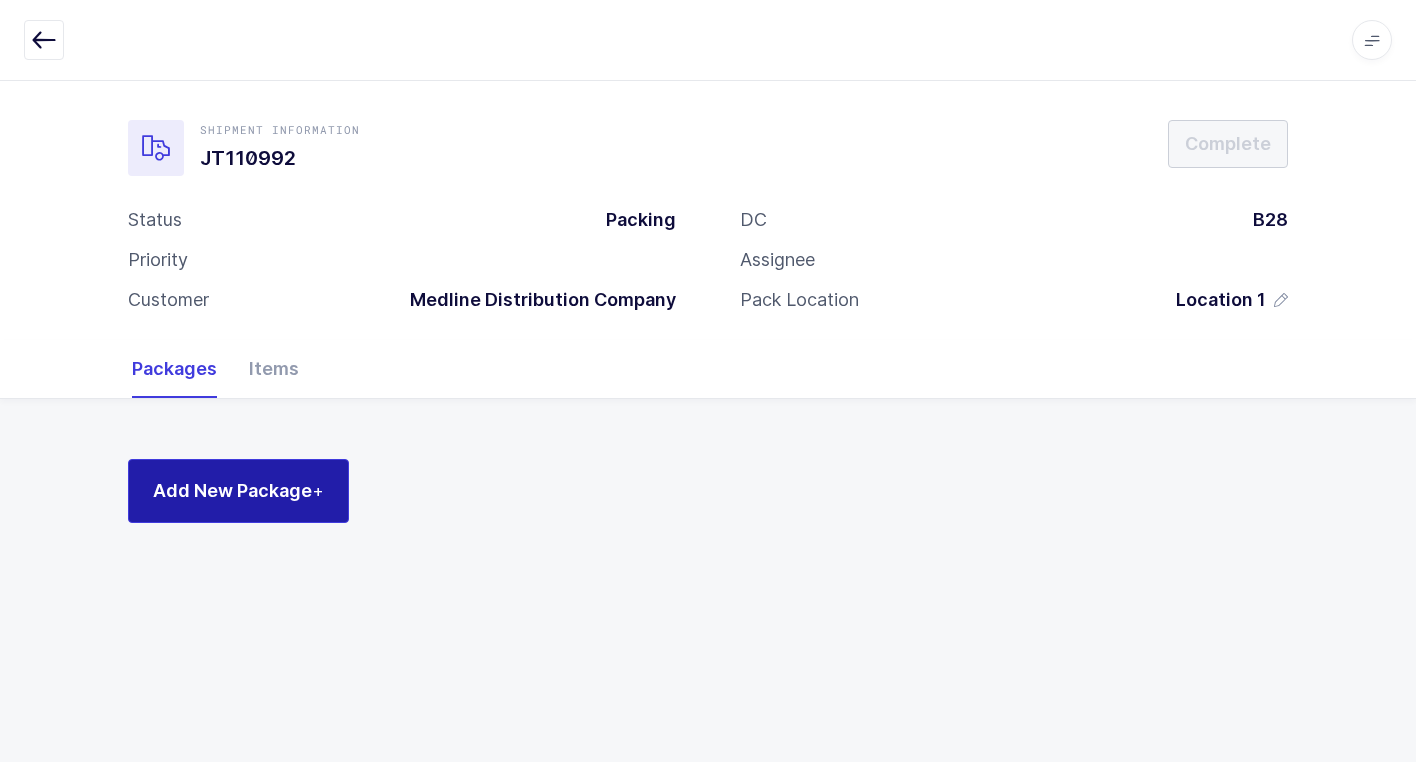 click on "Add New Package  +" at bounding box center [238, 490] 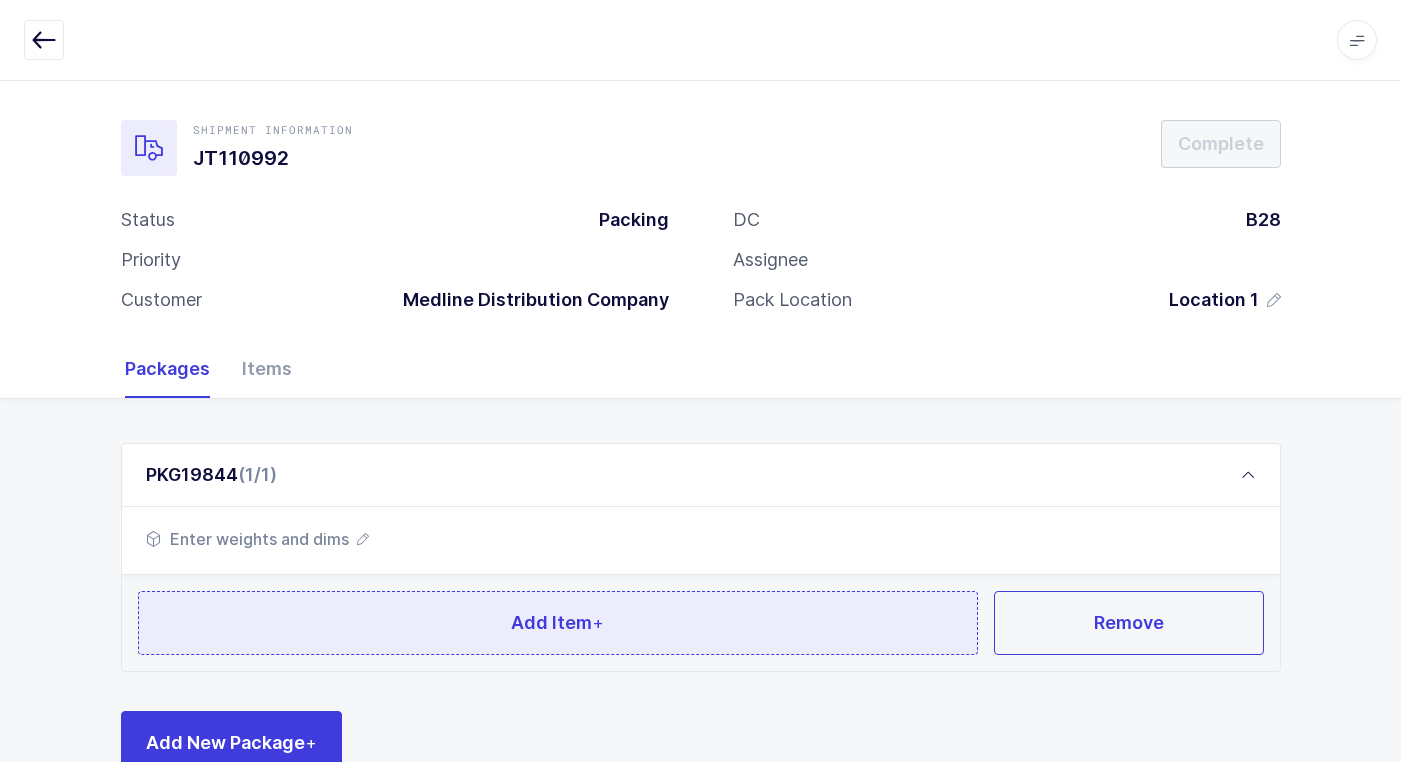 click on "Add Item  +" at bounding box center [558, 623] 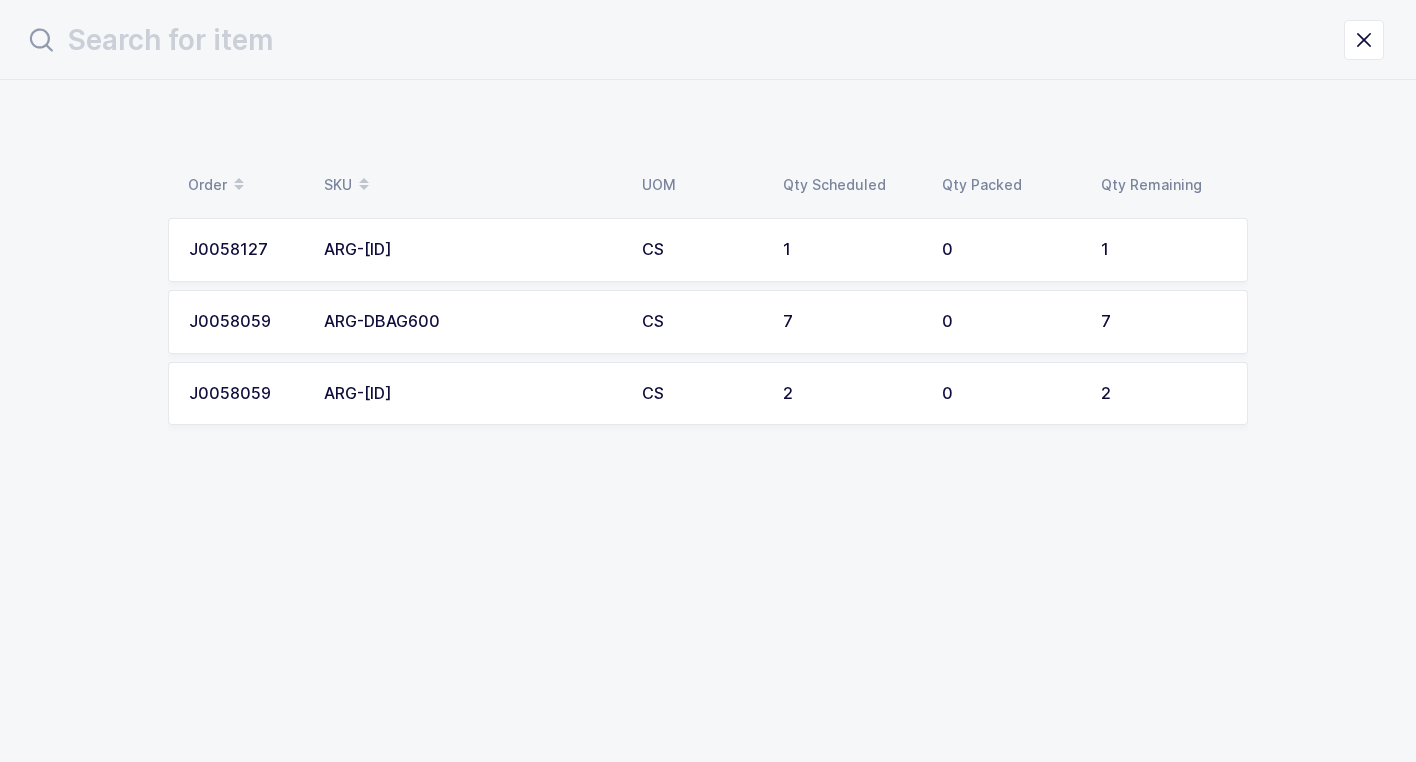 click on "ARG-DBAG600" at bounding box center (471, 322) 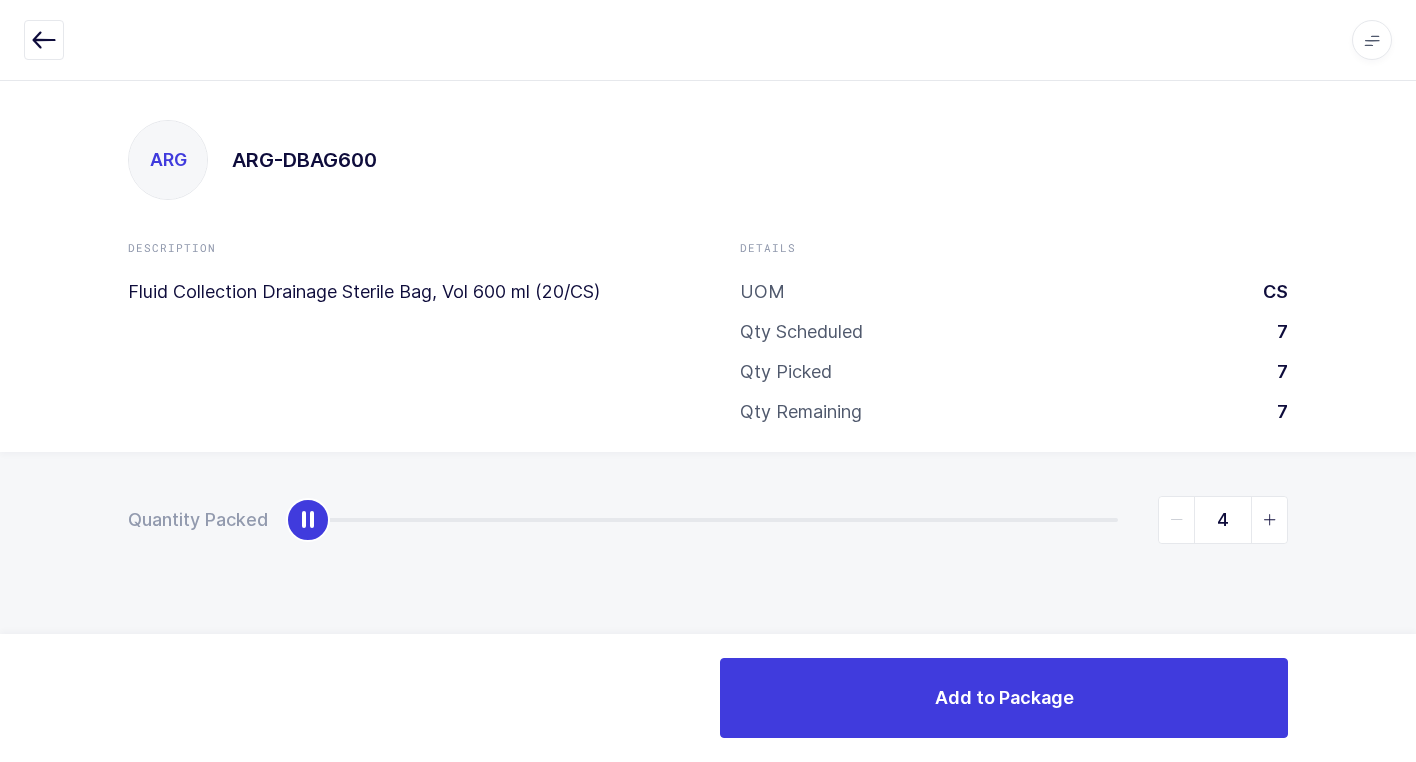 type on "7" 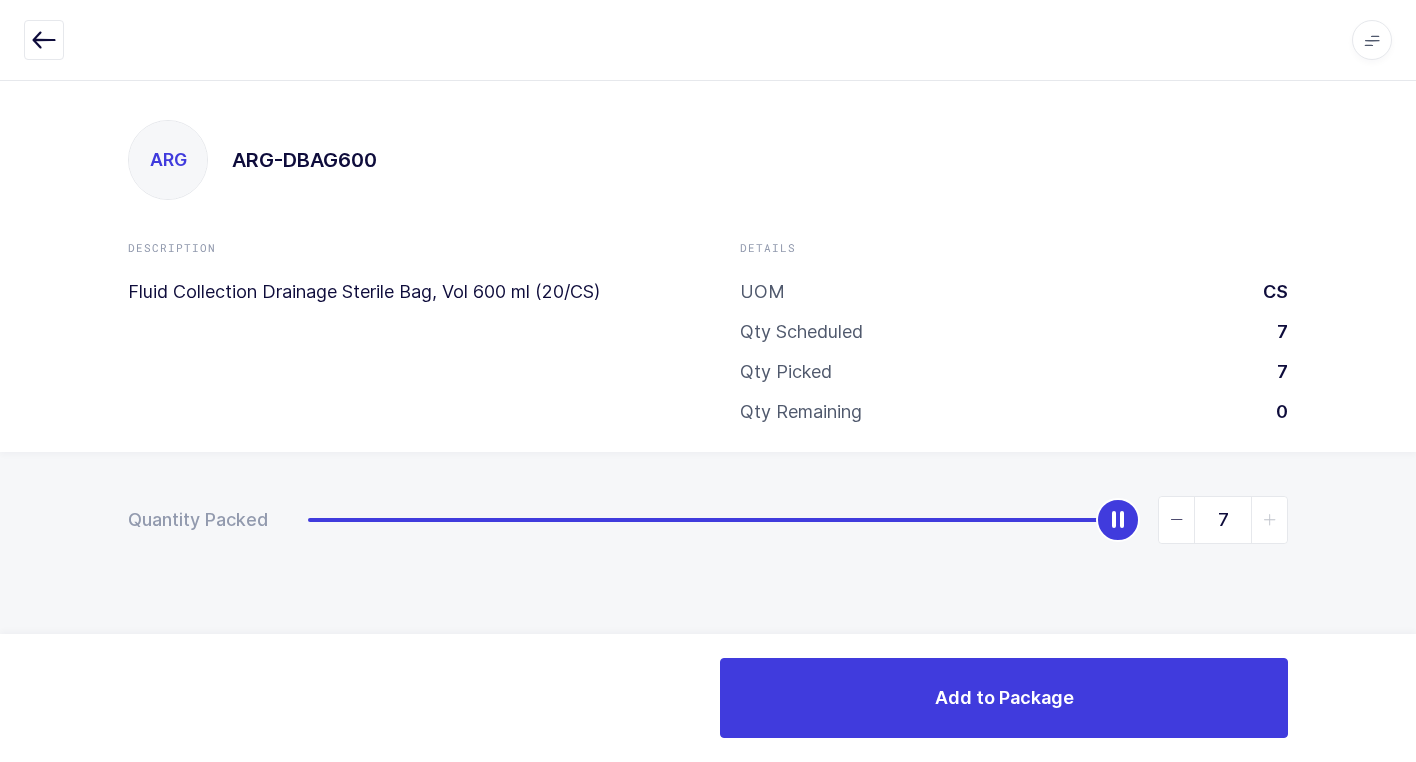 drag, startPoint x: 313, startPoint y: 519, endPoint x: 998, endPoint y: 741, distance: 720.0757 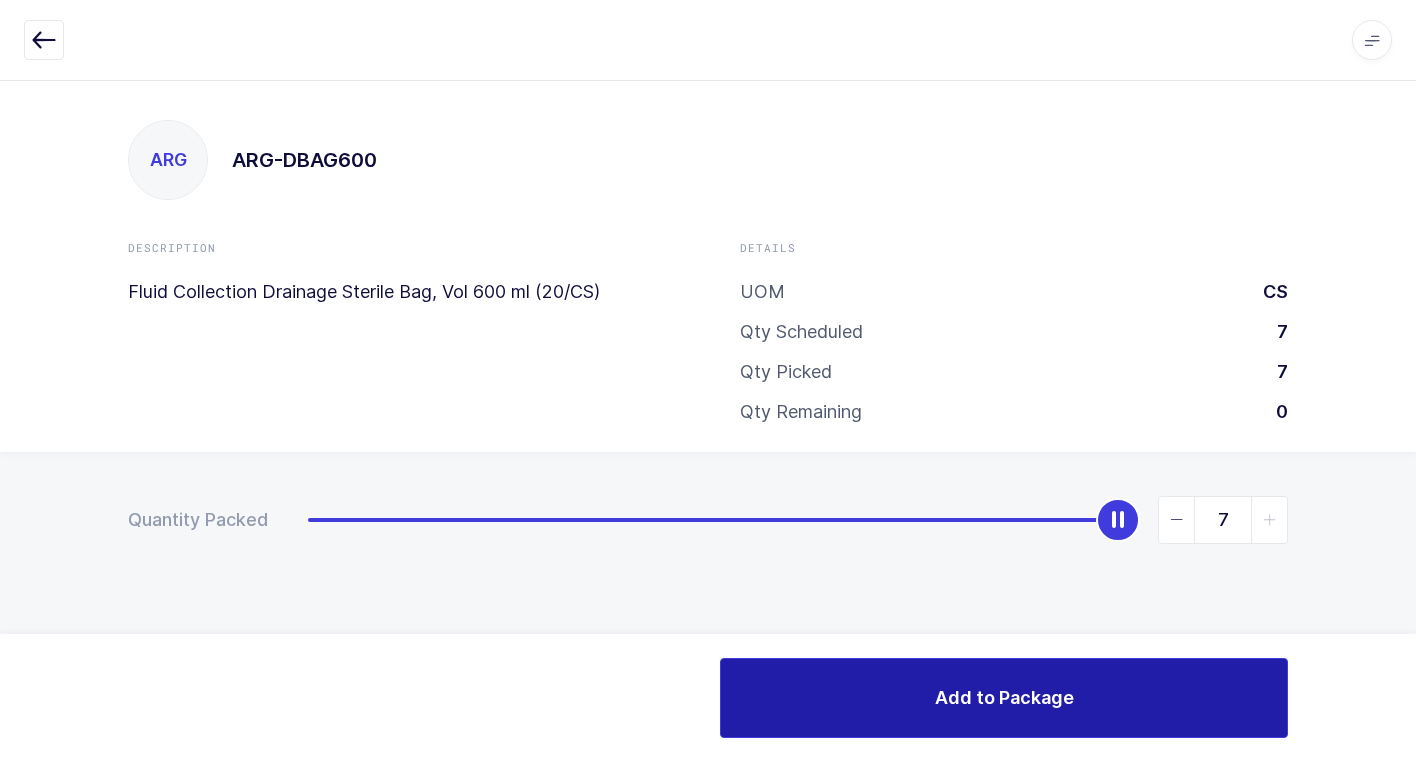 drag, startPoint x: 944, startPoint y: 679, endPoint x: 884, endPoint y: 707, distance: 66.211784 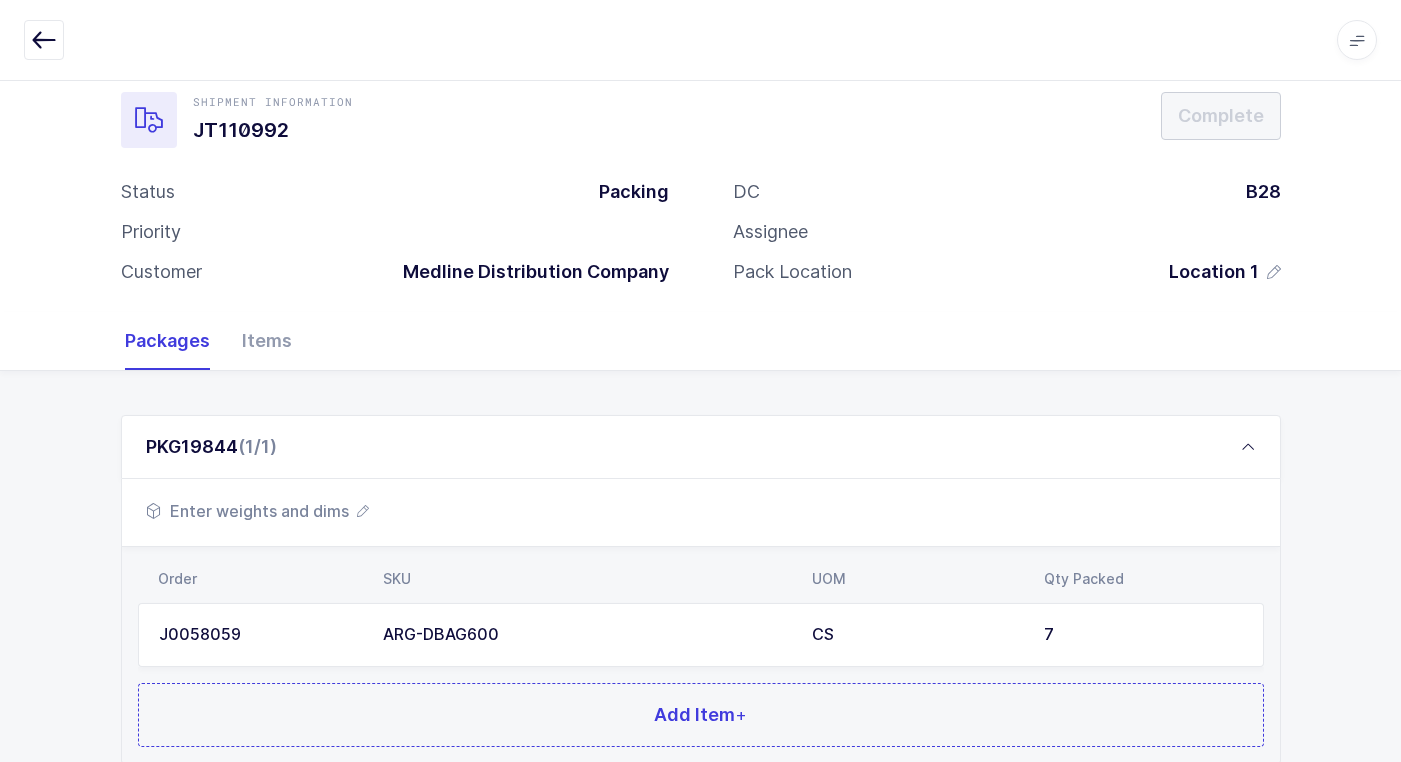 scroll, scrollTop: 173, scrollLeft: 0, axis: vertical 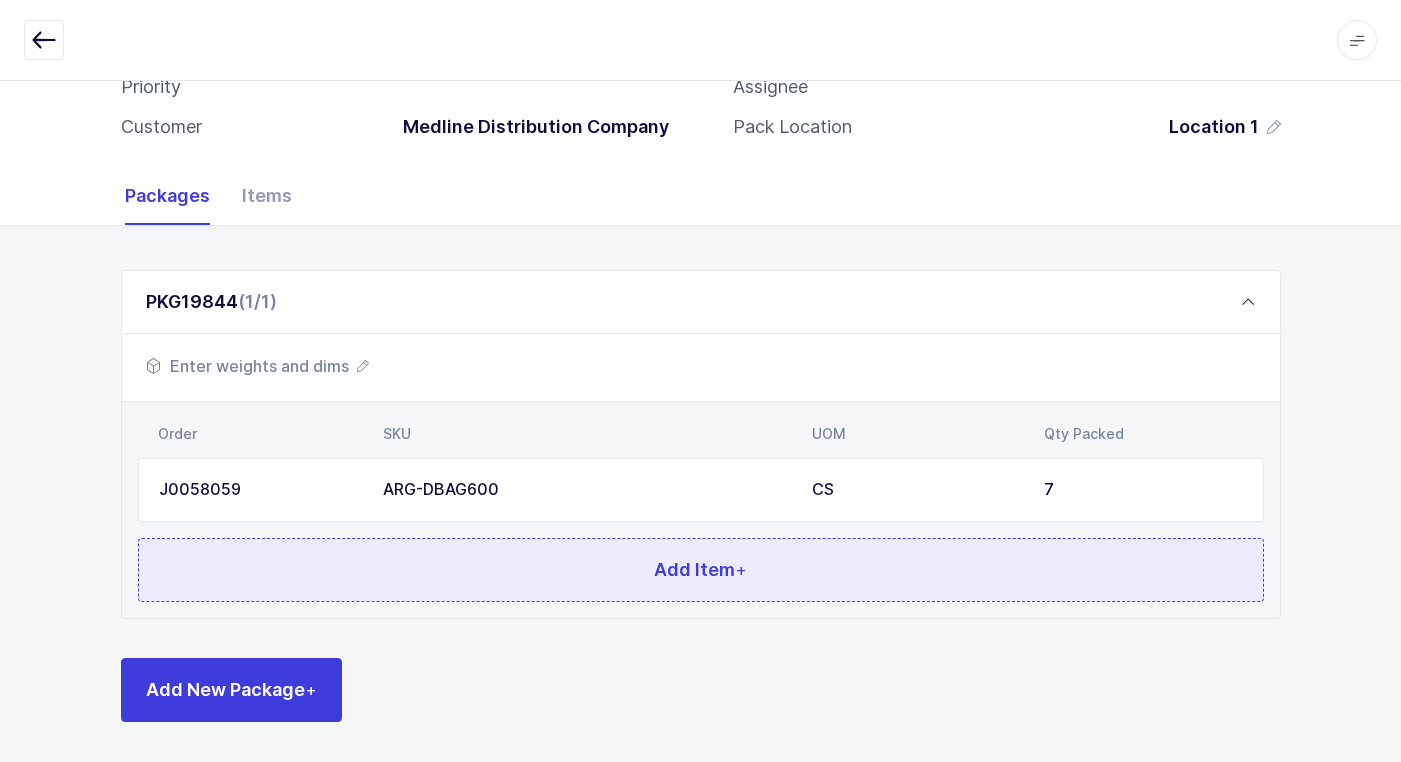 click on "Add Item  +" at bounding box center (700, 569) 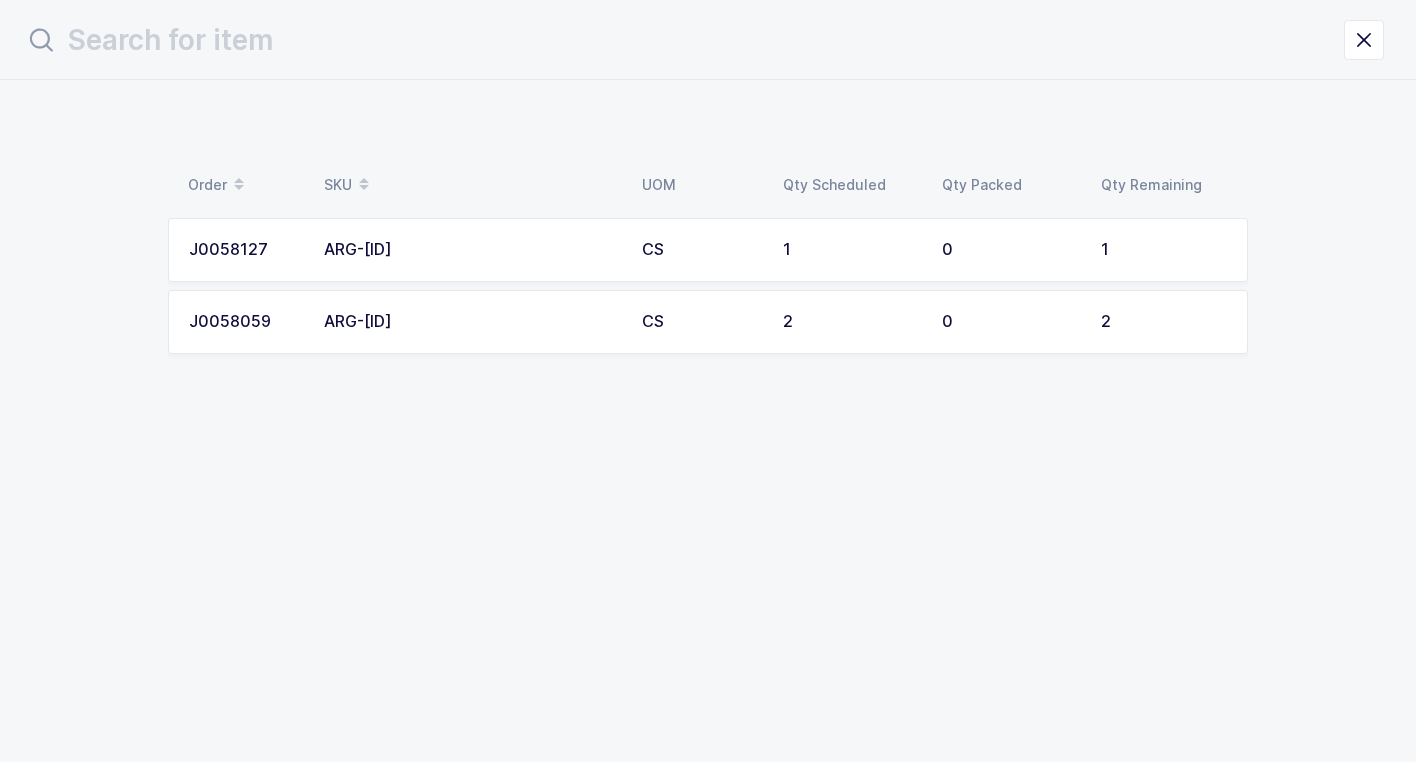 click on "ARG-[ID]" at bounding box center [471, 322] 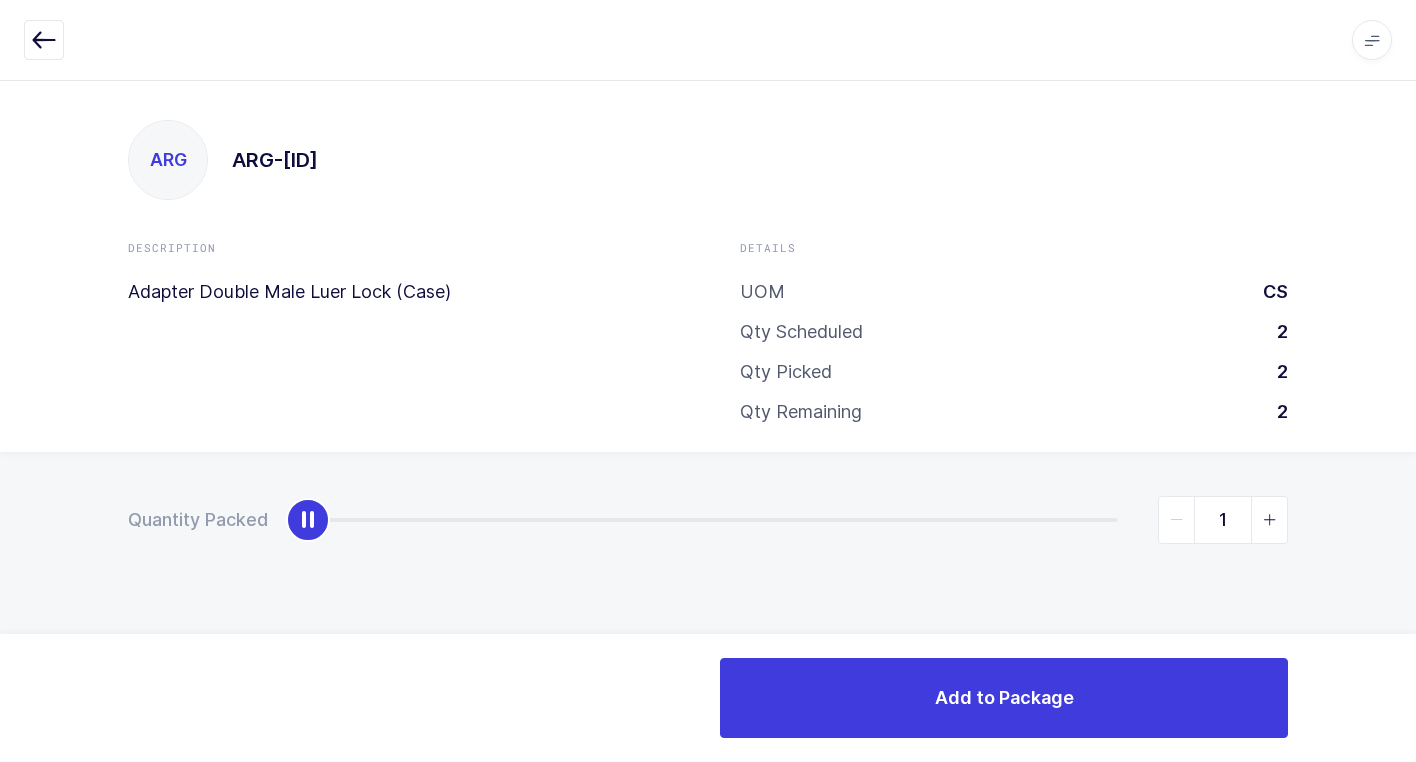 type on "2" 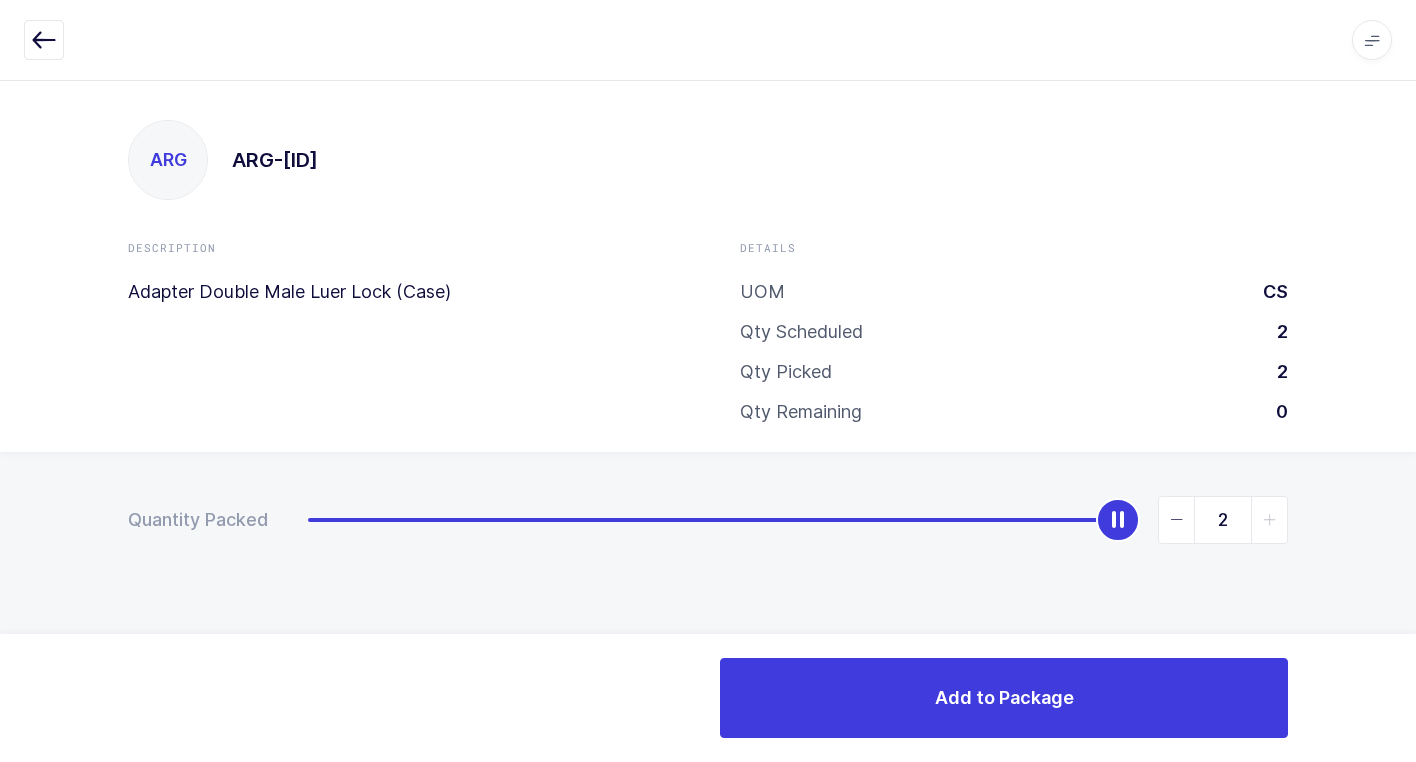 drag, startPoint x: 727, startPoint y: 517, endPoint x: 1394, endPoint y: 603, distance: 672.52136 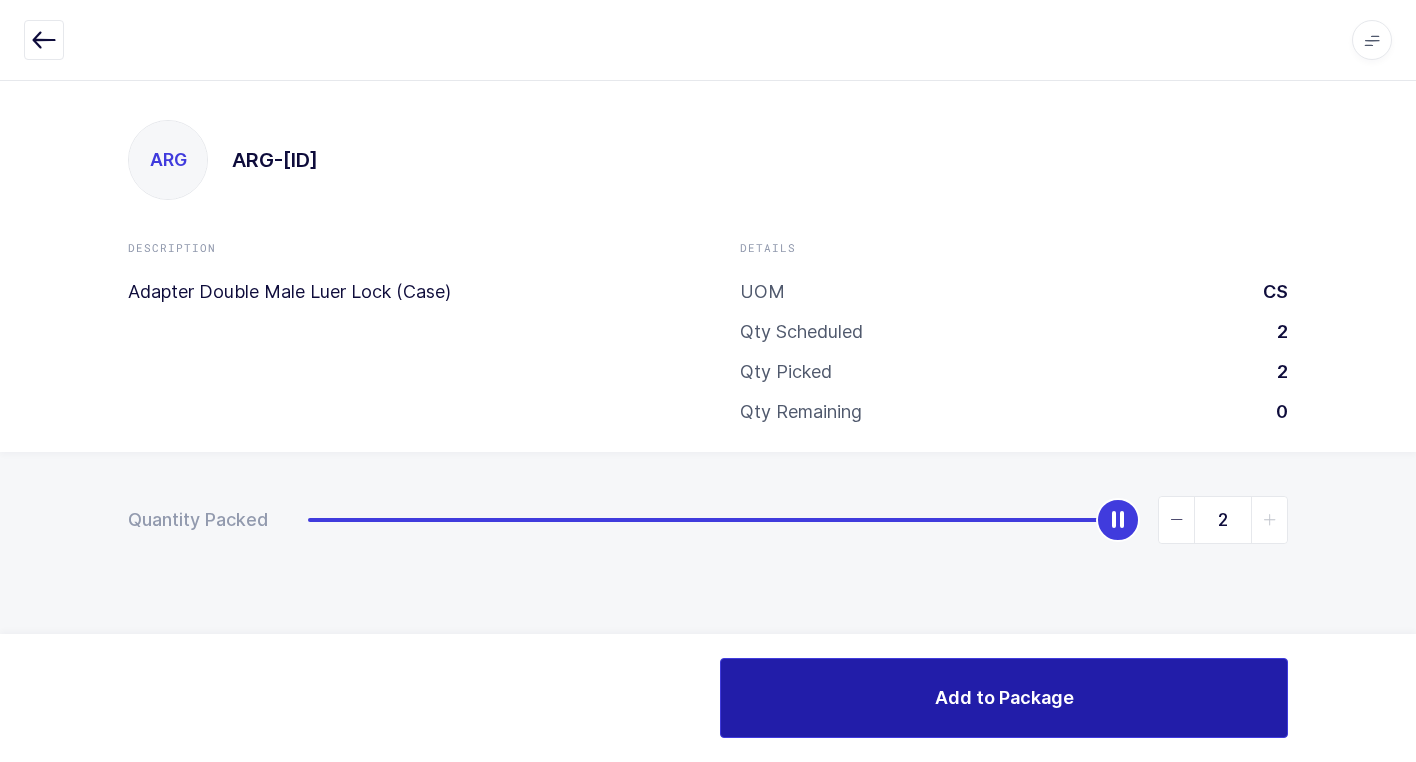 drag, startPoint x: 932, startPoint y: 690, endPoint x: 760, endPoint y: 641, distance: 178.8435 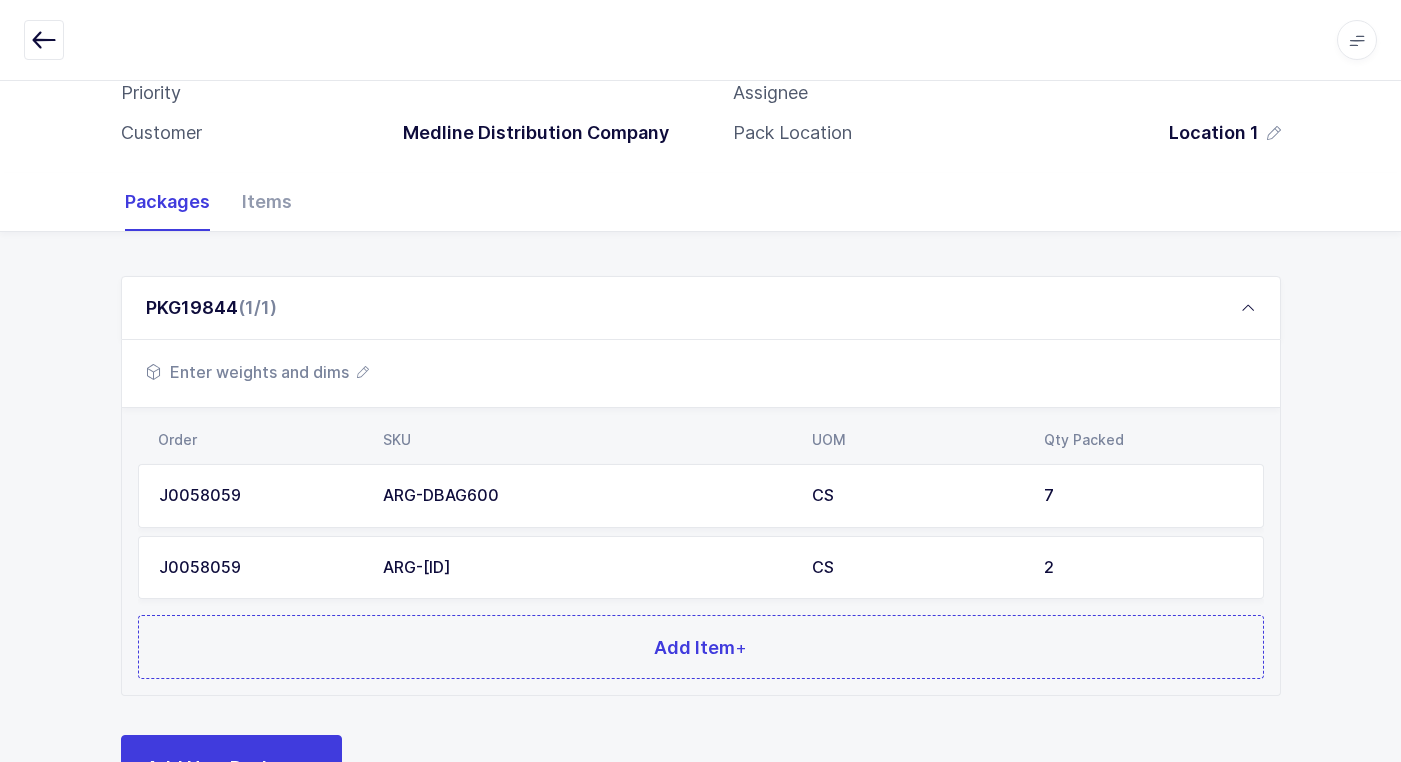scroll, scrollTop: 244, scrollLeft: 0, axis: vertical 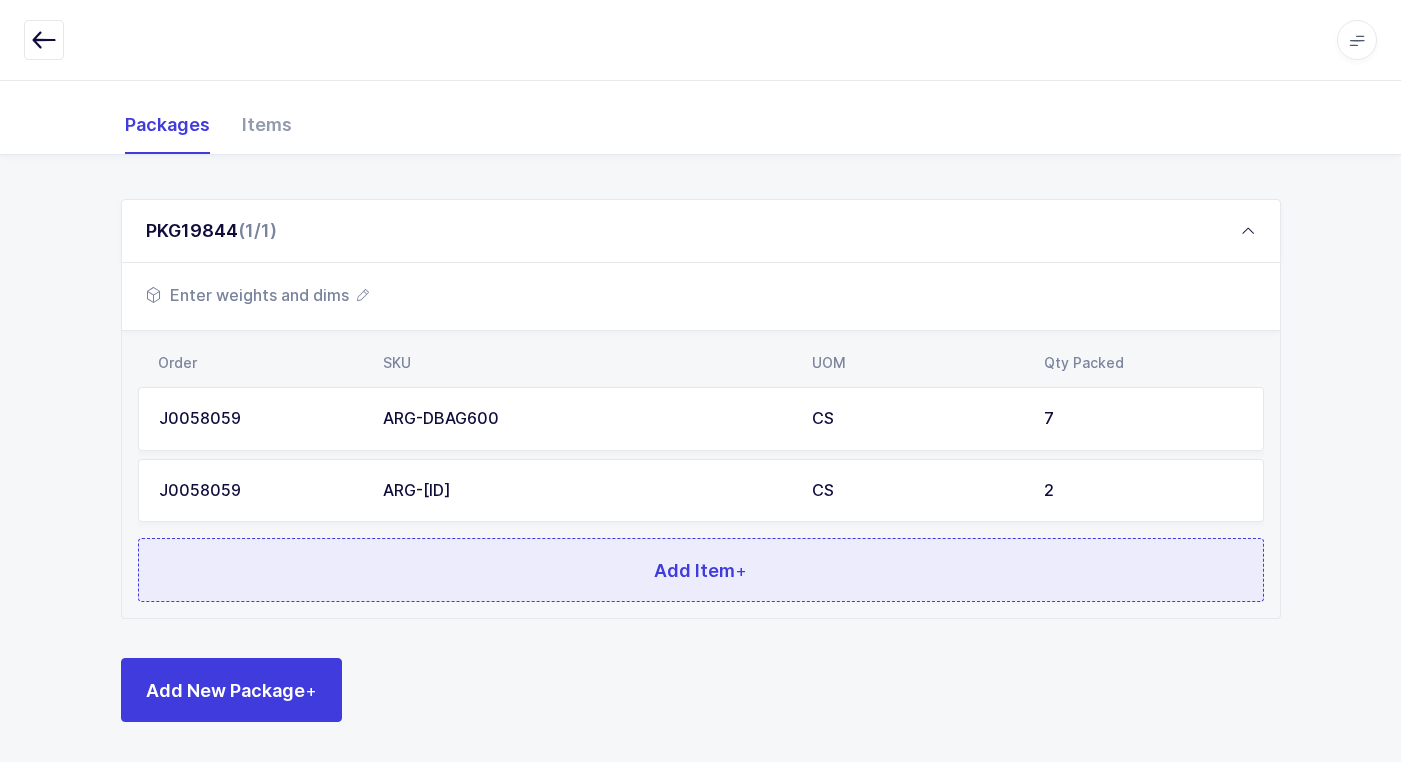 click on "Add Item  +" at bounding box center [701, 570] 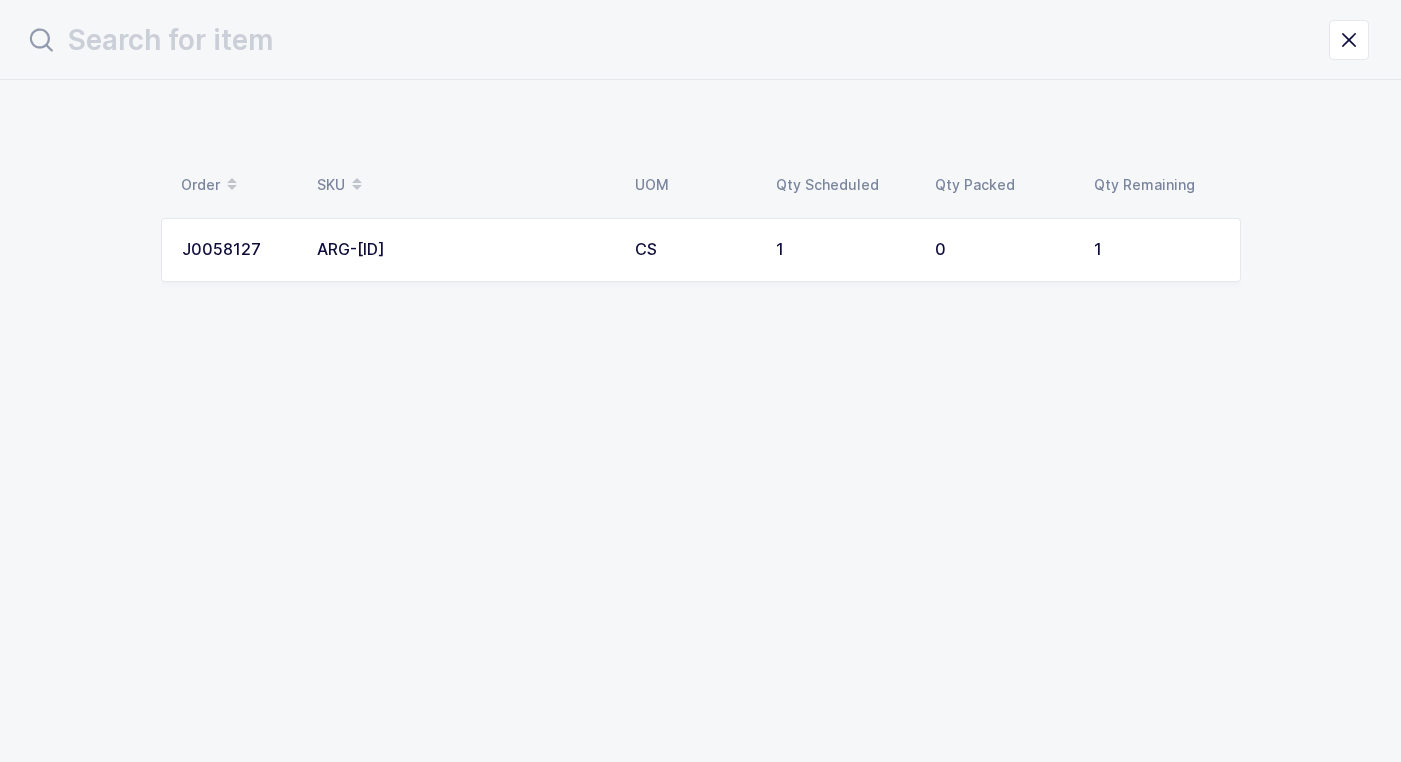 scroll, scrollTop: 0, scrollLeft: 0, axis: both 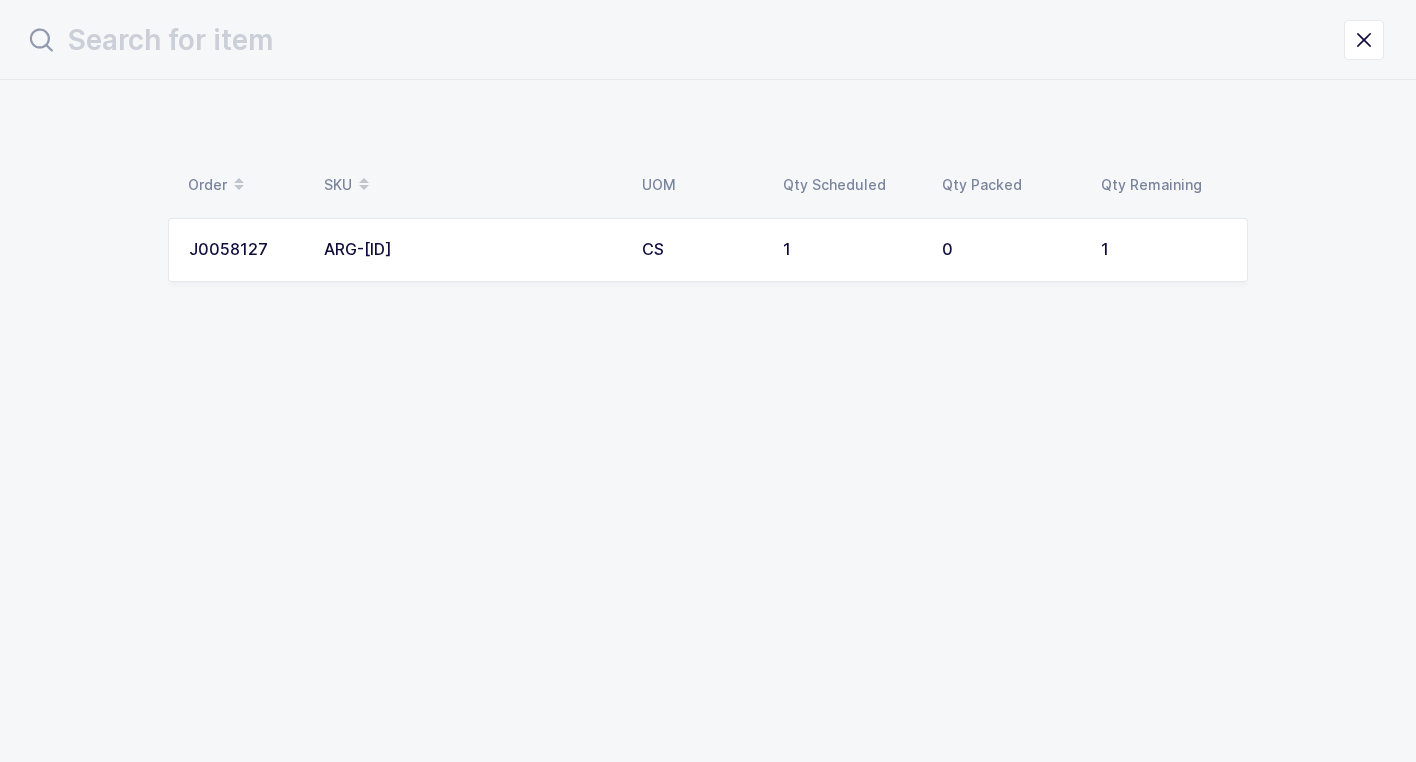 click on "ARG-[ID]" at bounding box center [471, 250] 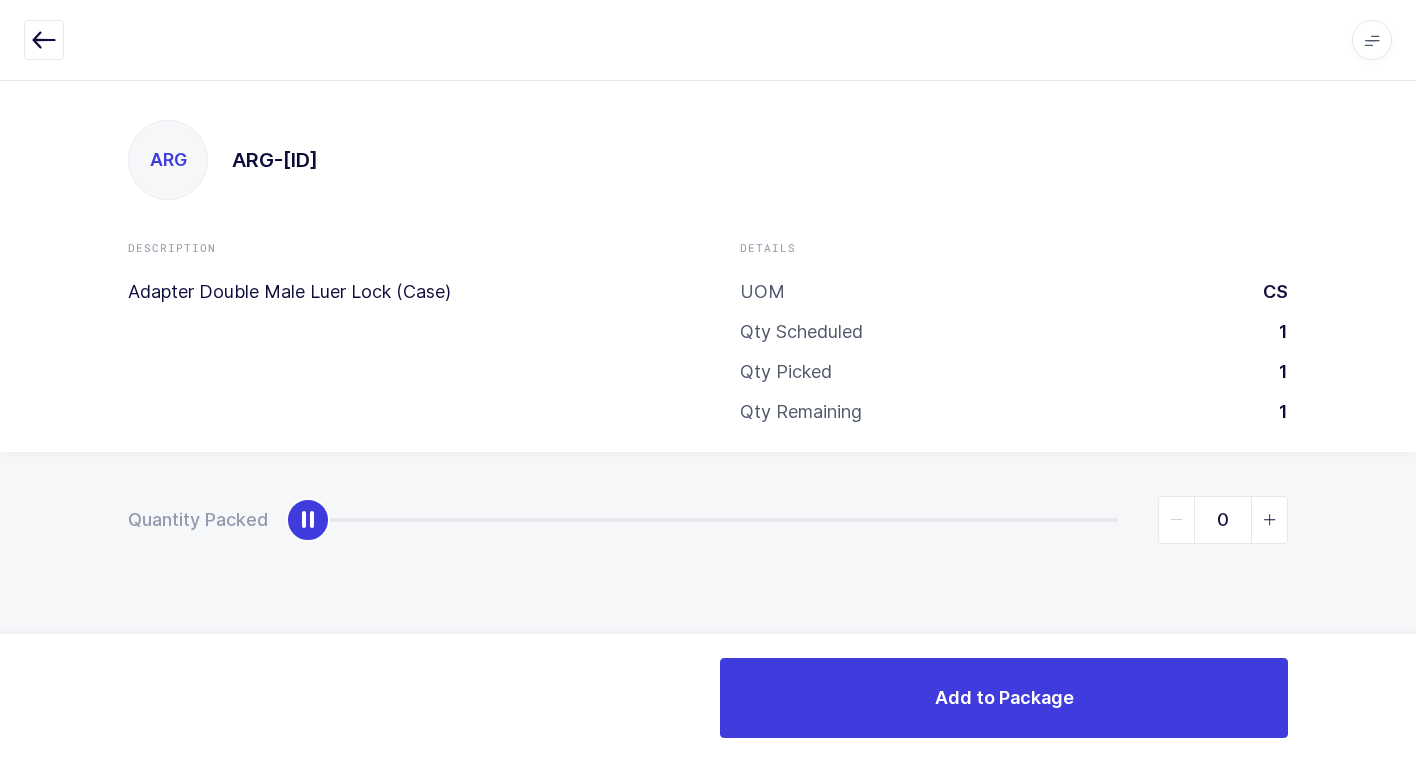 type on "1" 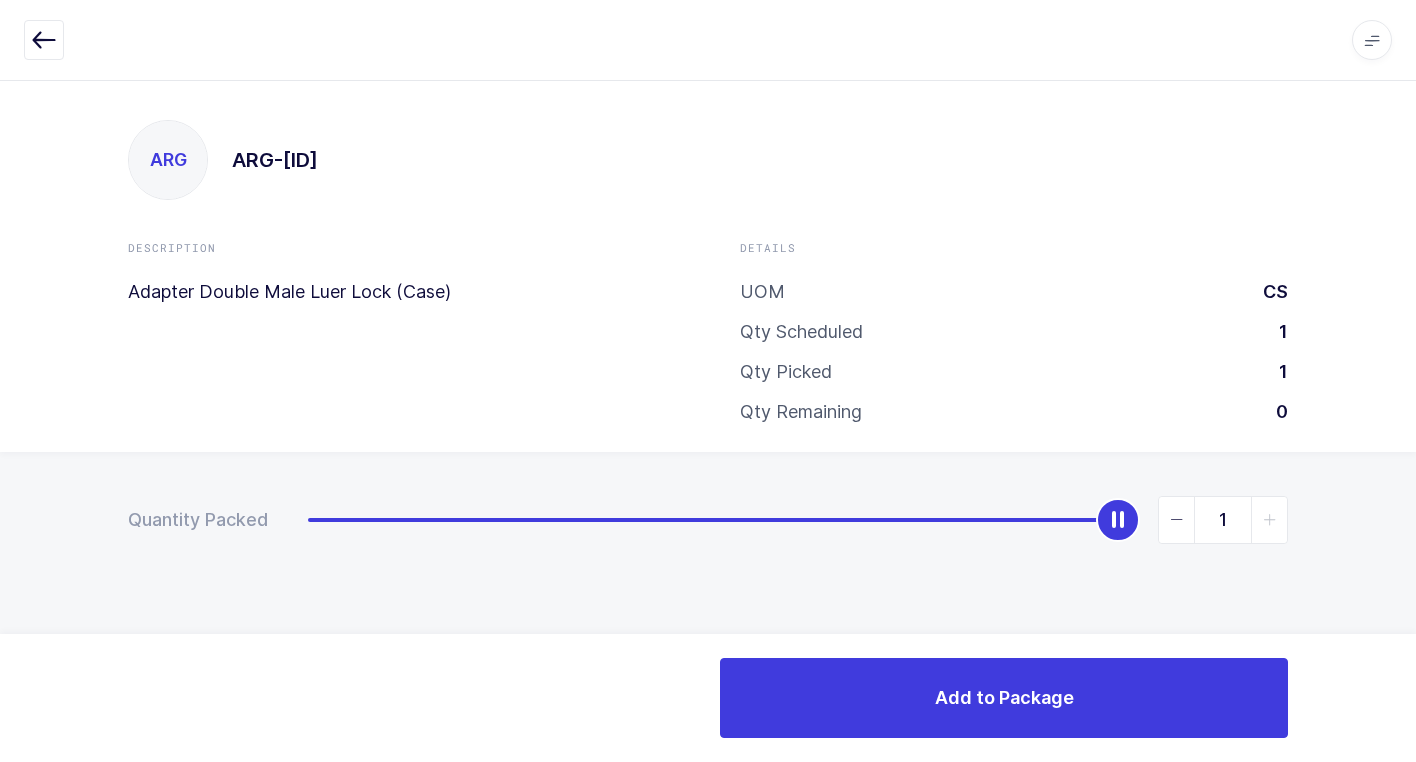 drag, startPoint x: 303, startPoint y: 524, endPoint x: 1085, endPoint y: 654, distance: 792.732 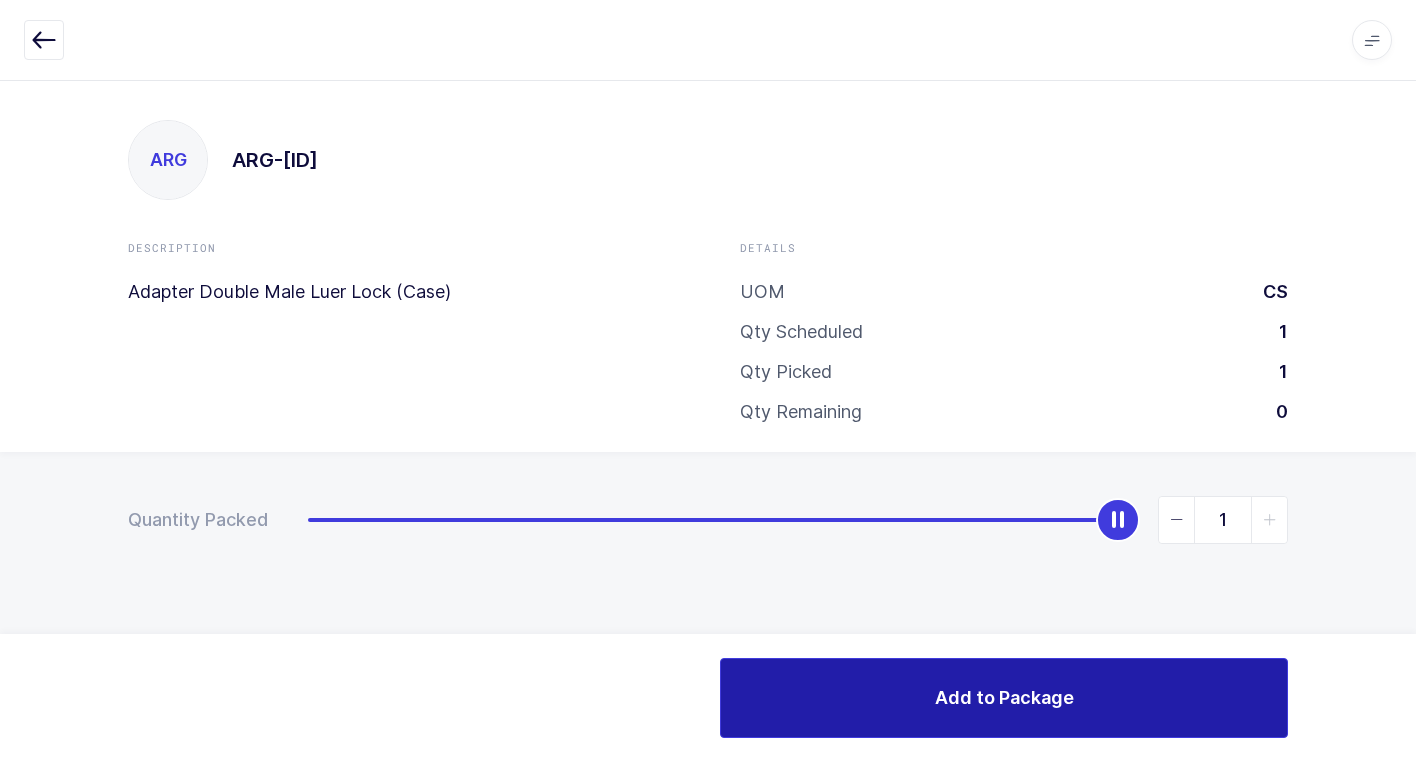 drag, startPoint x: 852, startPoint y: 725, endPoint x: 469, endPoint y: 608, distance: 400.47223 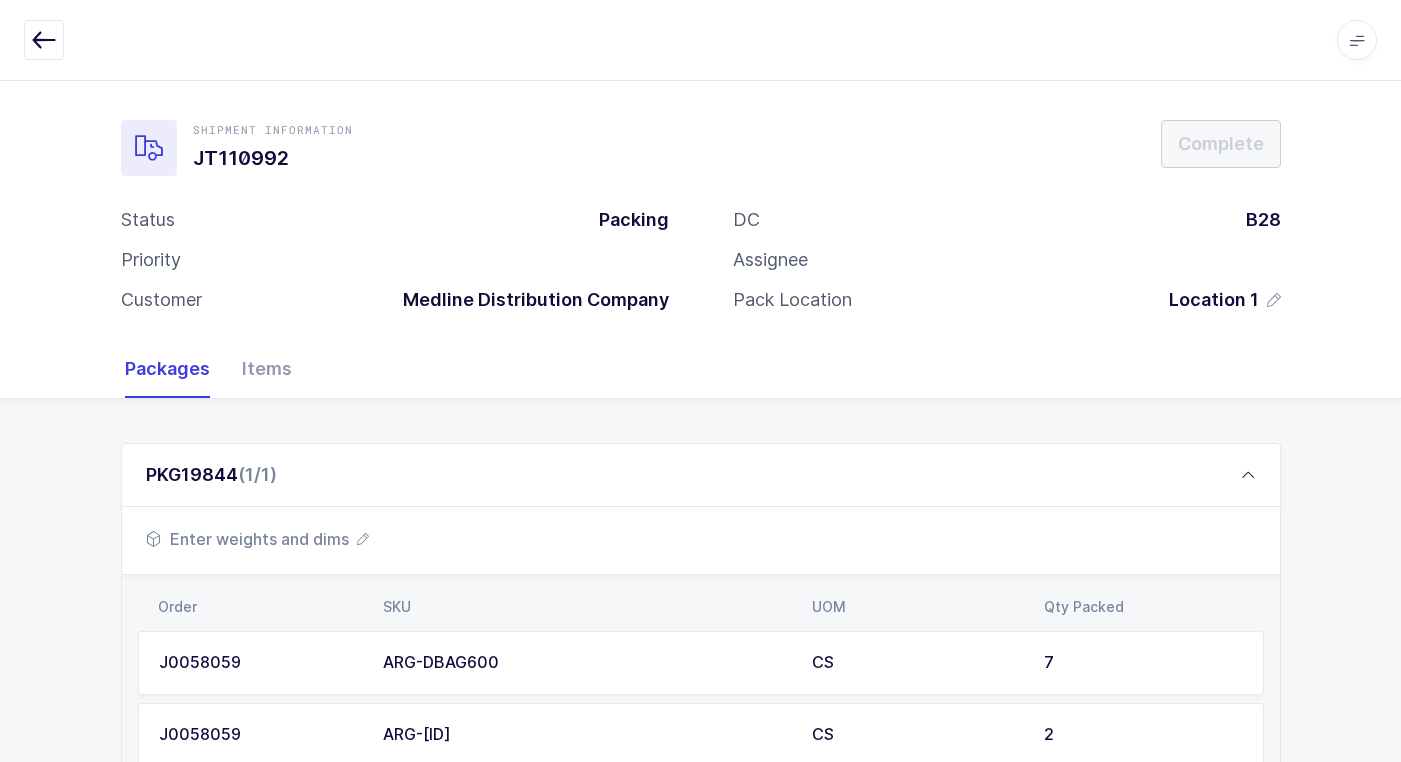 click on "Enter weights and dims" at bounding box center (257, 539) 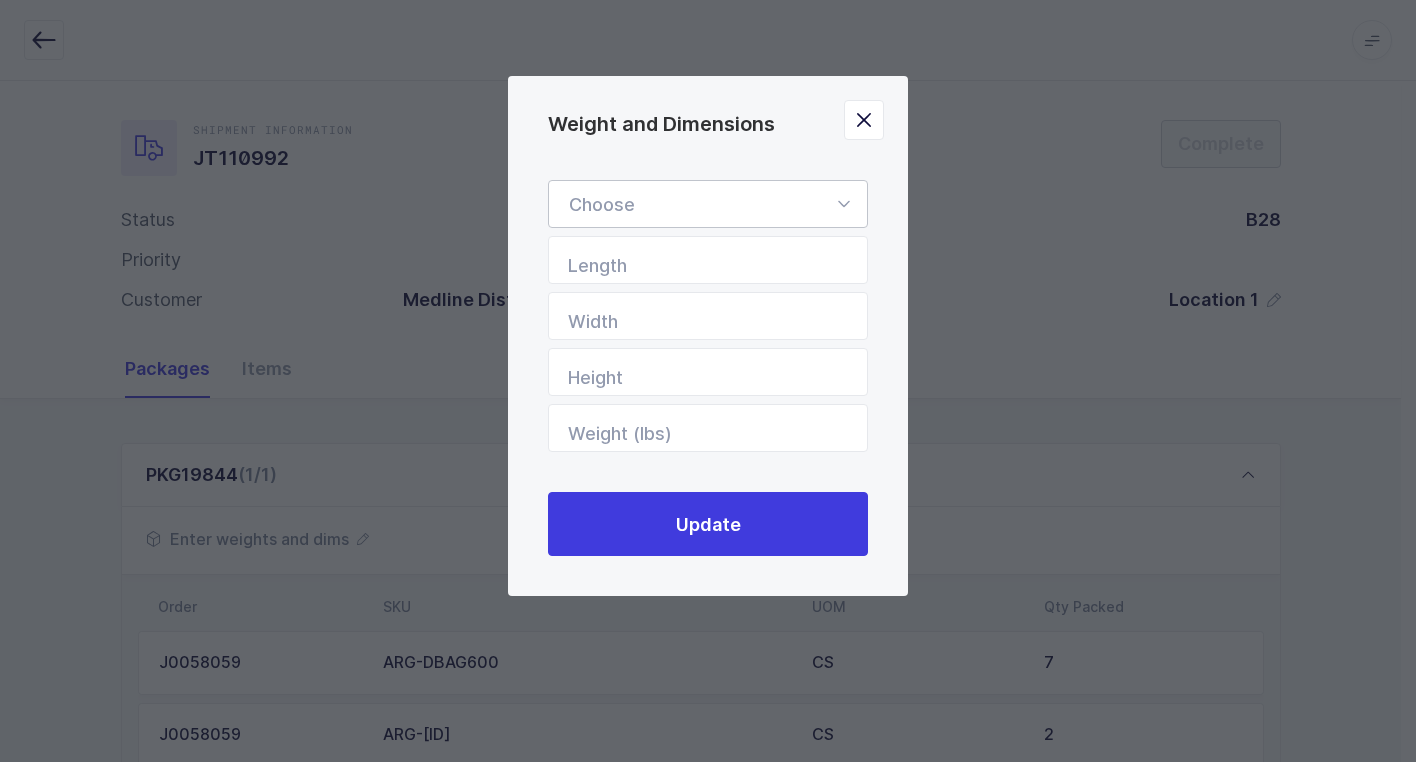 click at bounding box center (843, 204) 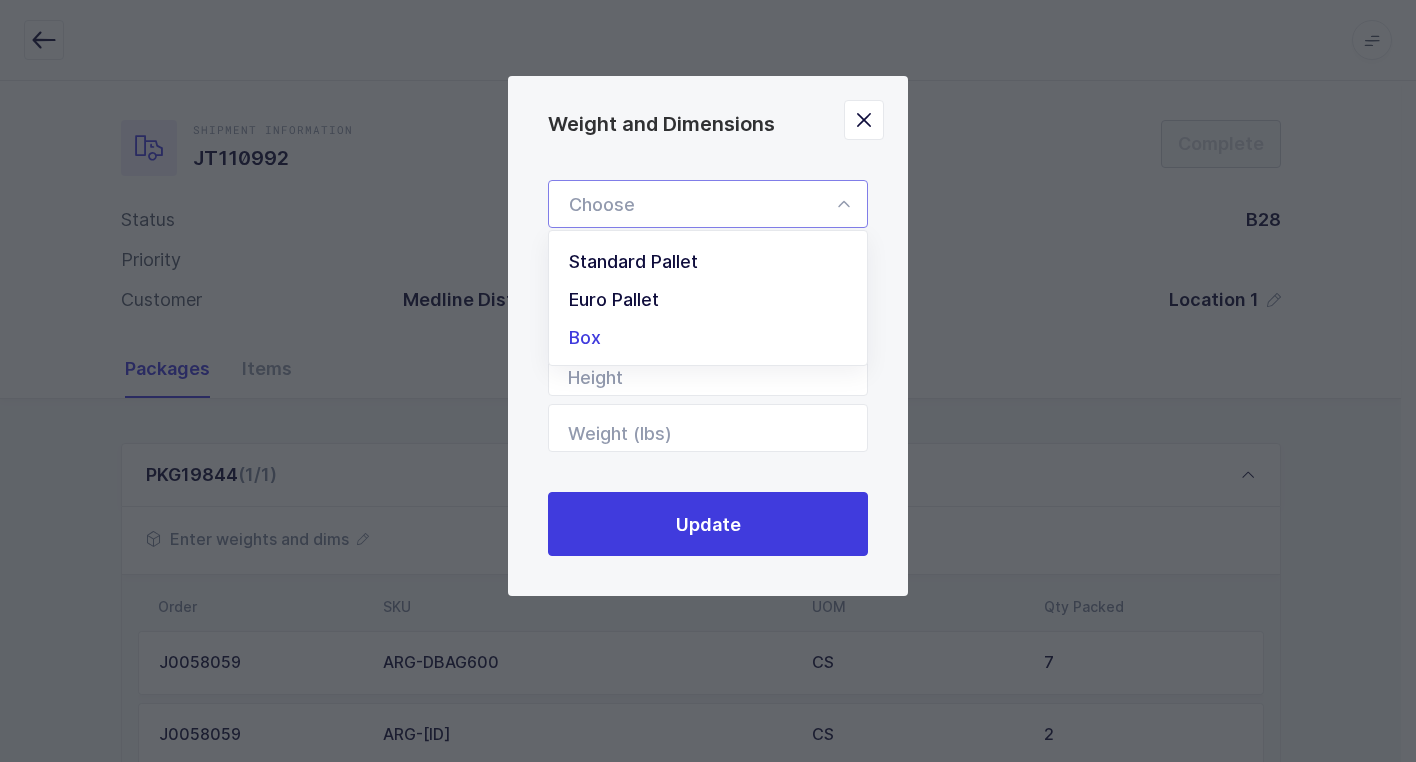 click on "Box" at bounding box center [715, 338] 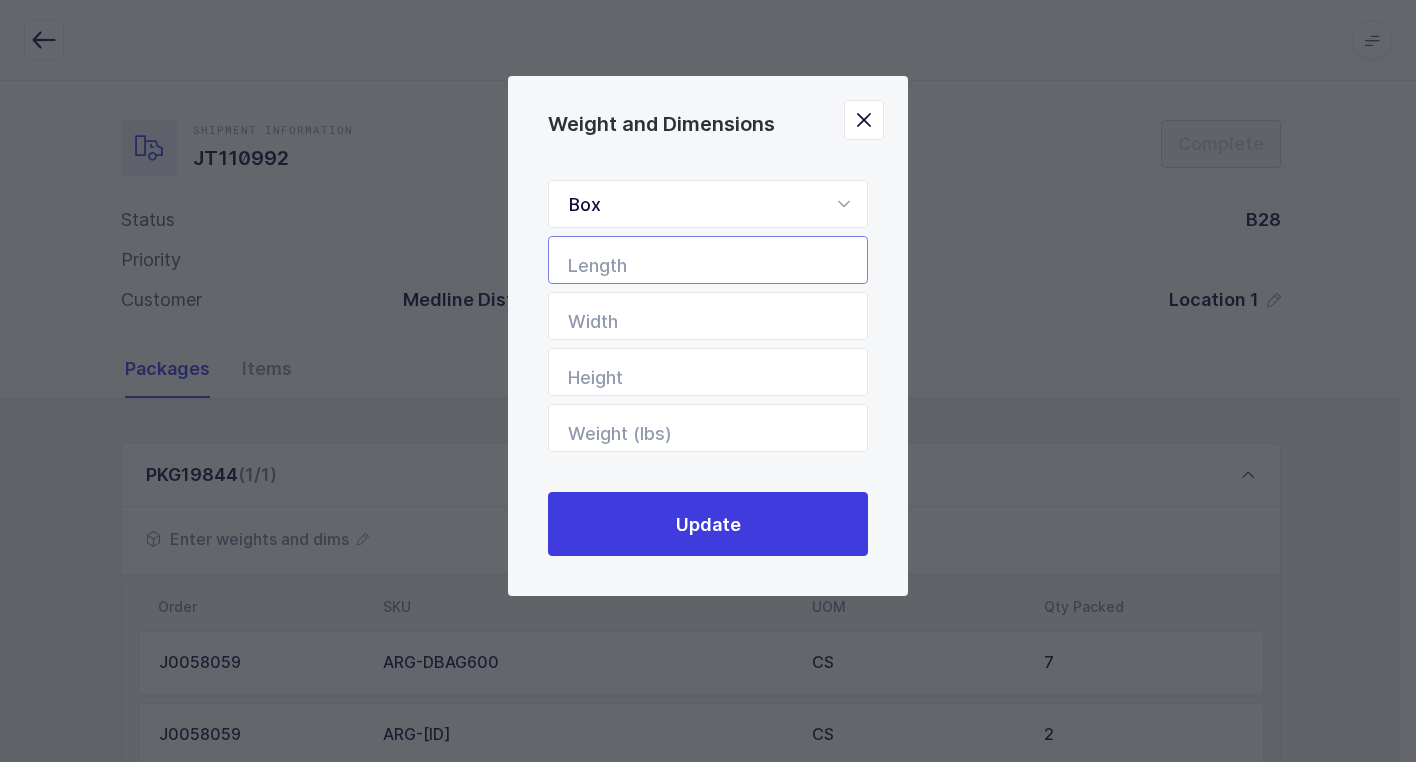 click at bounding box center (708, 260) 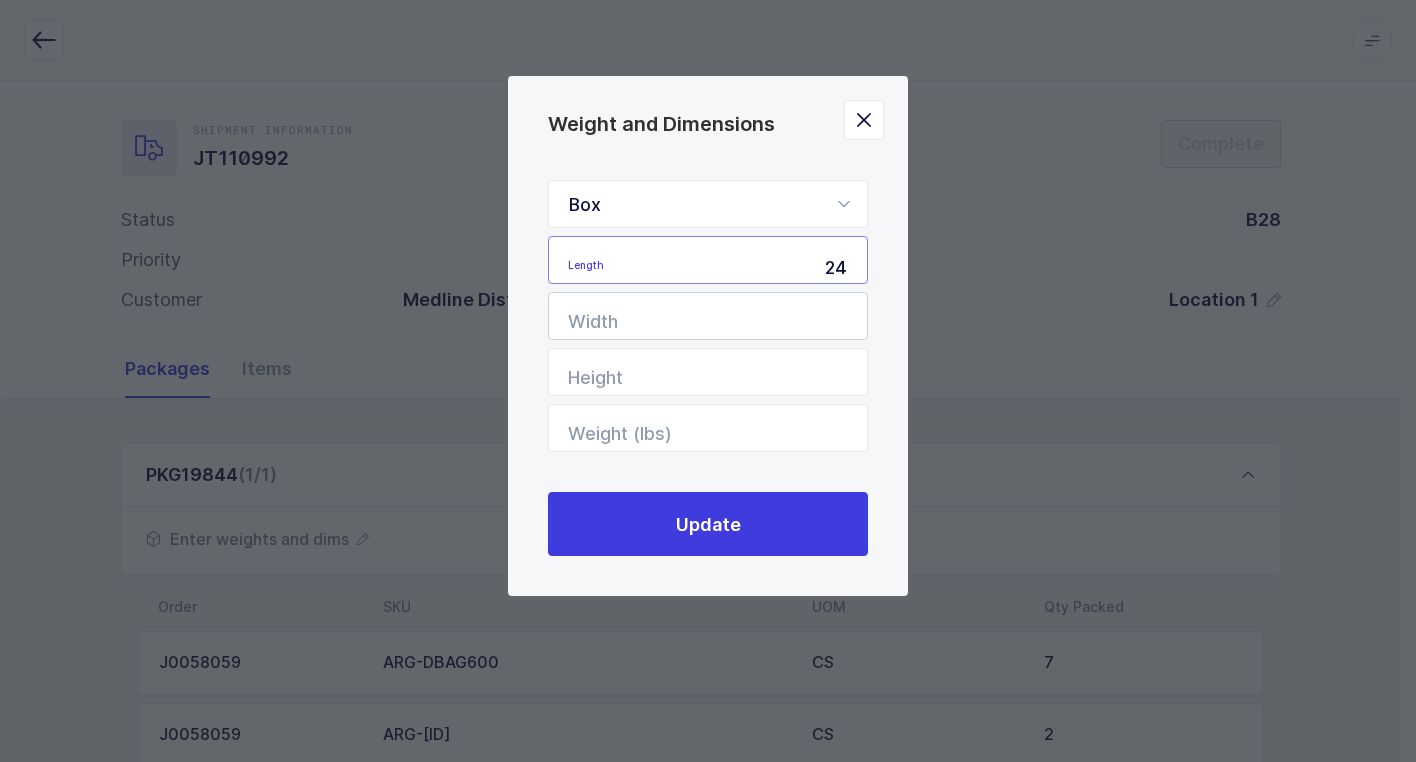 type on "24" 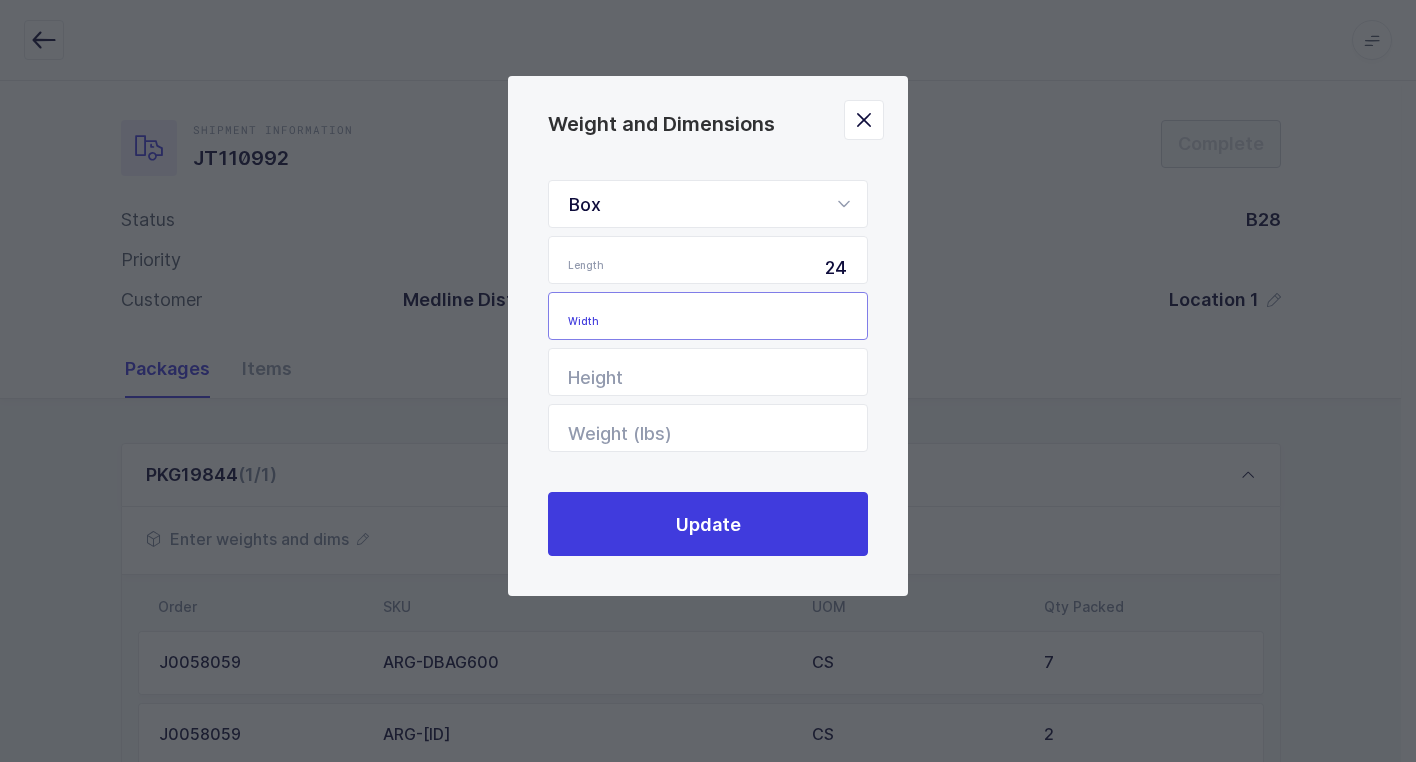 drag, startPoint x: 829, startPoint y: 311, endPoint x: 840, endPoint y: 330, distance: 21.954498 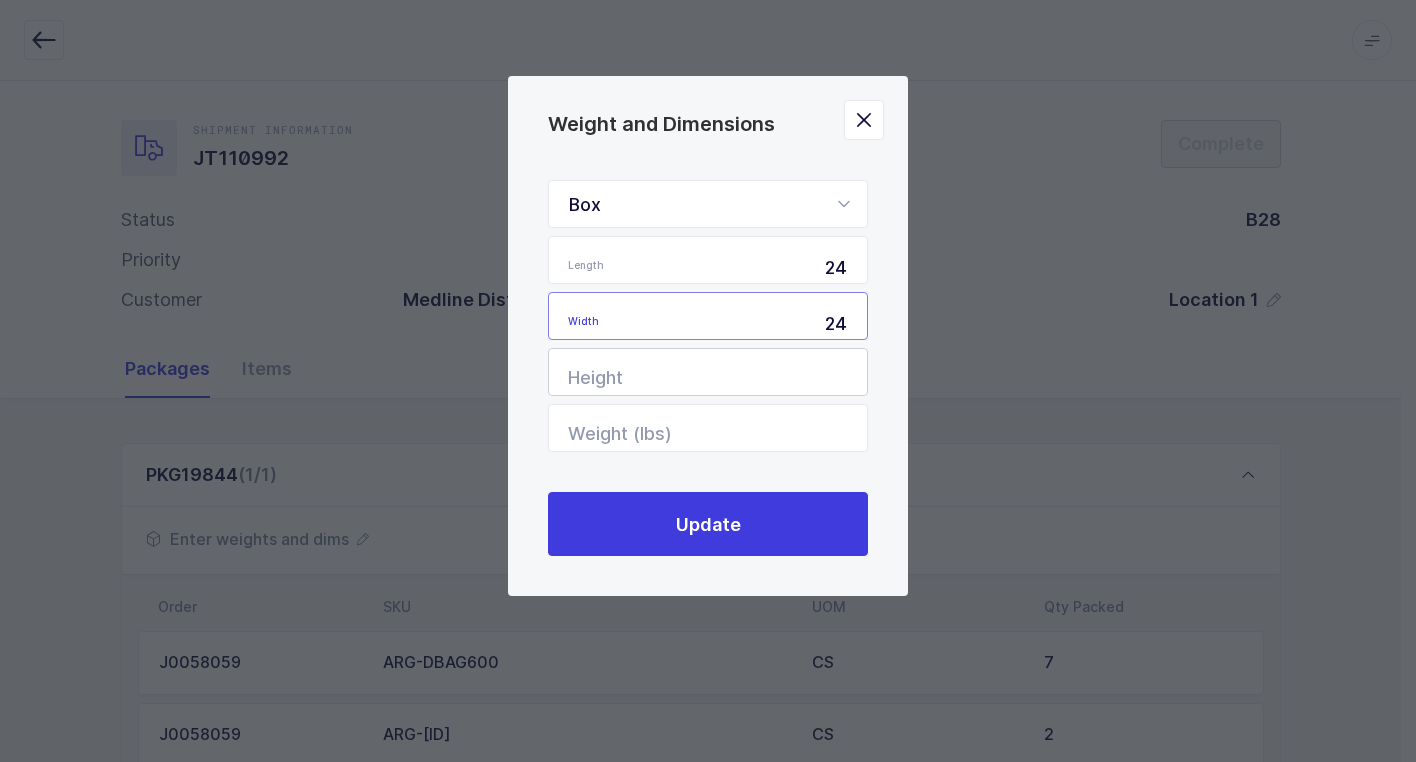 type on "24" 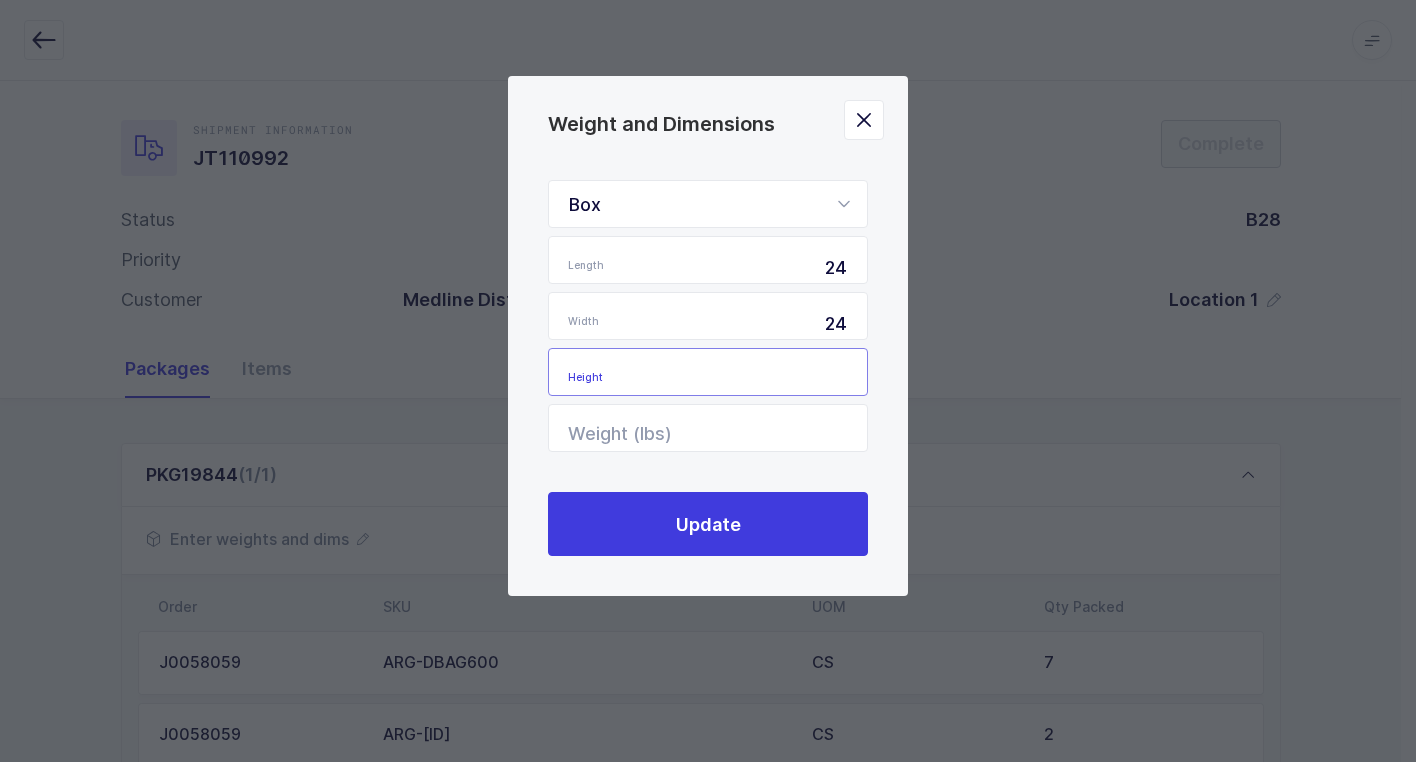 click at bounding box center [708, 372] 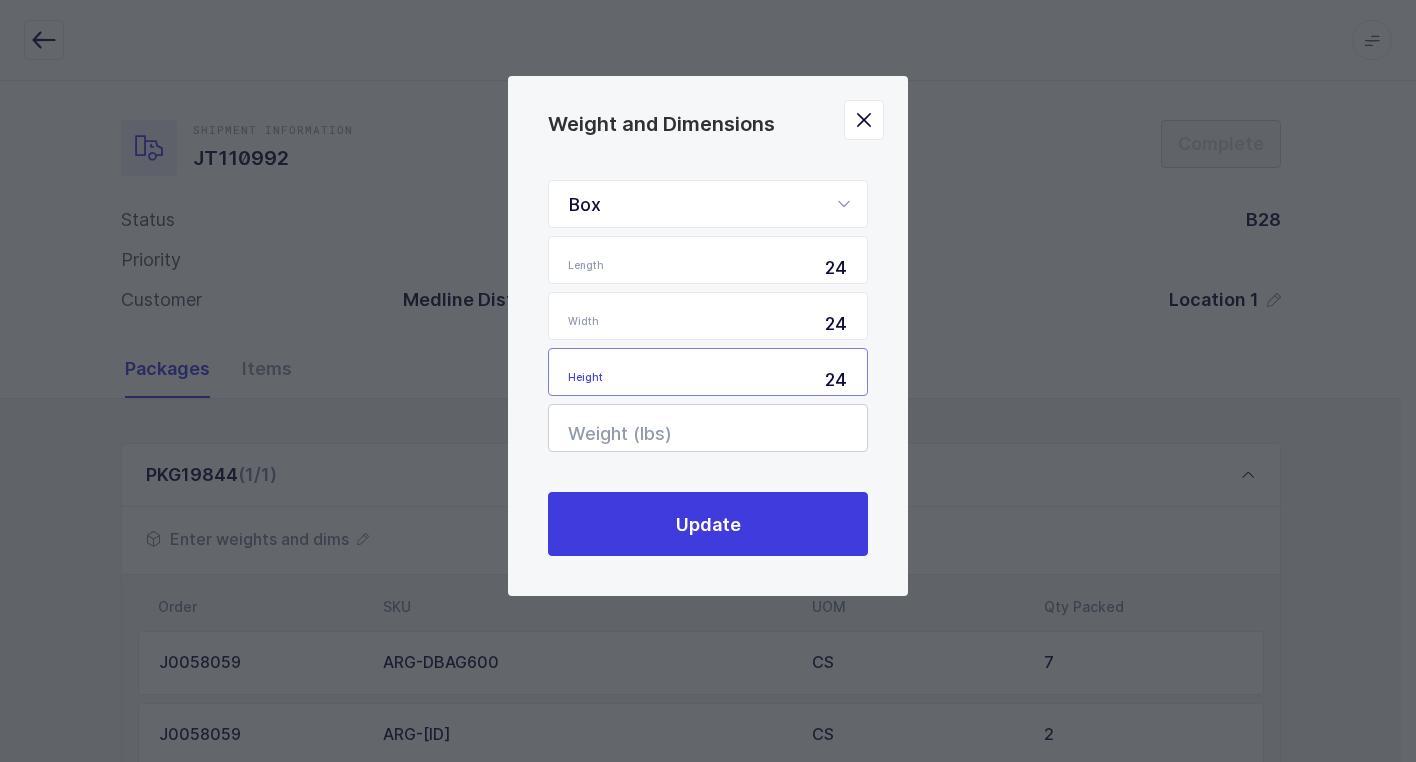 type on "24" 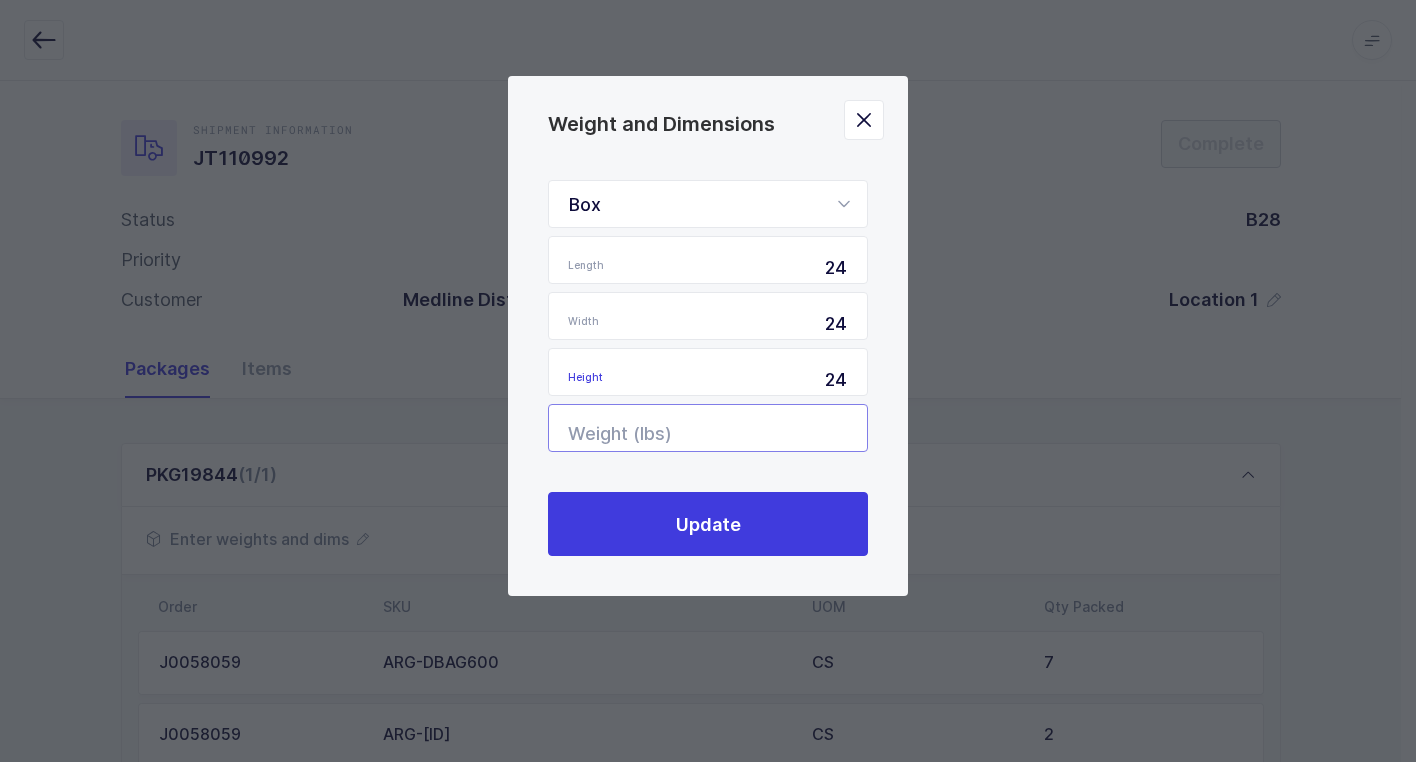 click at bounding box center (708, 428) 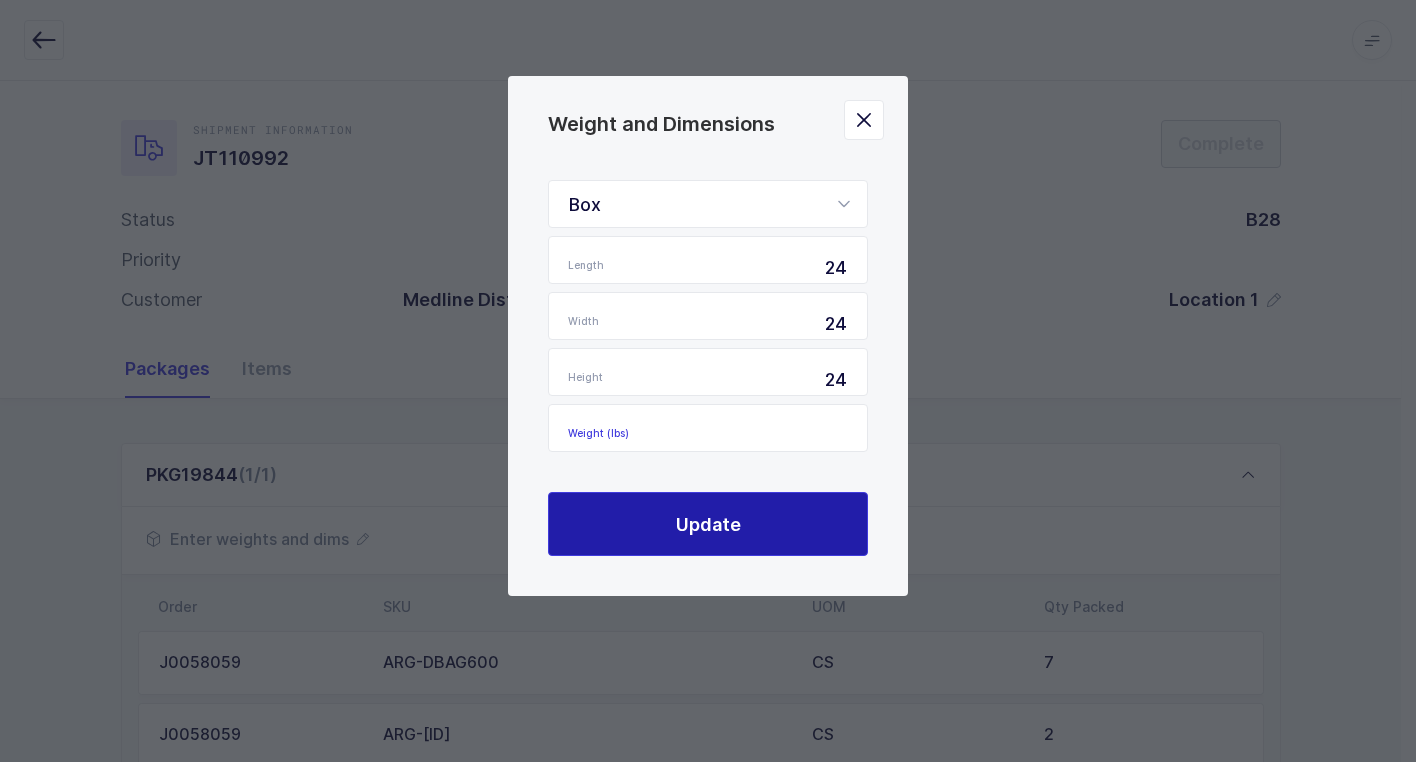 click on "Update" at bounding box center [708, 524] 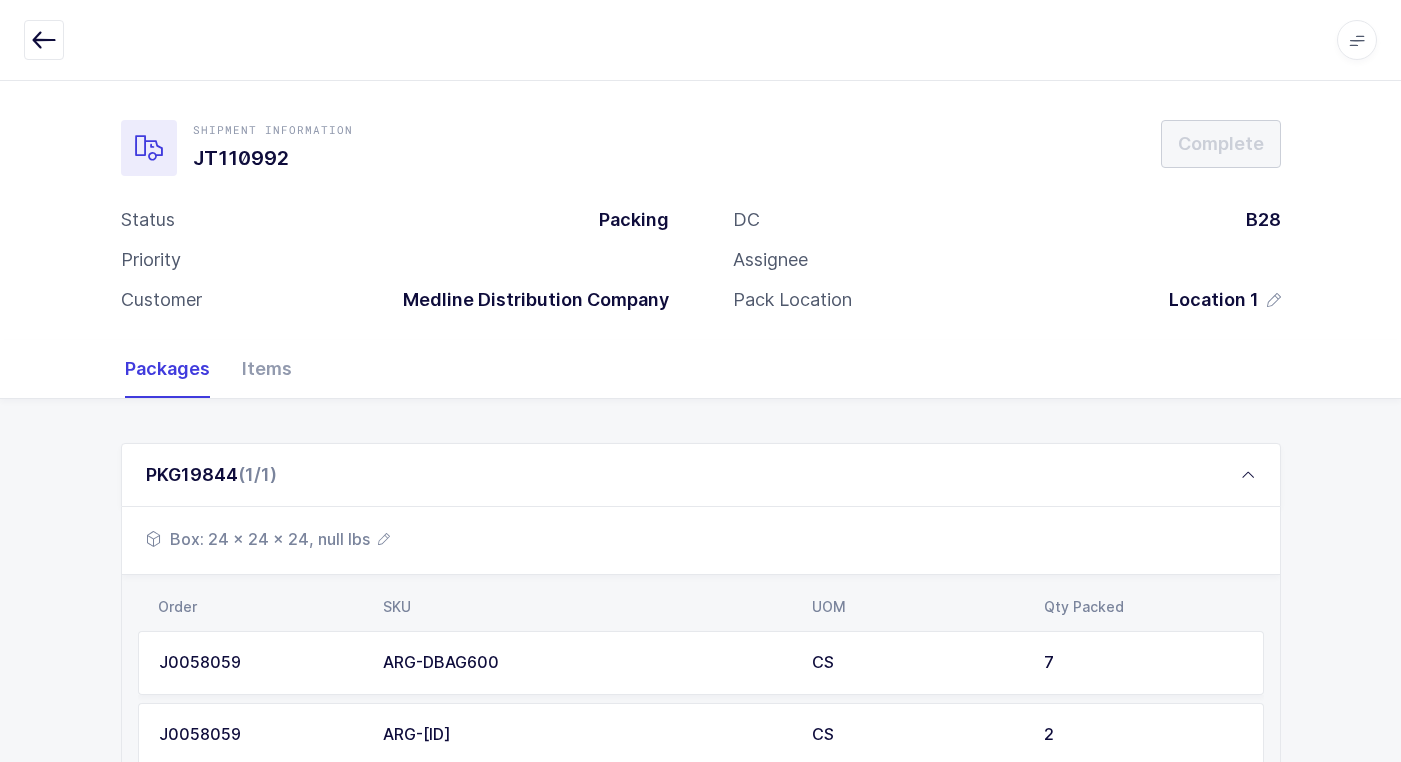 click on "Box: 24 x 24 x 24, null lbs" at bounding box center [268, 539] 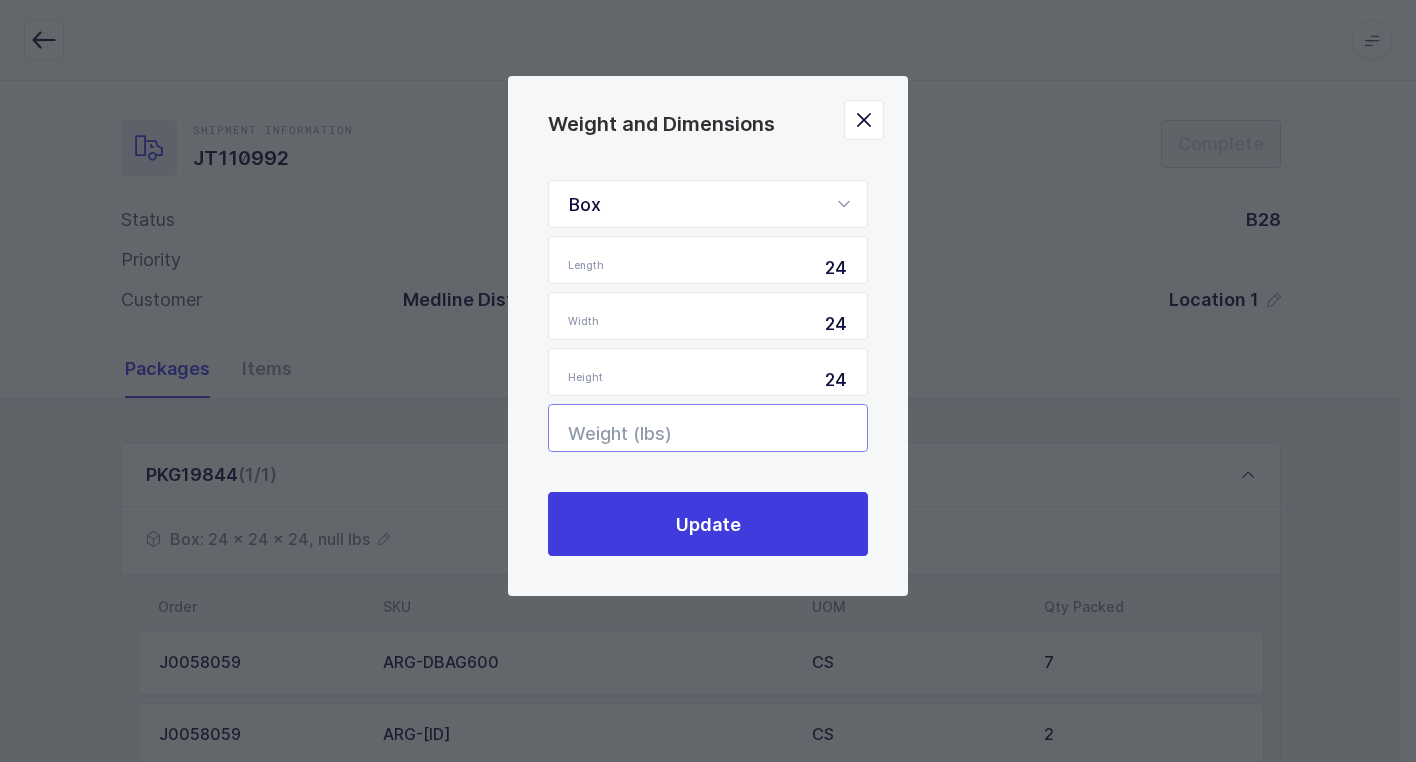 click at bounding box center (708, 428) 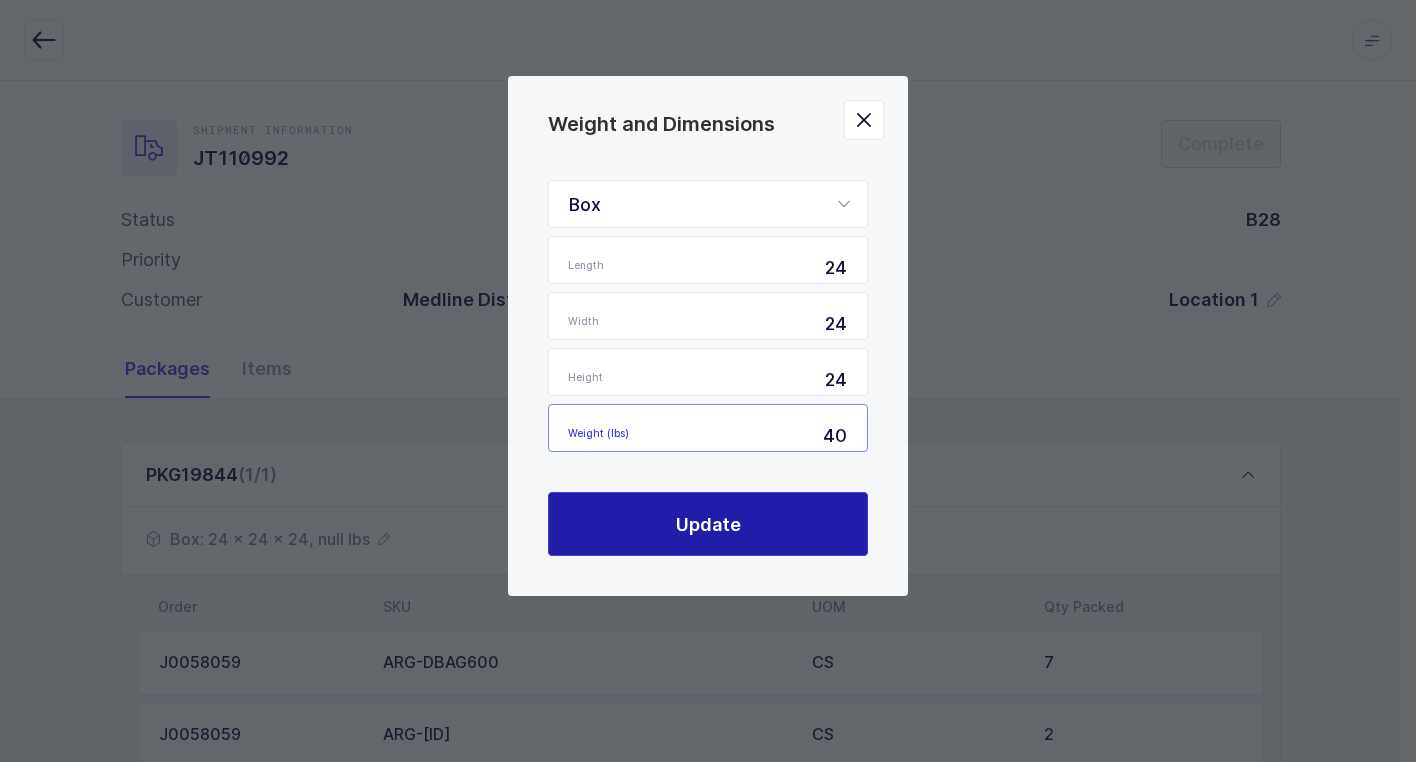 type on "40" 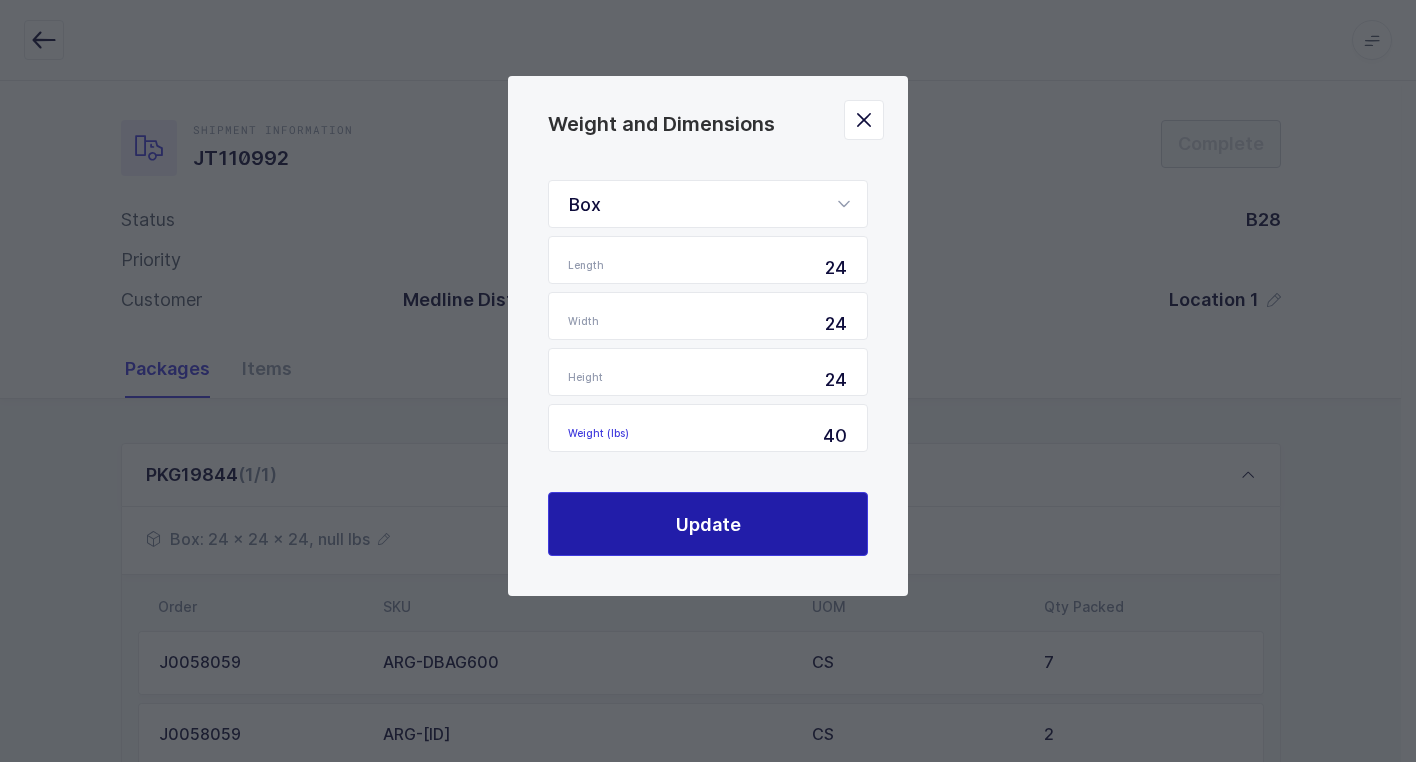 click on "Update" at bounding box center [708, 524] 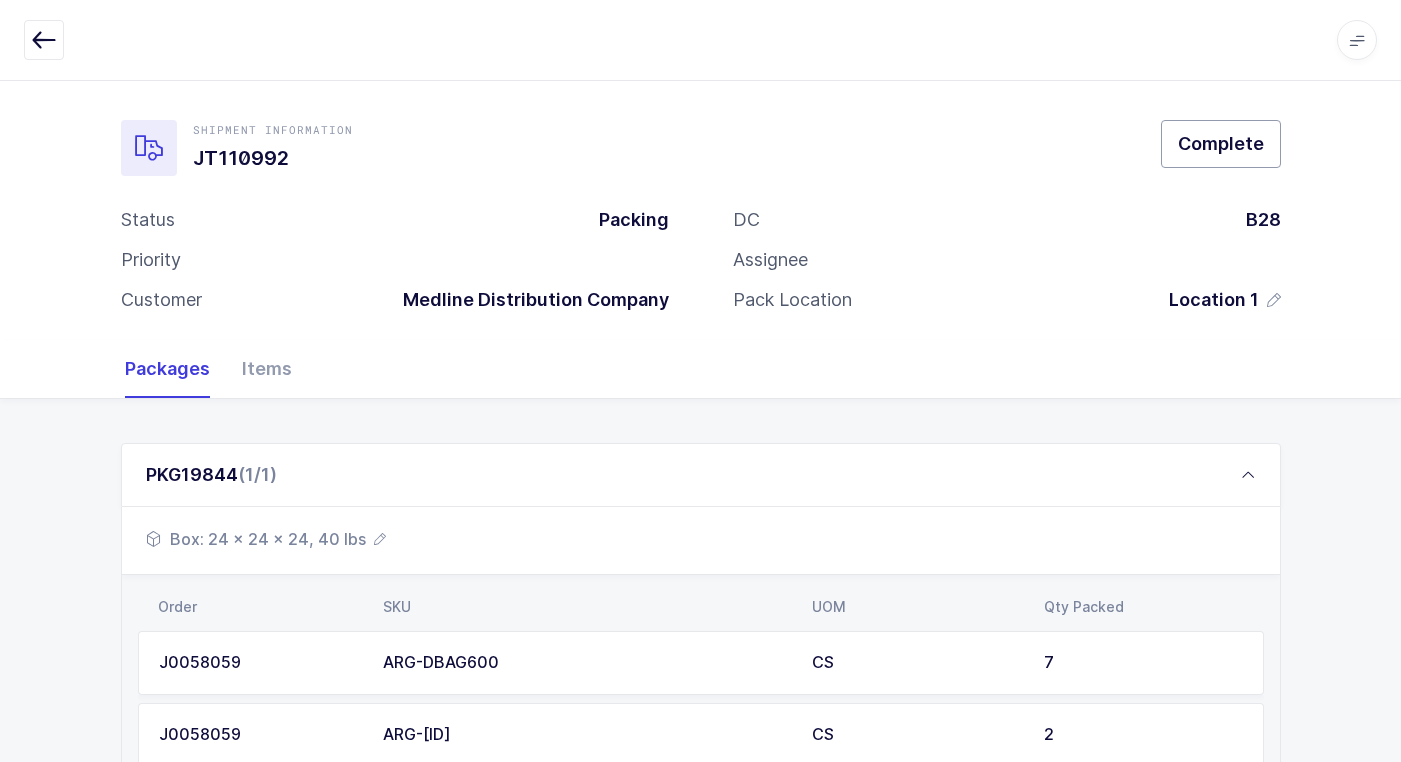 drag, startPoint x: 1212, startPoint y: 144, endPoint x: 1199, endPoint y: 157, distance: 18.384777 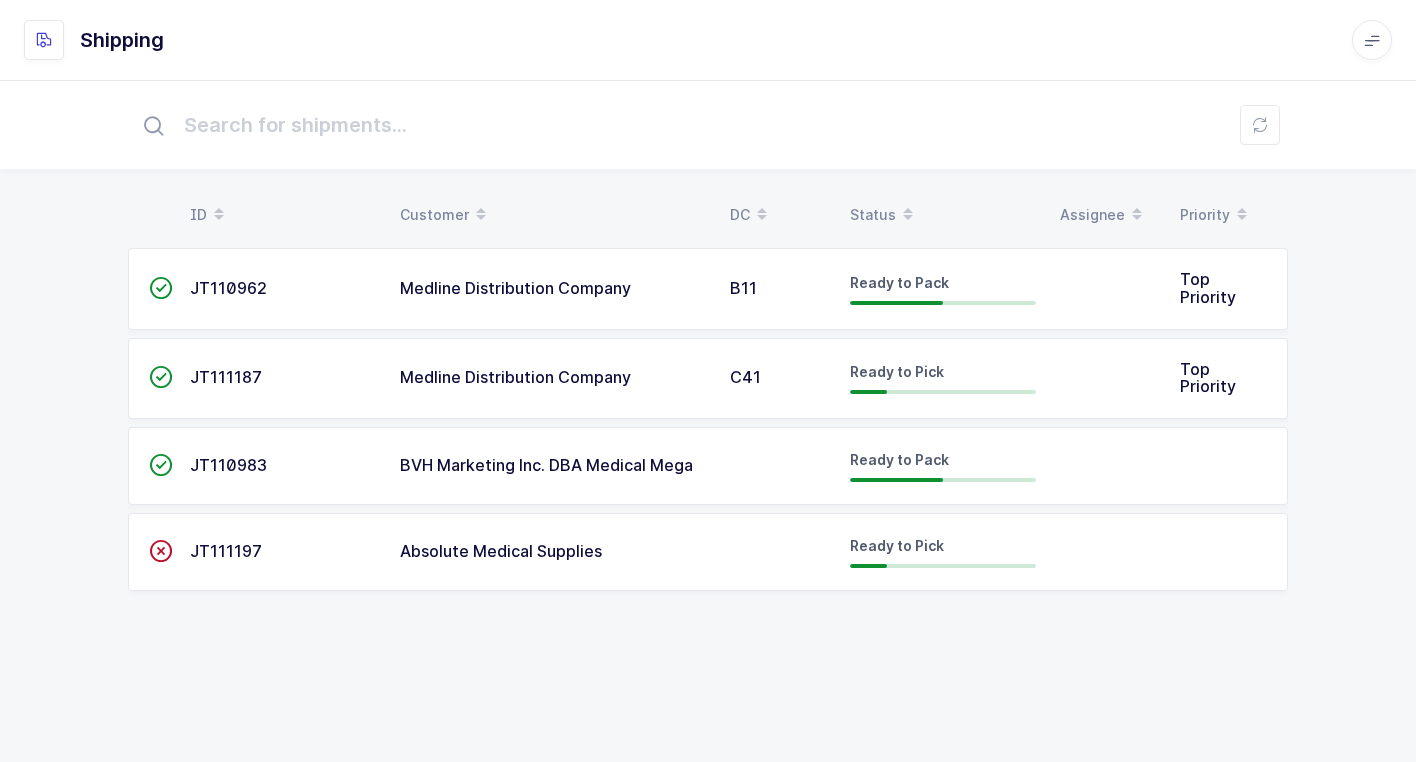 click on "BVH Marketing Inc. DBA Medical Mega" at bounding box center (546, 465) 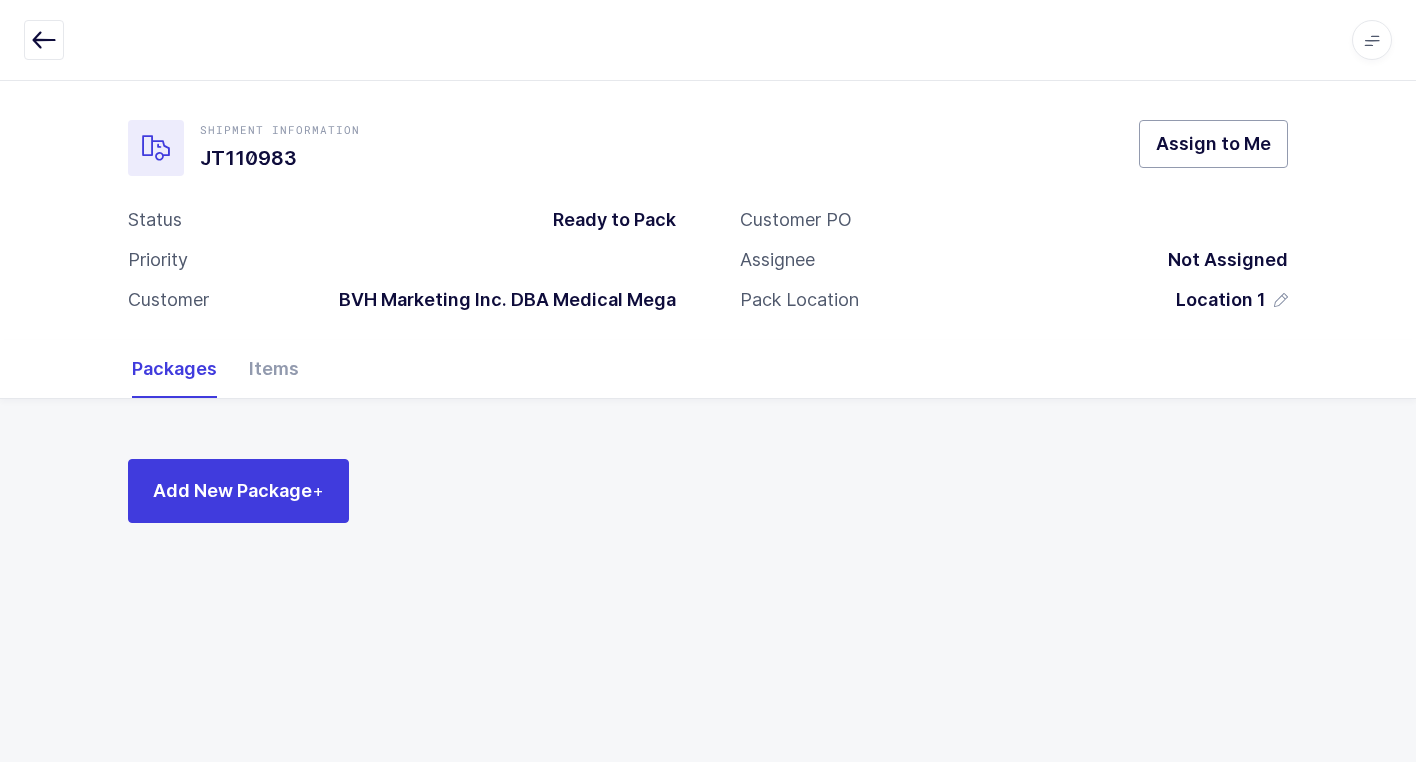 drag, startPoint x: 1195, startPoint y: 153, endPoint x: 1139, endPoint y: 186, distance: 65 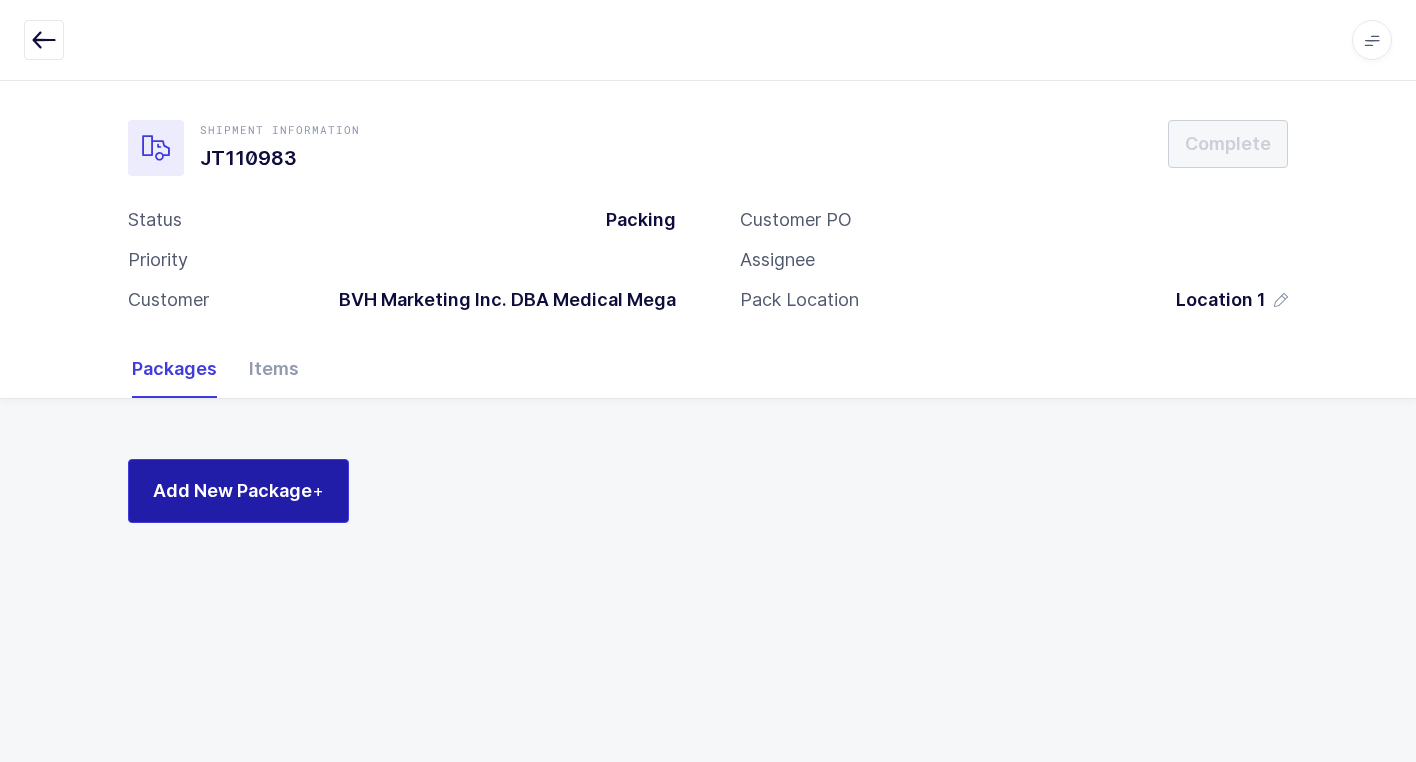 click on "Add New Package  +" at bounding box center (238, 490) 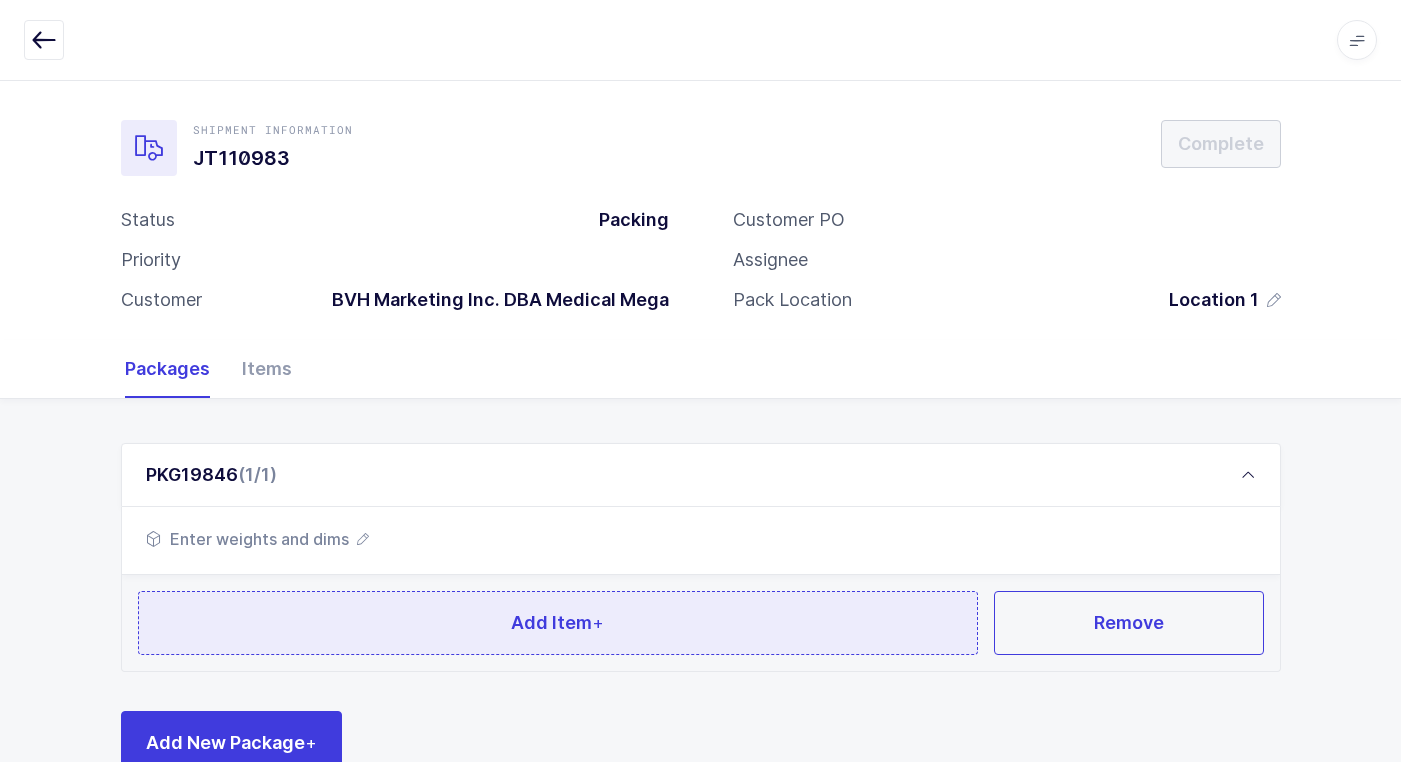 click on "Add Item  +" at bounding box center (558, 623) 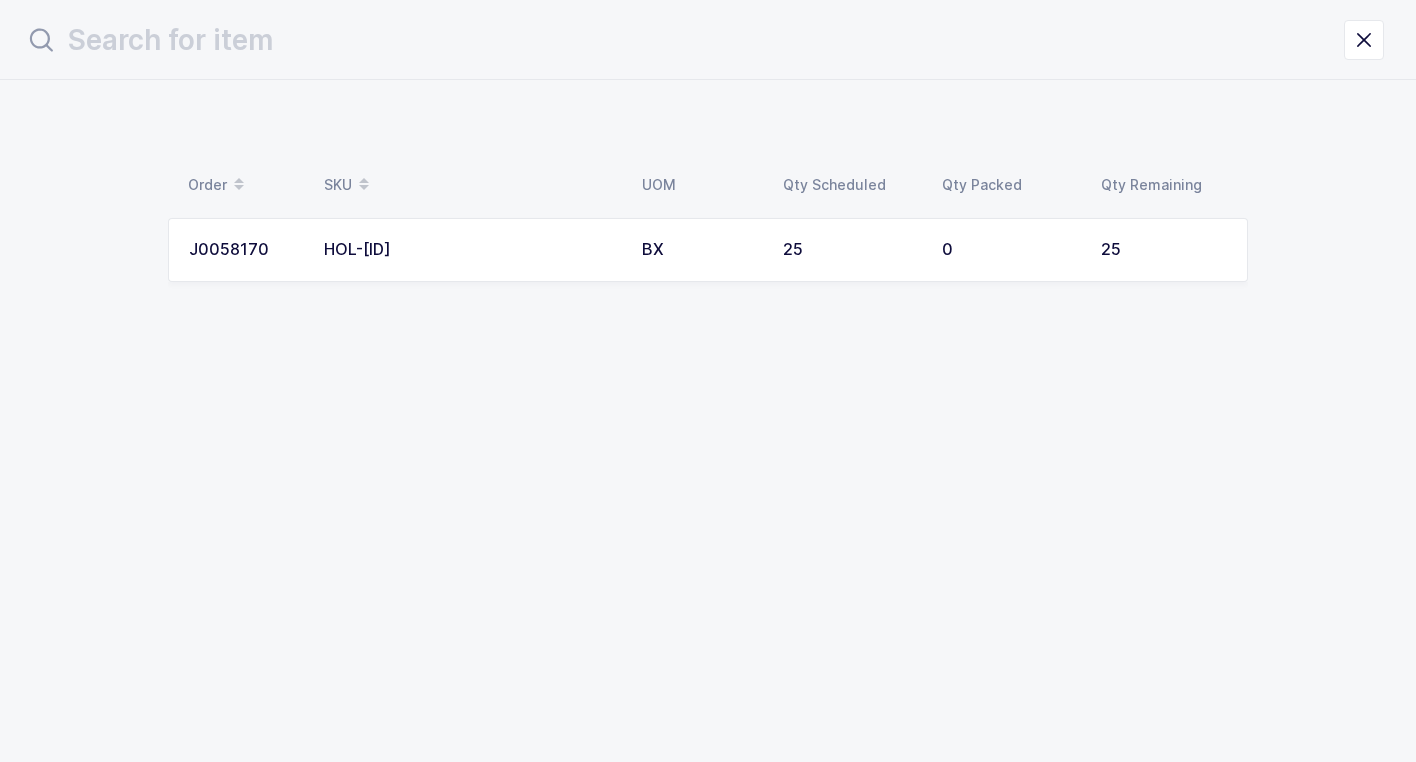 click on "HOL-[ID]" at bounding box center (471, 250) 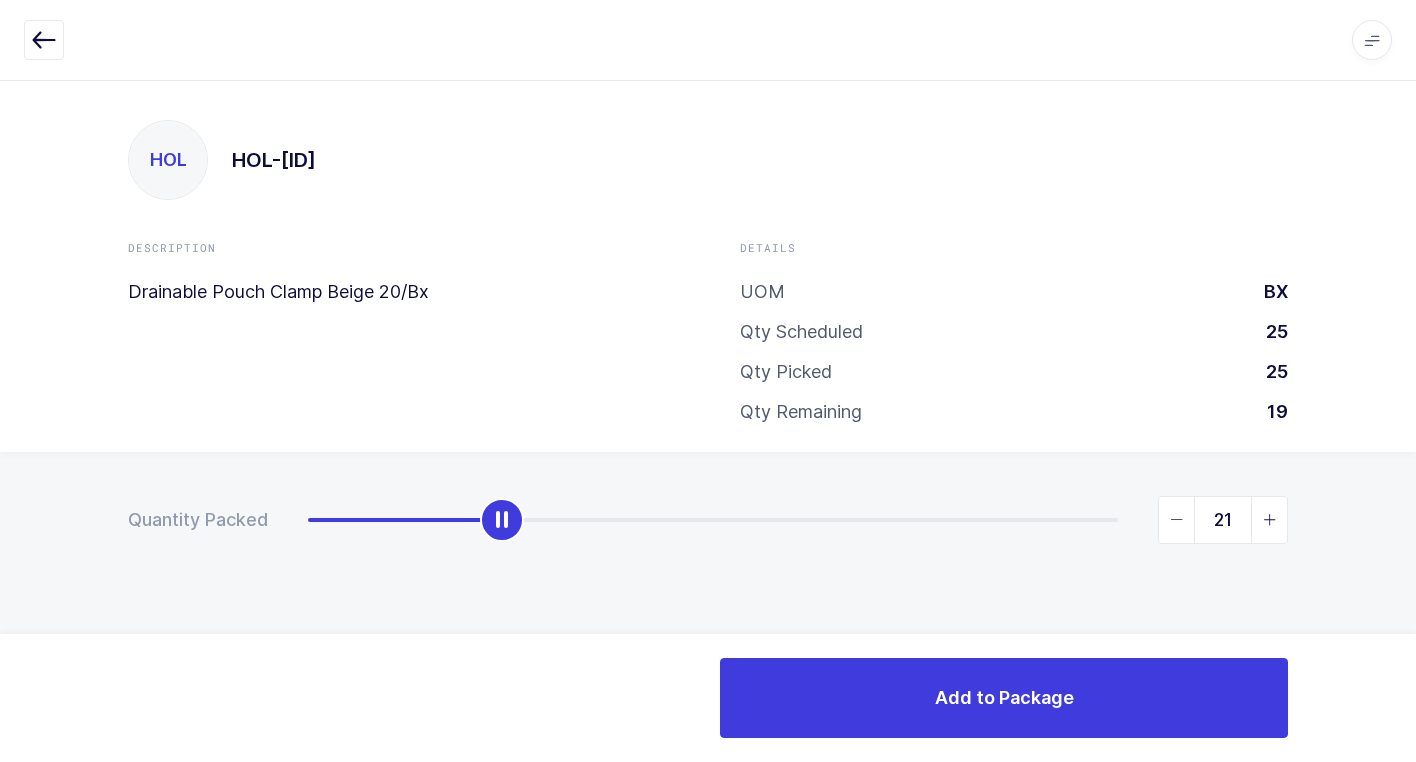 type on "25" 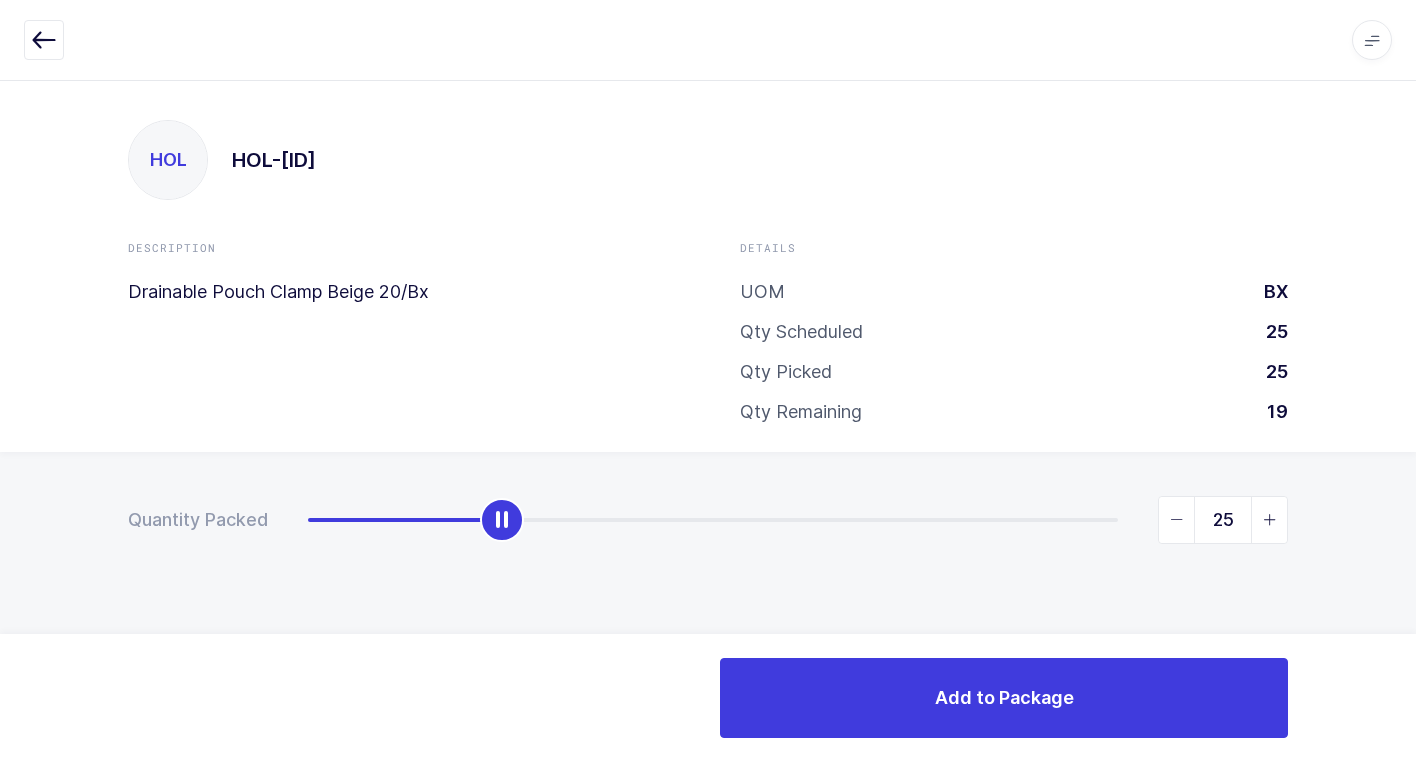 drag, startPoint x: 297, startPoint y: 529, endPoint x: 1427, endPoint y: 437, distance: 1133.7389 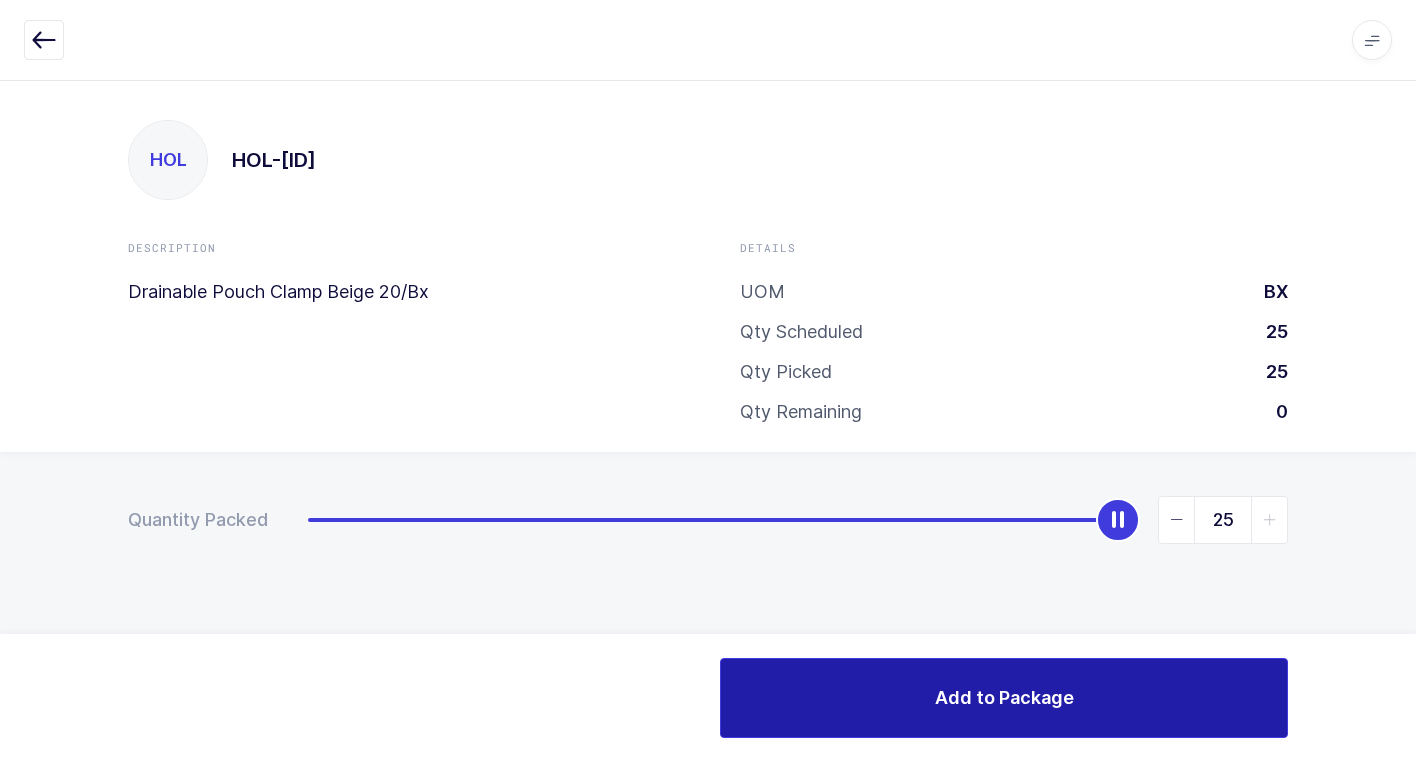 click on "Add to Package" at bounding box center [1004, 698] 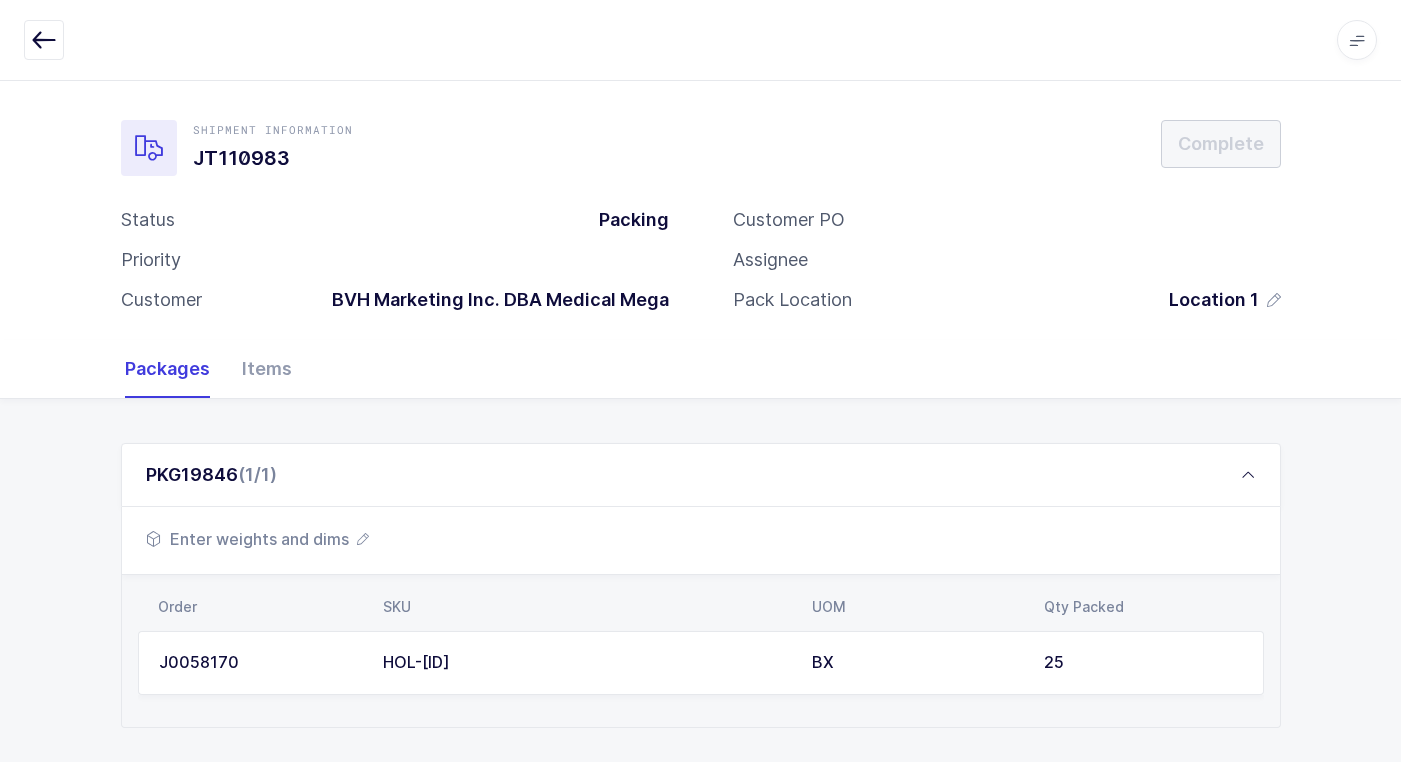 click on "Enter weights and dims" at bounding box center (257, 539) 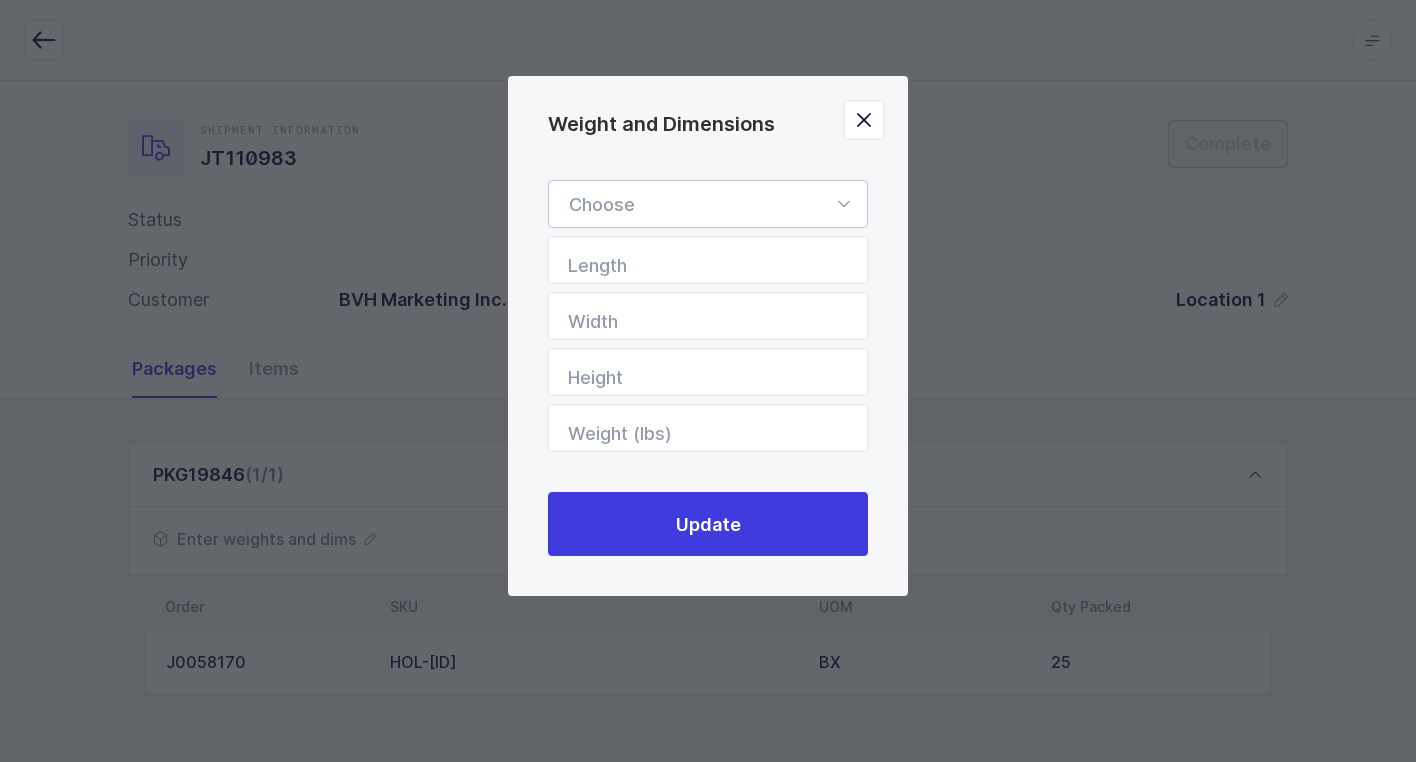 click at bounding box center (843, 204) 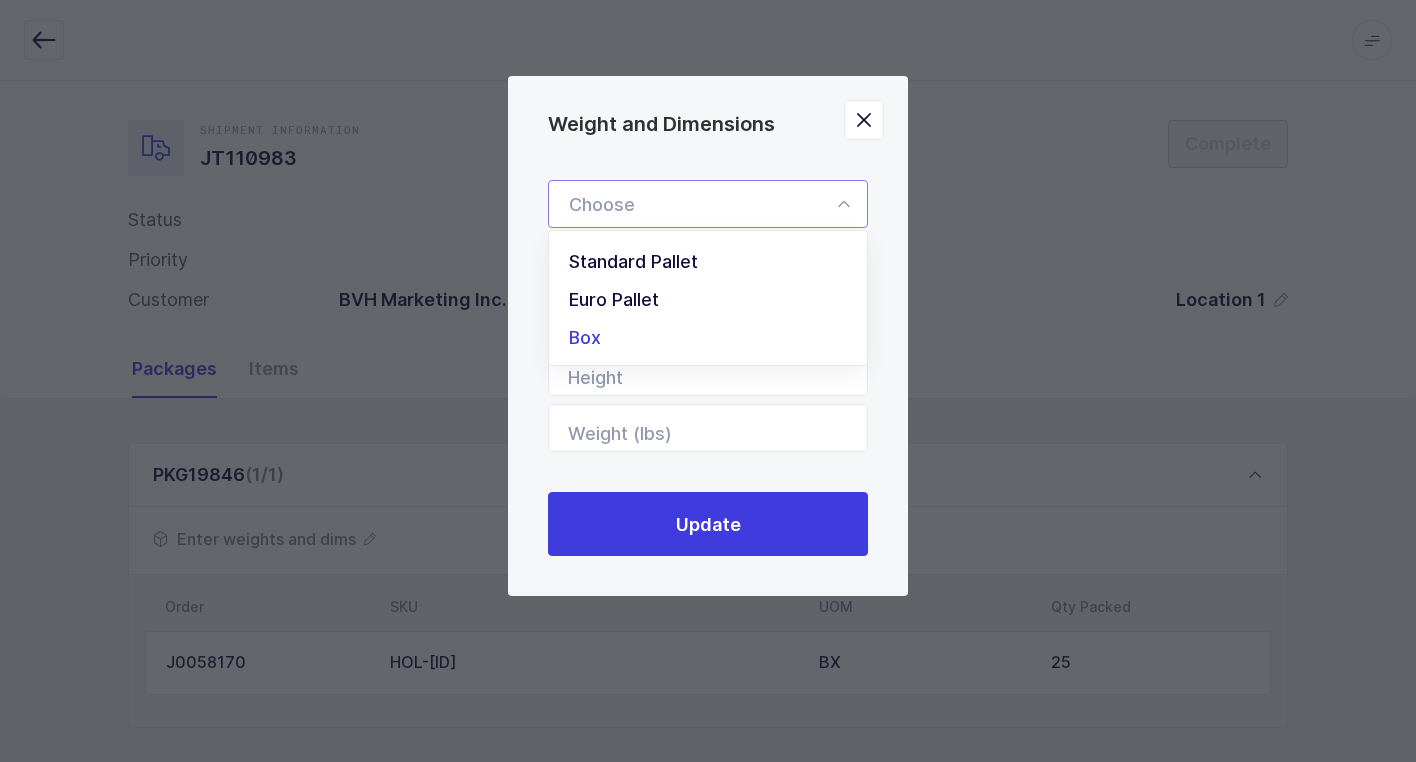 click on "Box" at bounding box center [585, 337] 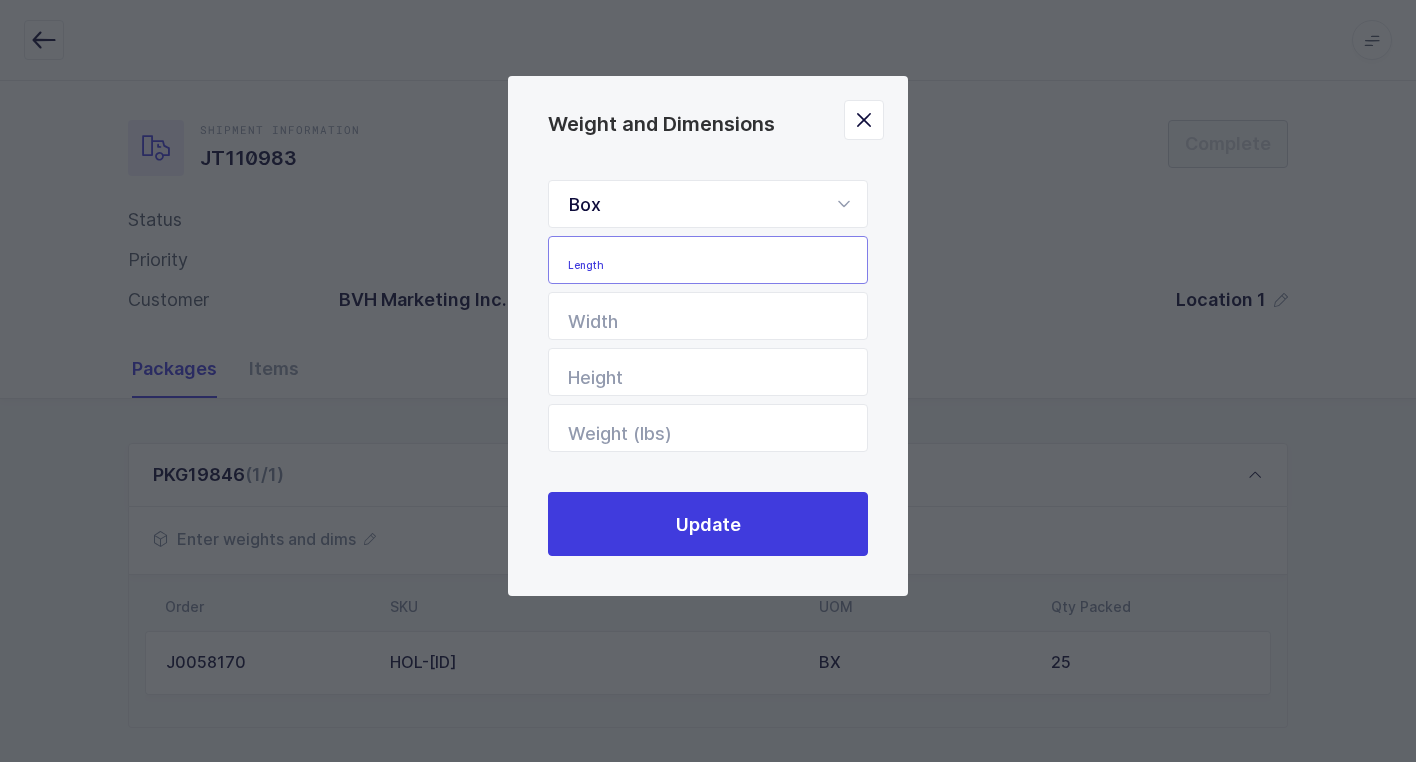 click at bounding box center (708, 260) 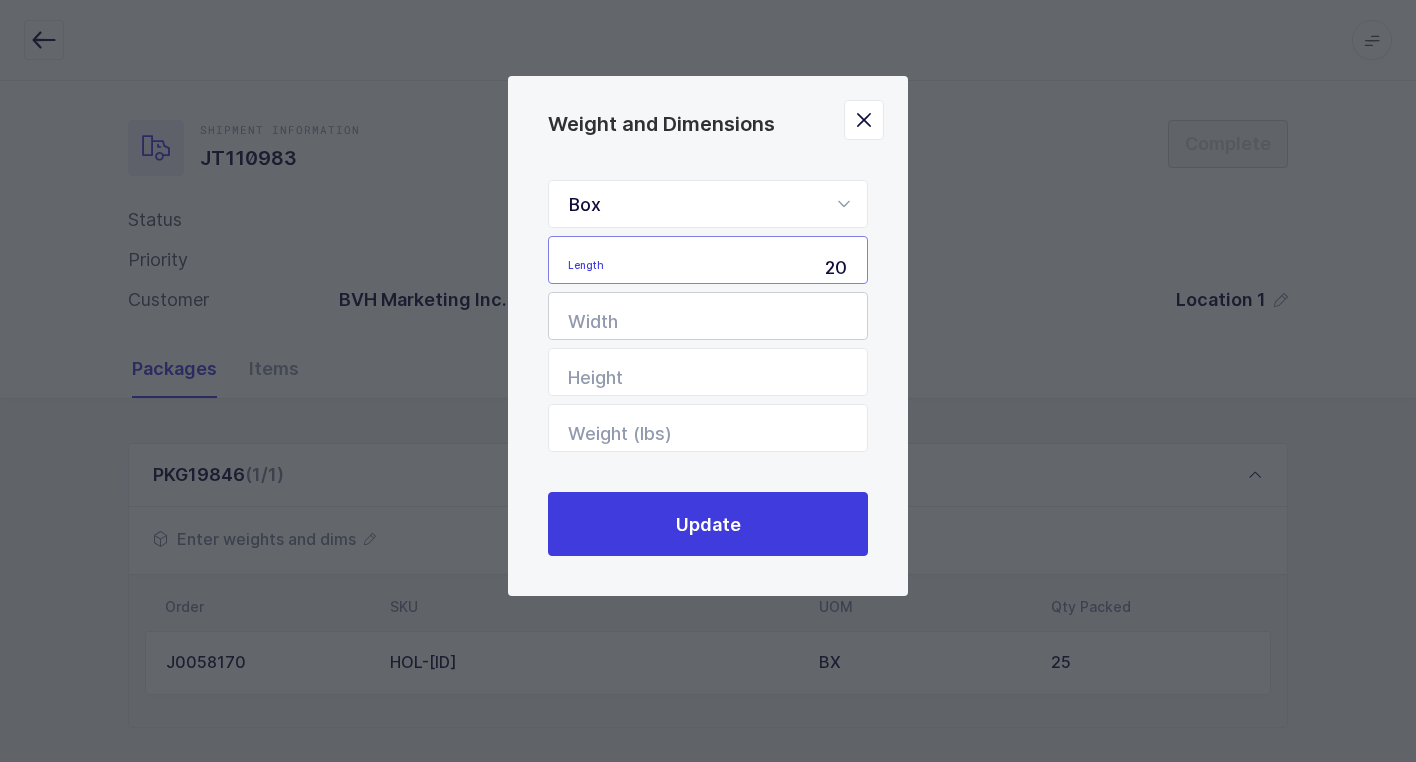 type on "20" 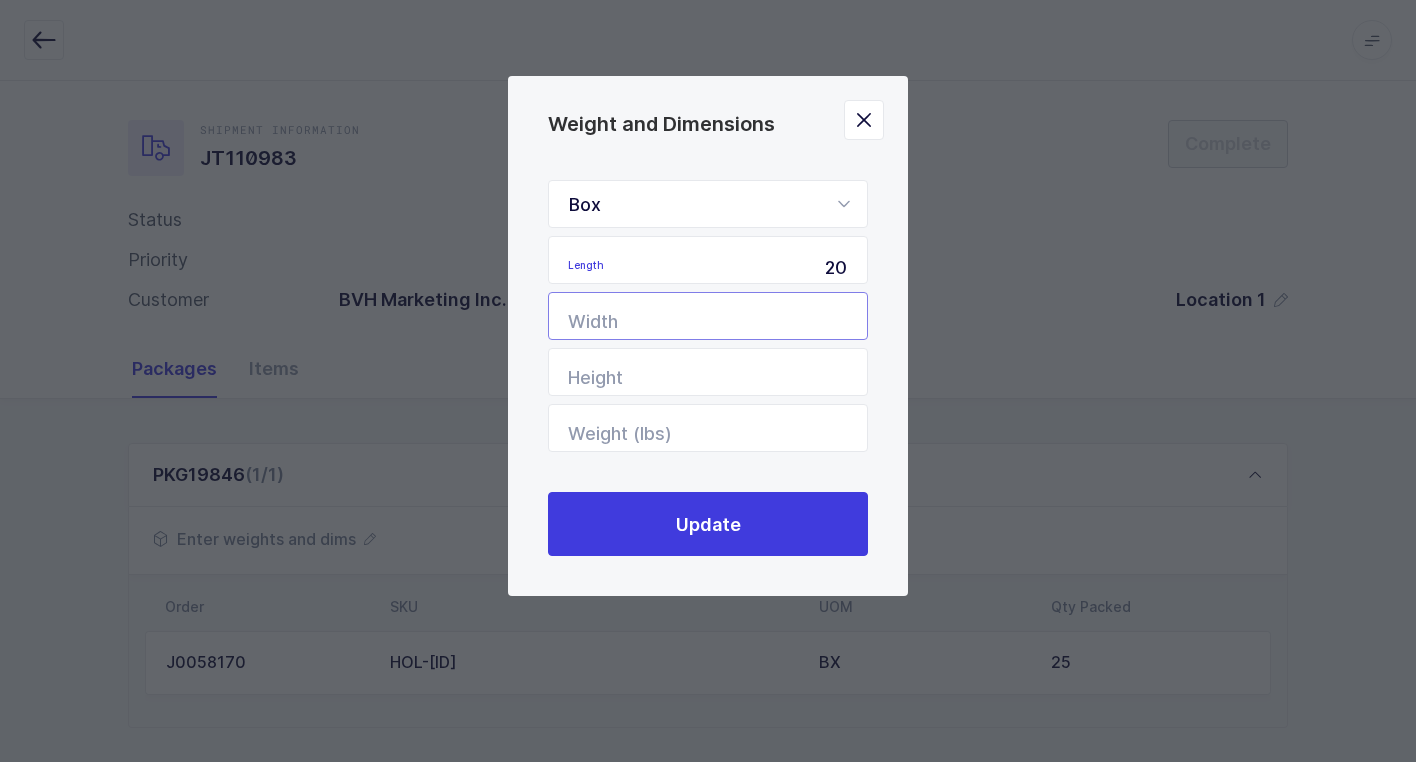 click at bounding box center [708, 316] 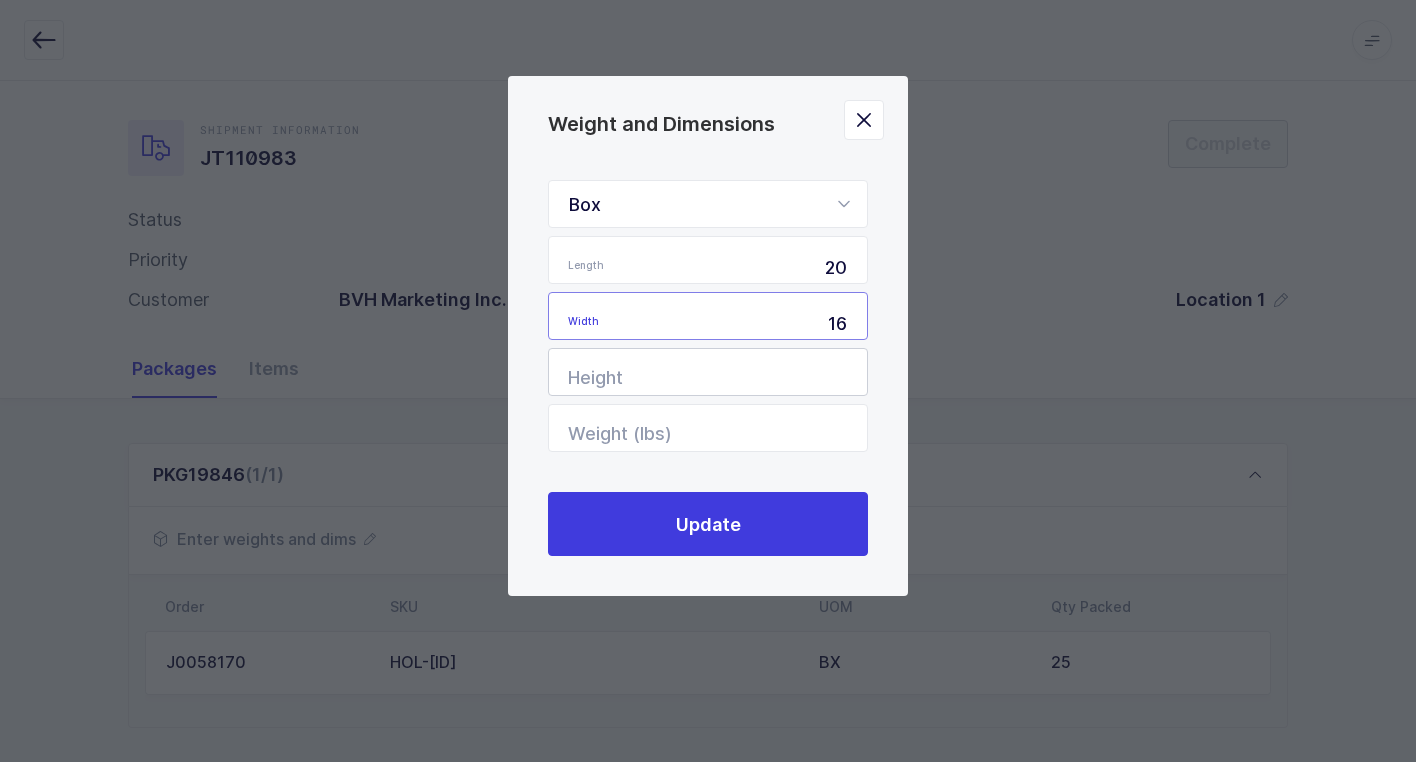 type on "16" 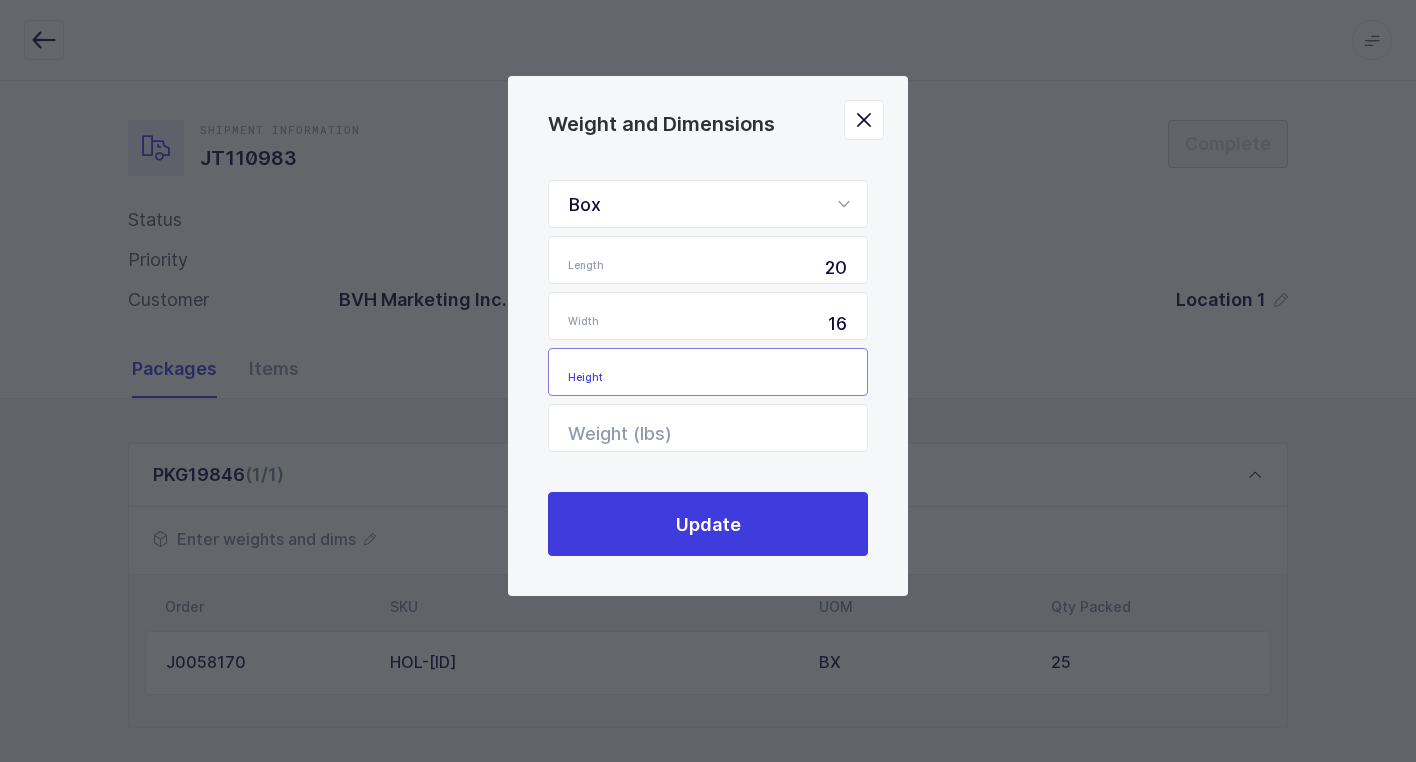 click at bounding box center (708, 372) 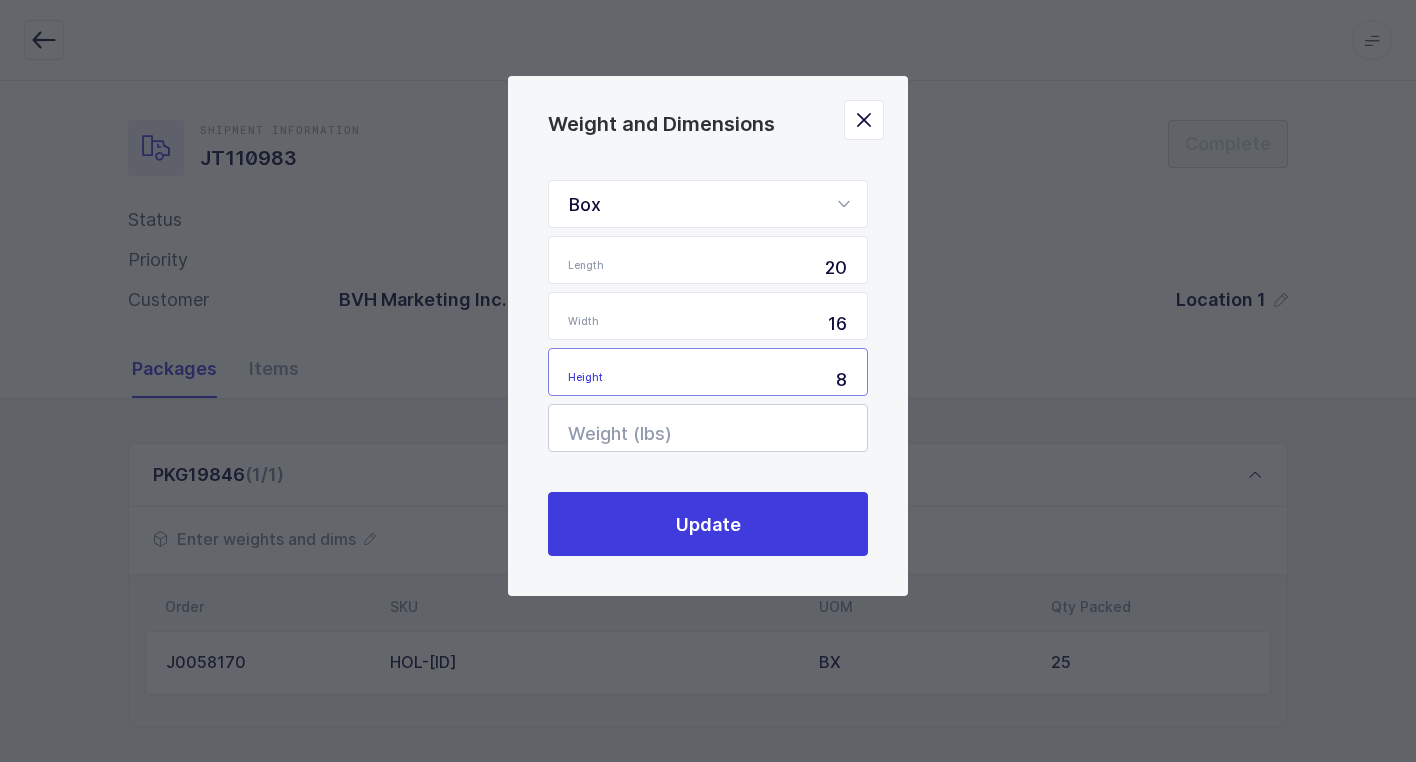 type on "8" 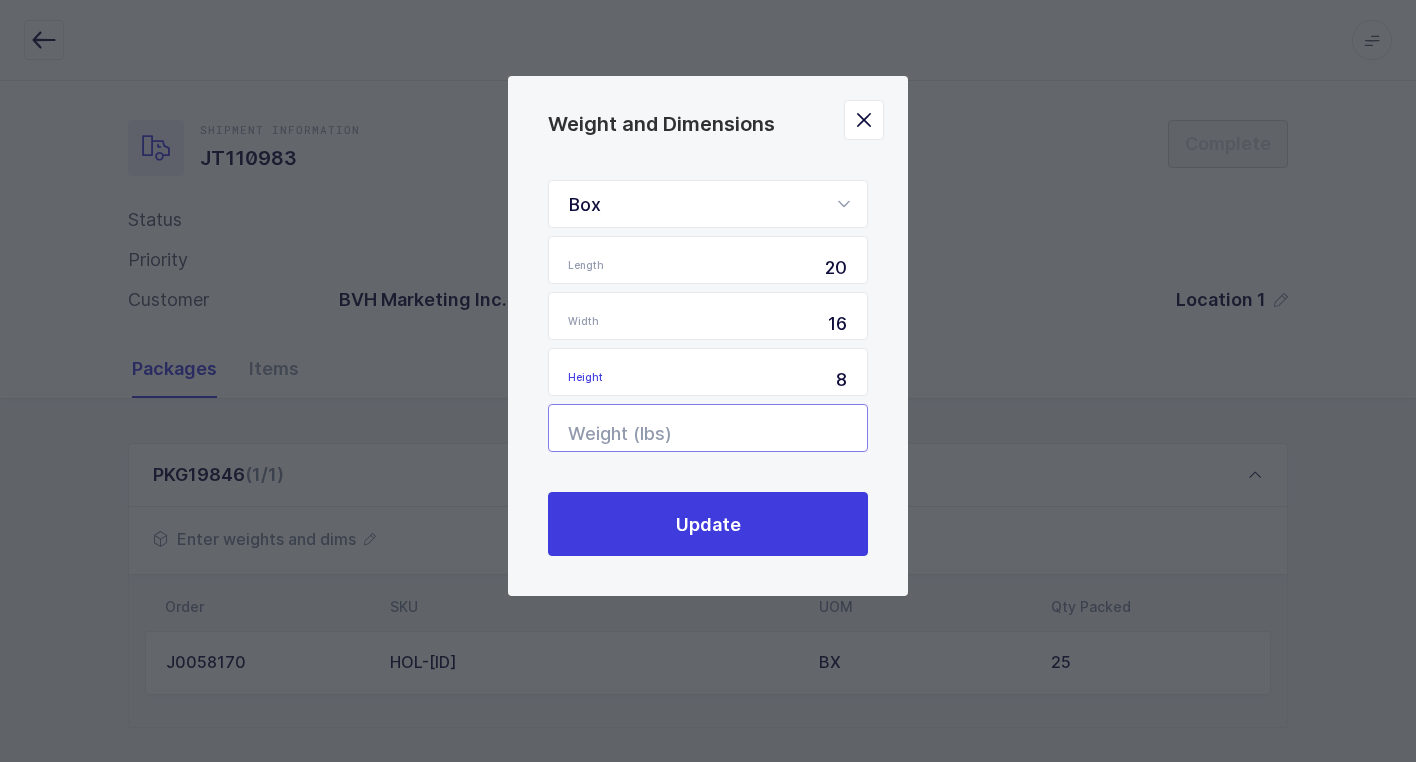 click at bounding box center (708, 428) 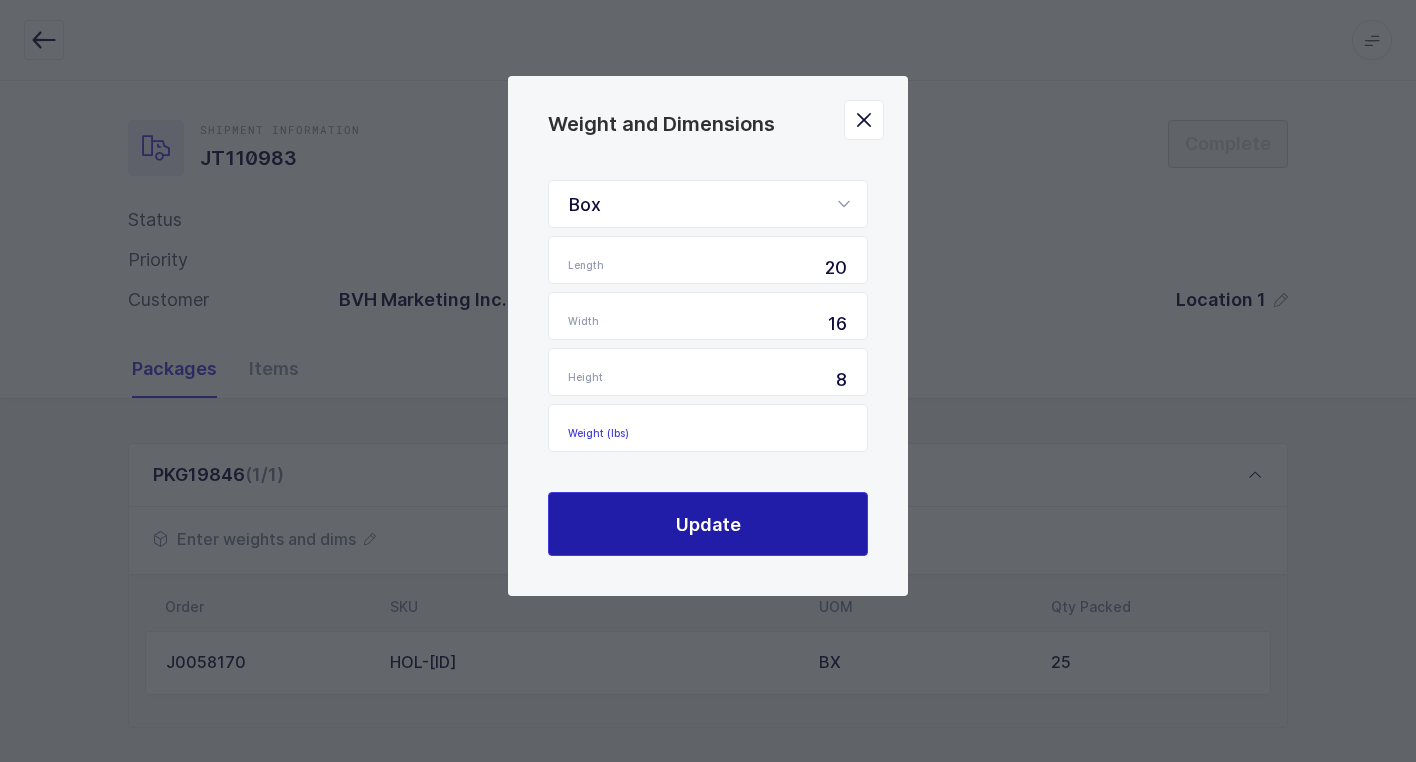 click on "Update" at bounding box center [708, 524] 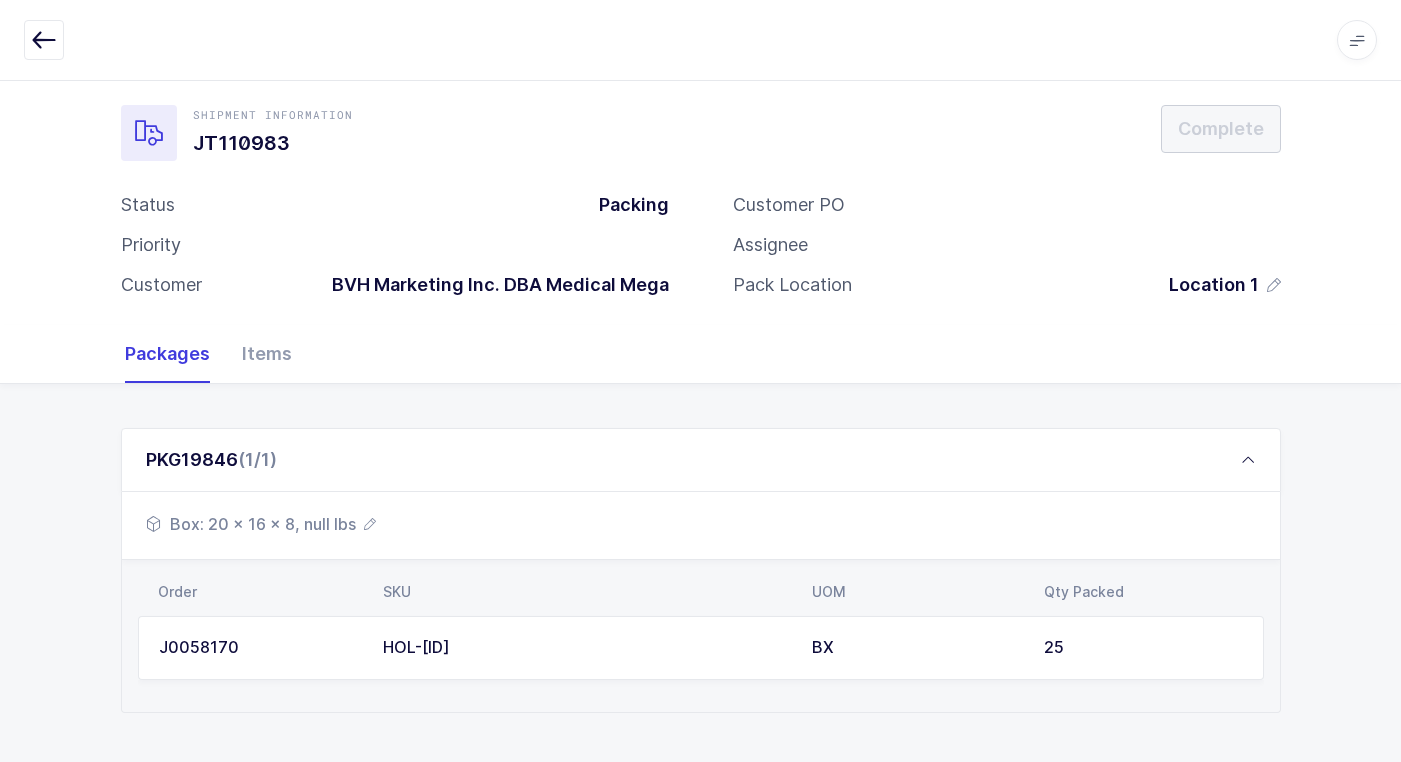 scroll, scrollTop: 0, scrollLeft: 0, axis: both 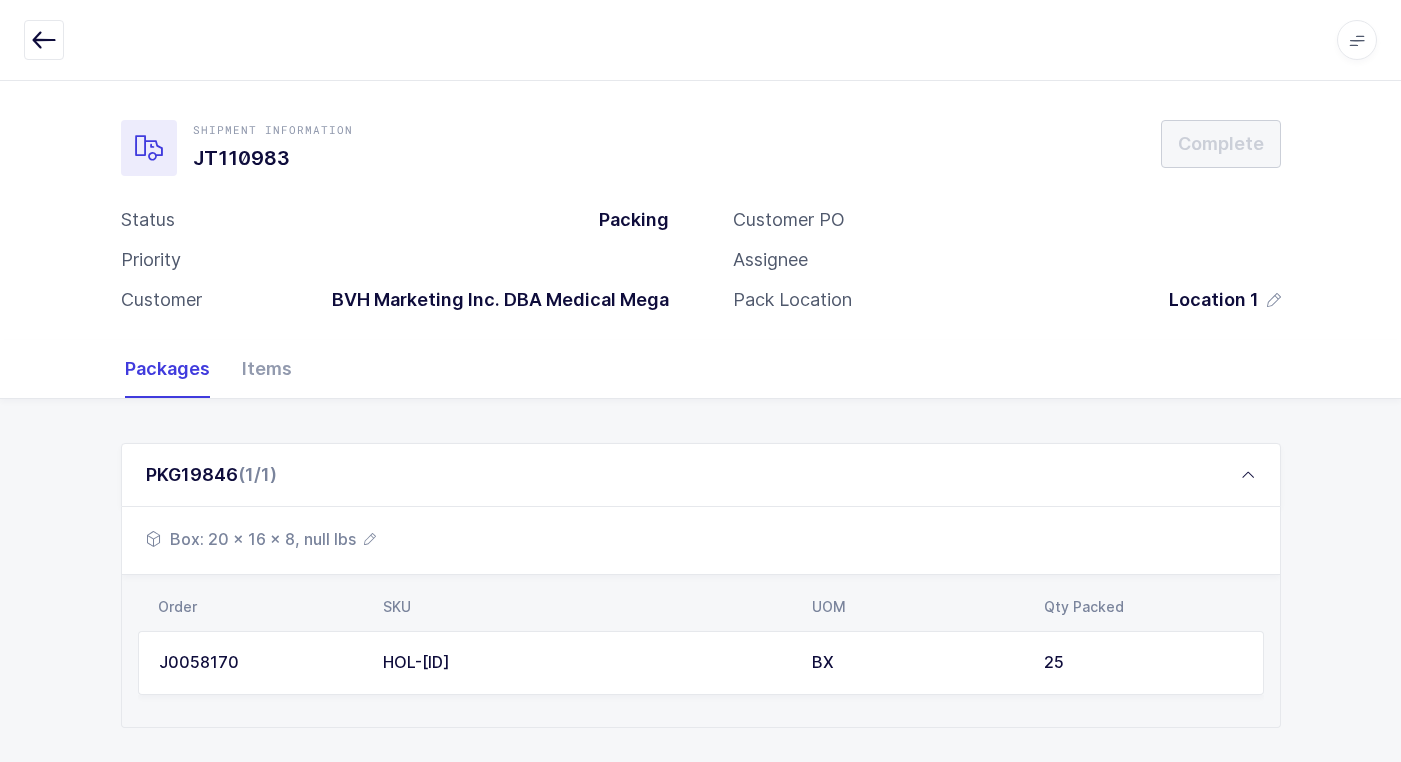 click on "Box: 20 x 16 x 8, null lbs" at bounding box center (261, 539) 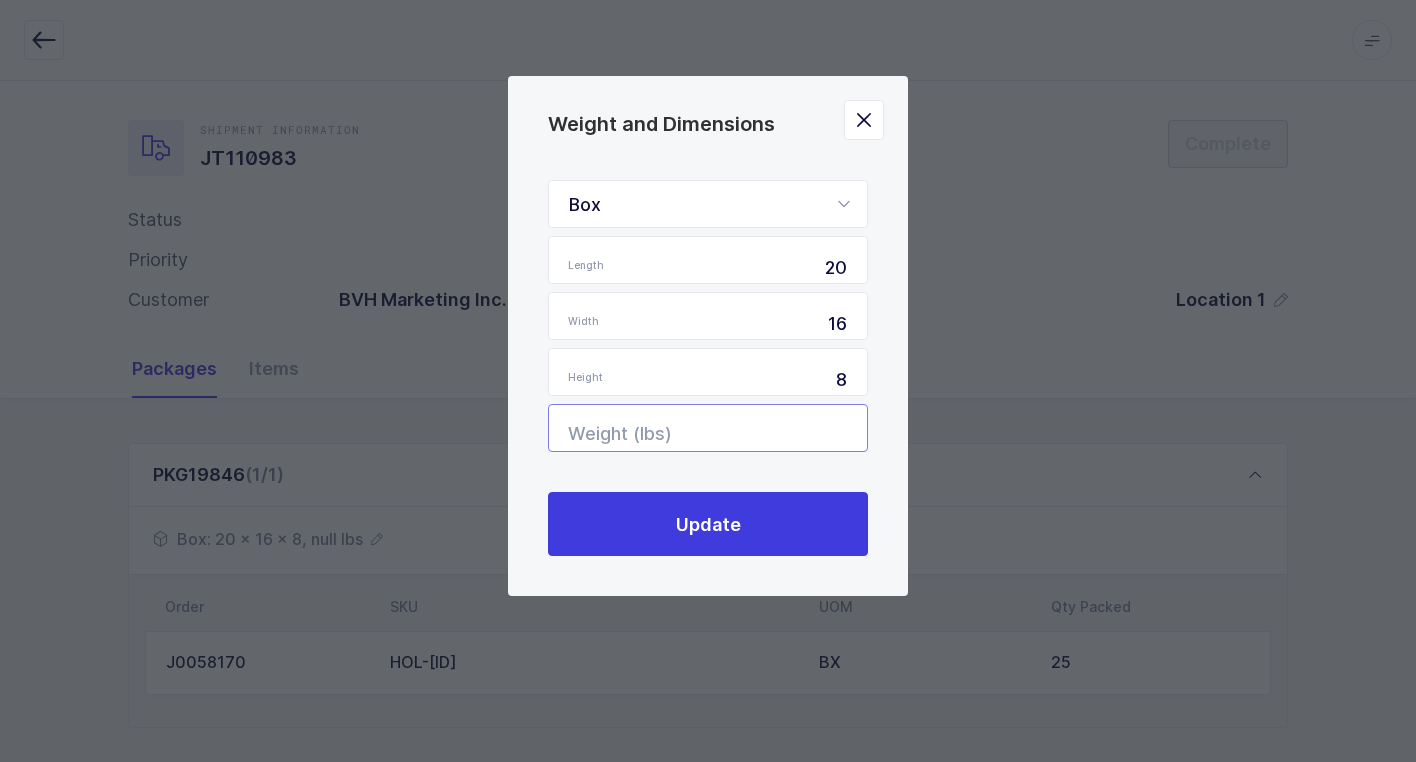 click at bounding box center (708, 428) 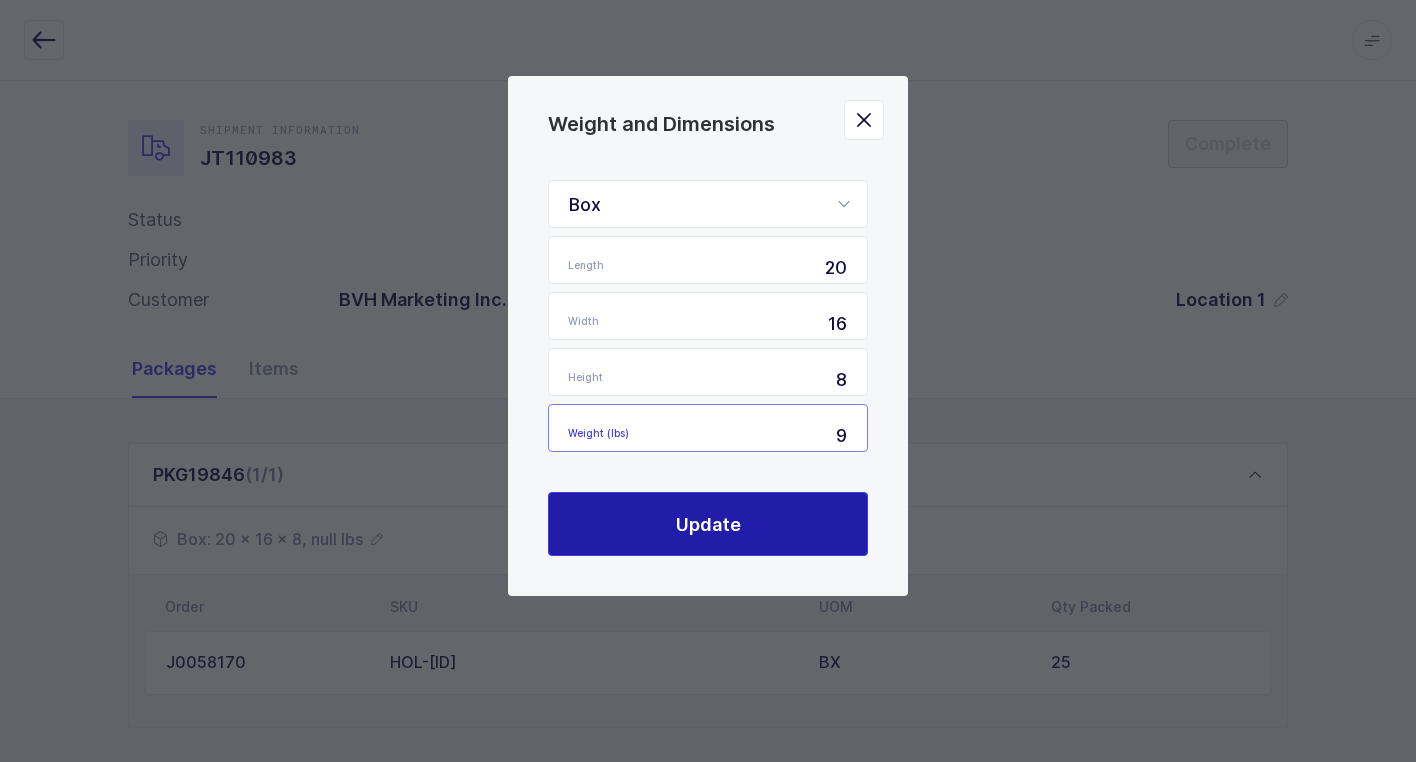 type on "9" 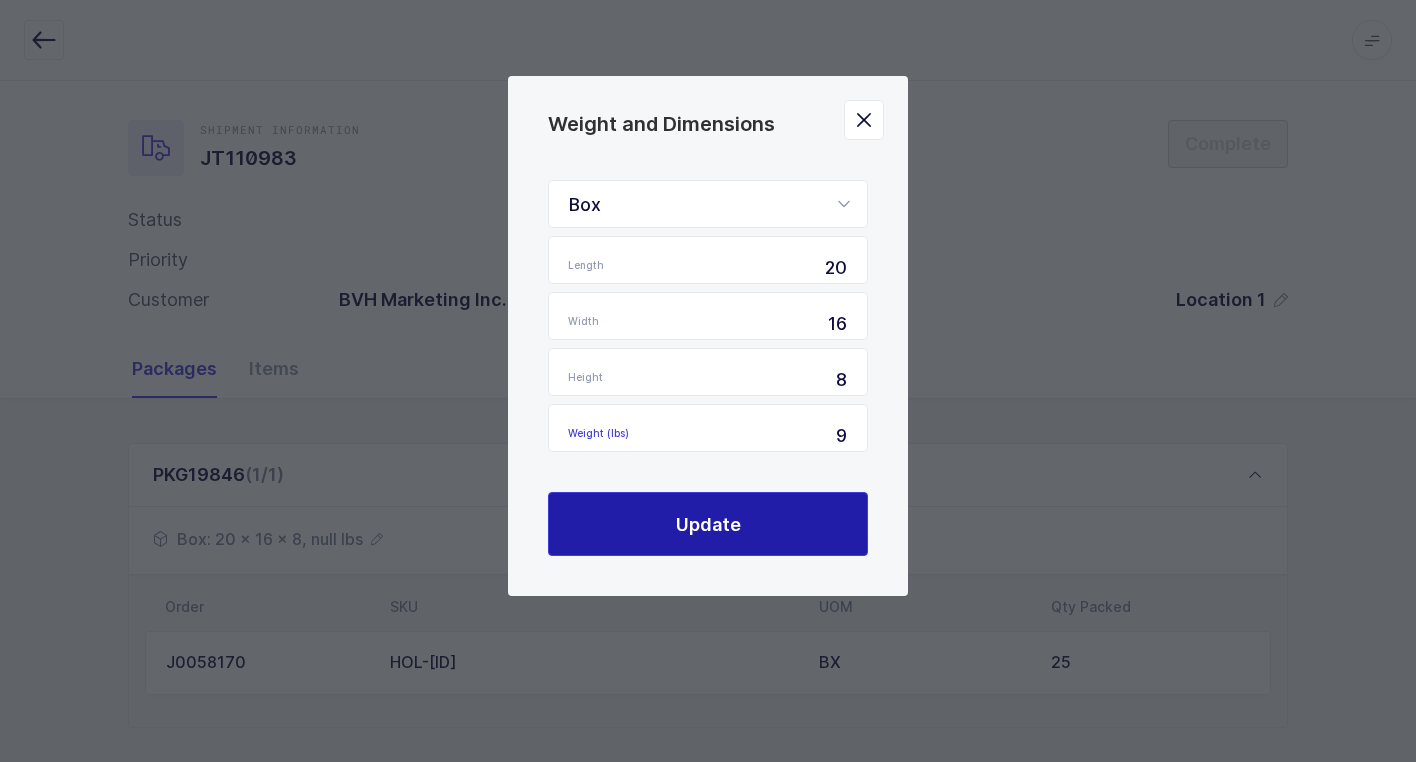 click on "Update" at bounding box center [708, 524] 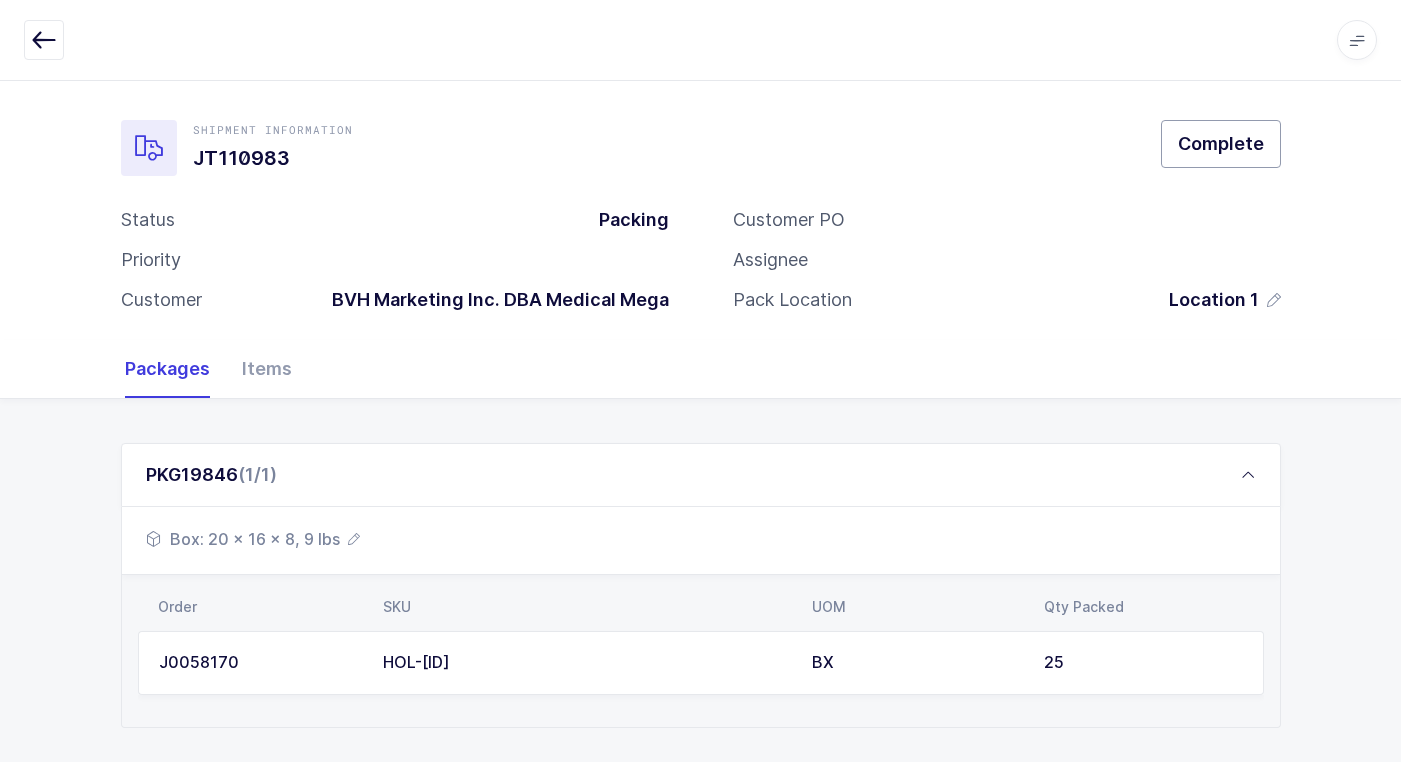 click on "Complete" at bounding box center (1221, 143) 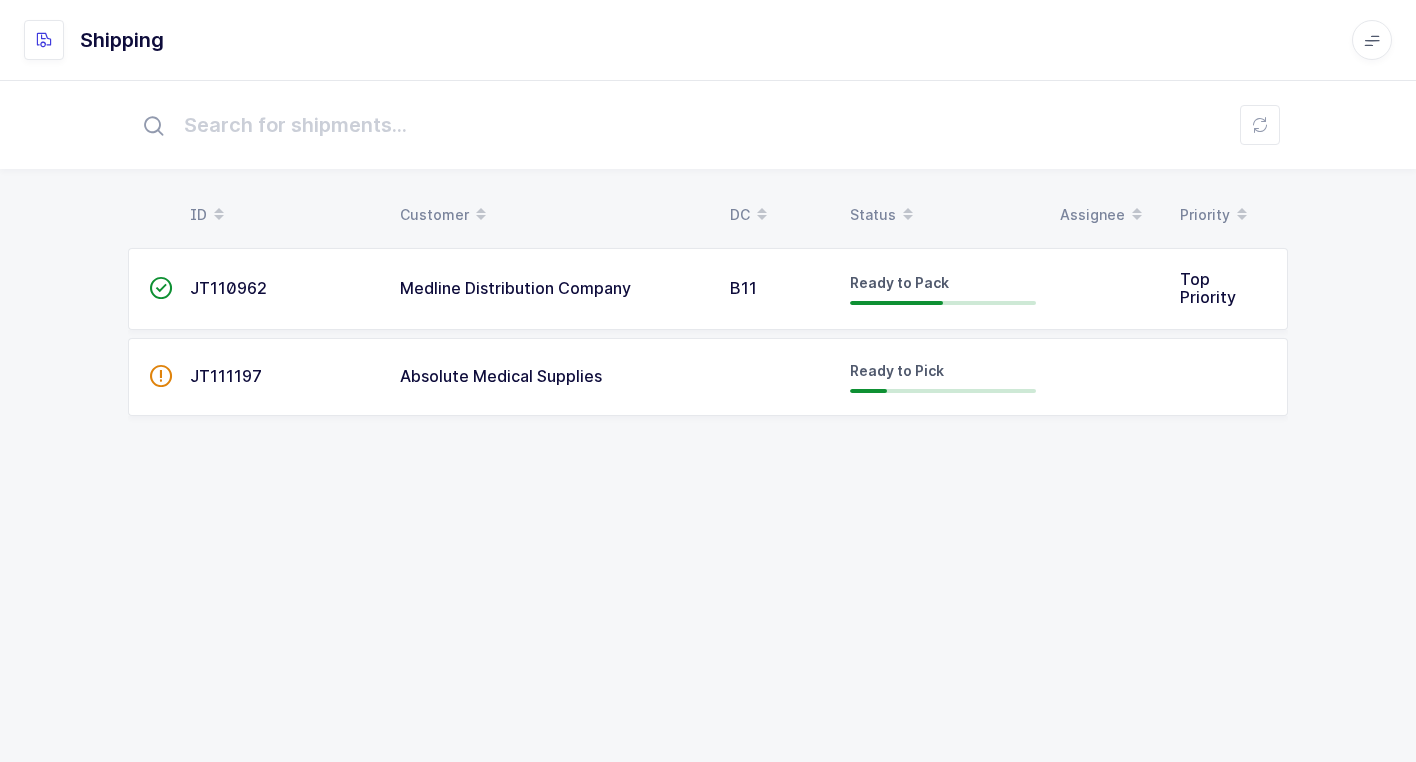 click on "Medline Distribution Company" at bounding box center [553, 289] 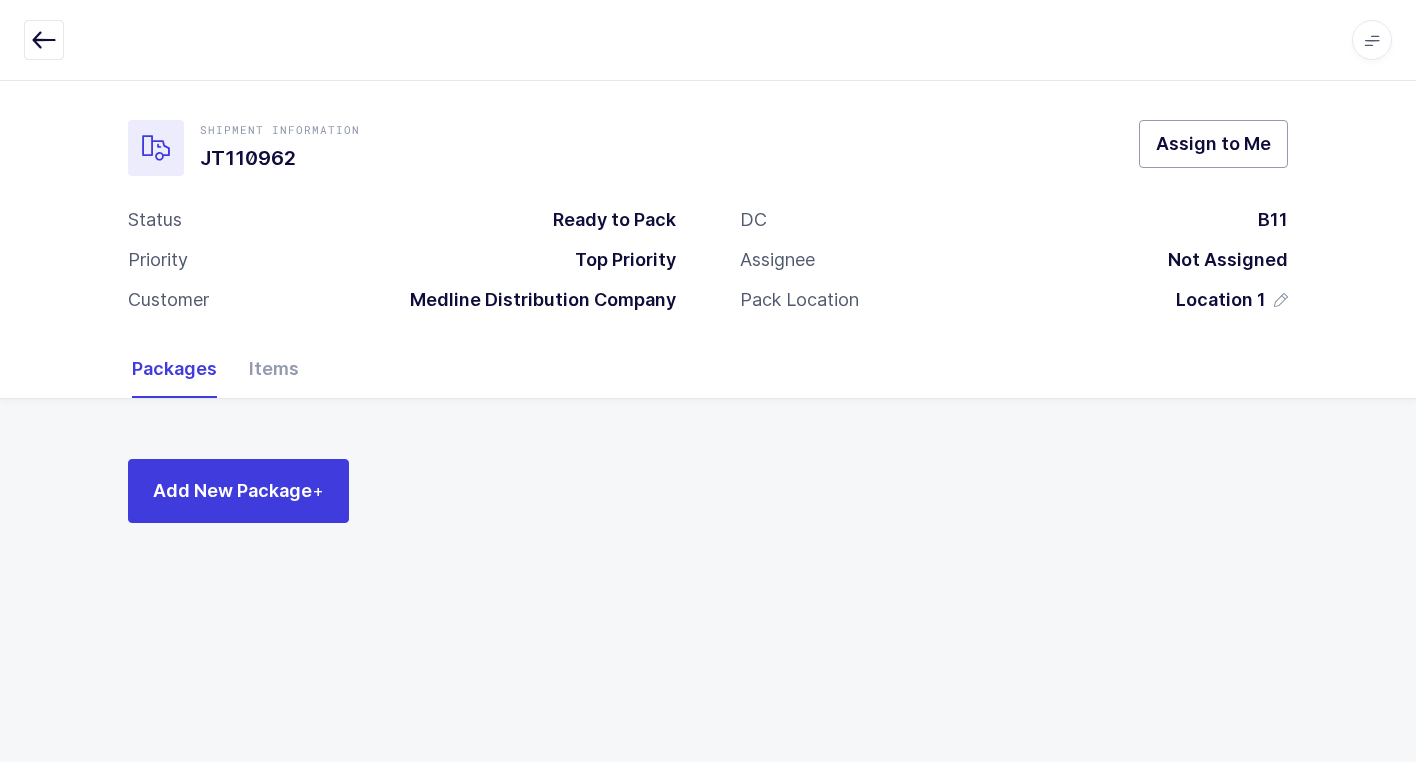 drag, startPoint x: 1203, startPoint y: 148, endPoint x: 1000, endPoint y: 244, distance: 224.55511 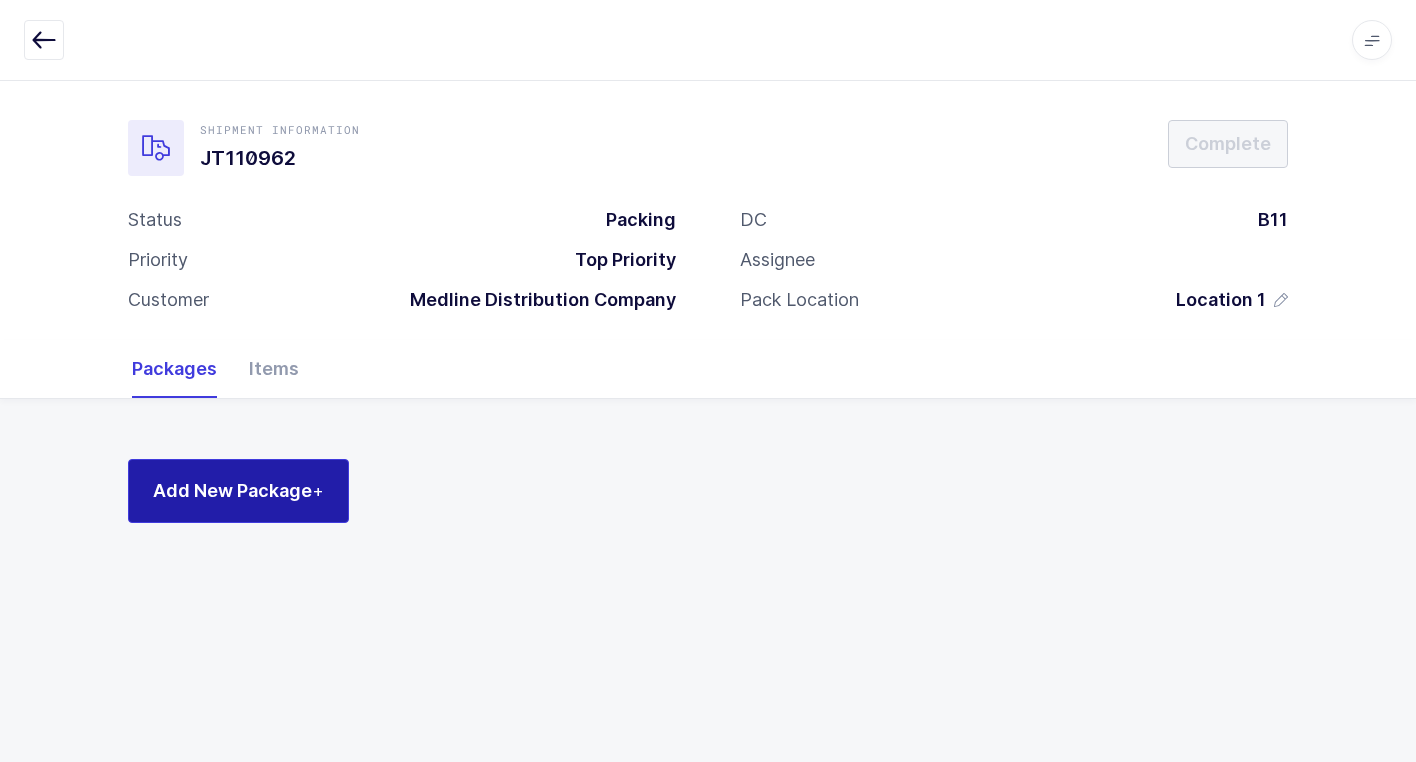 click on "Add New Package  +" at bounding box center (238, 490) 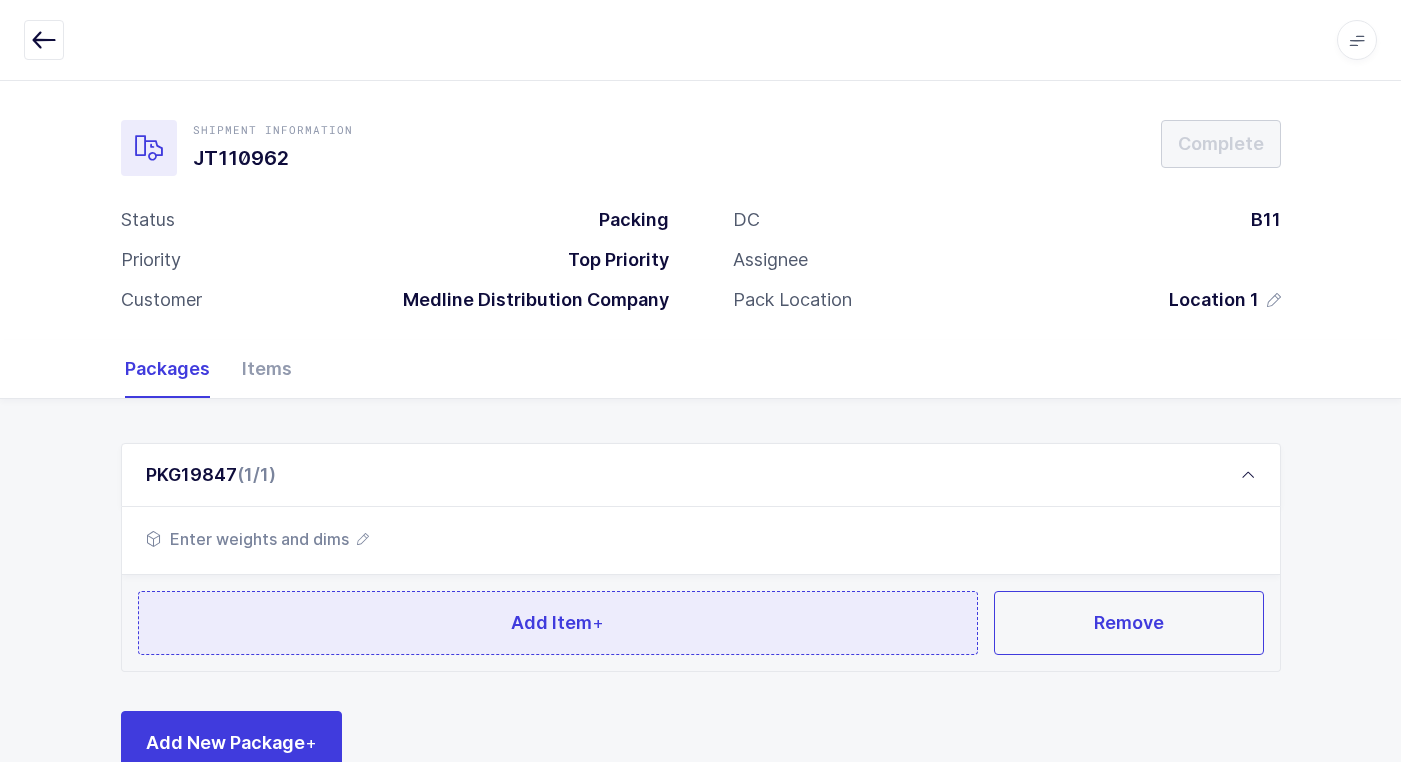 click on "Add Item  +" at bounding box center [558, 623] 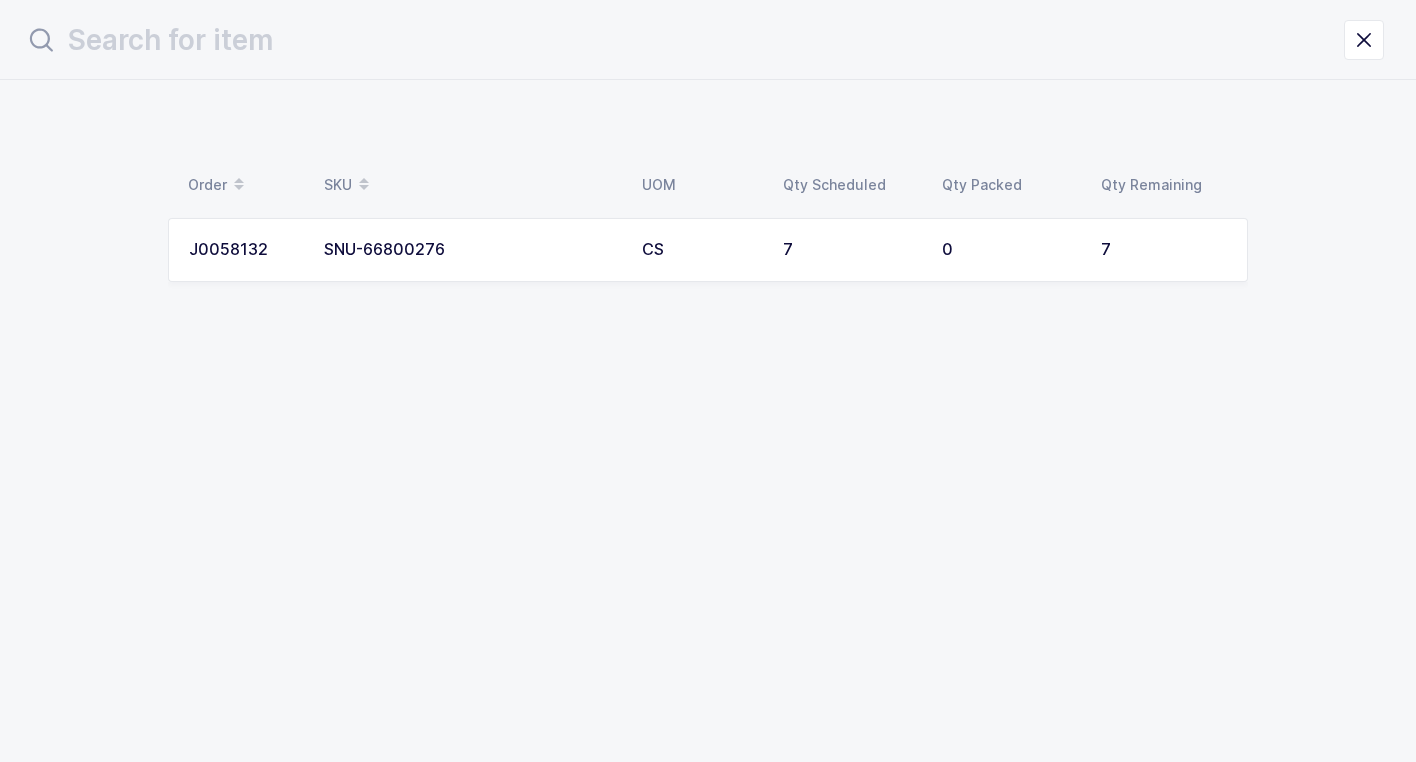 click on "SNU-66800276" at bounding box center (471, 250) 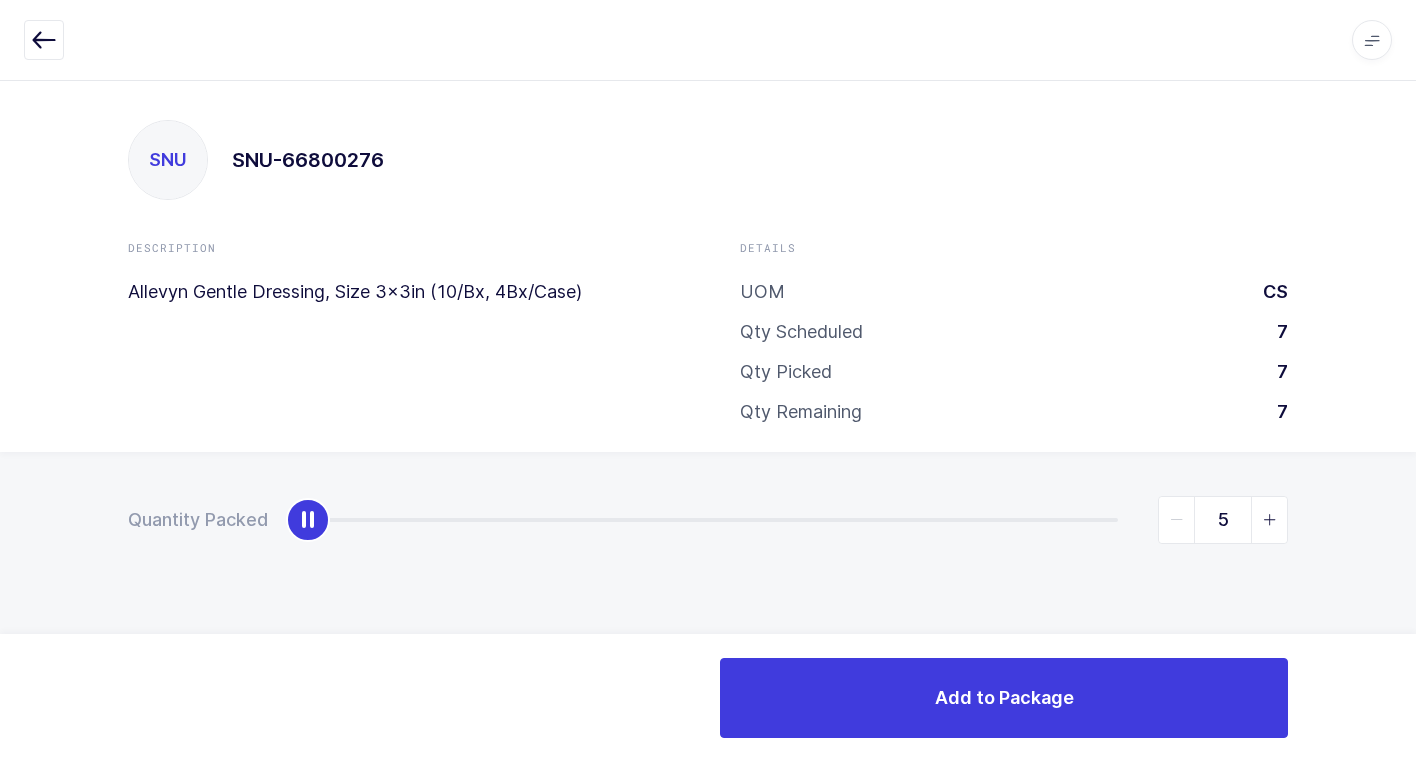 type on "7" 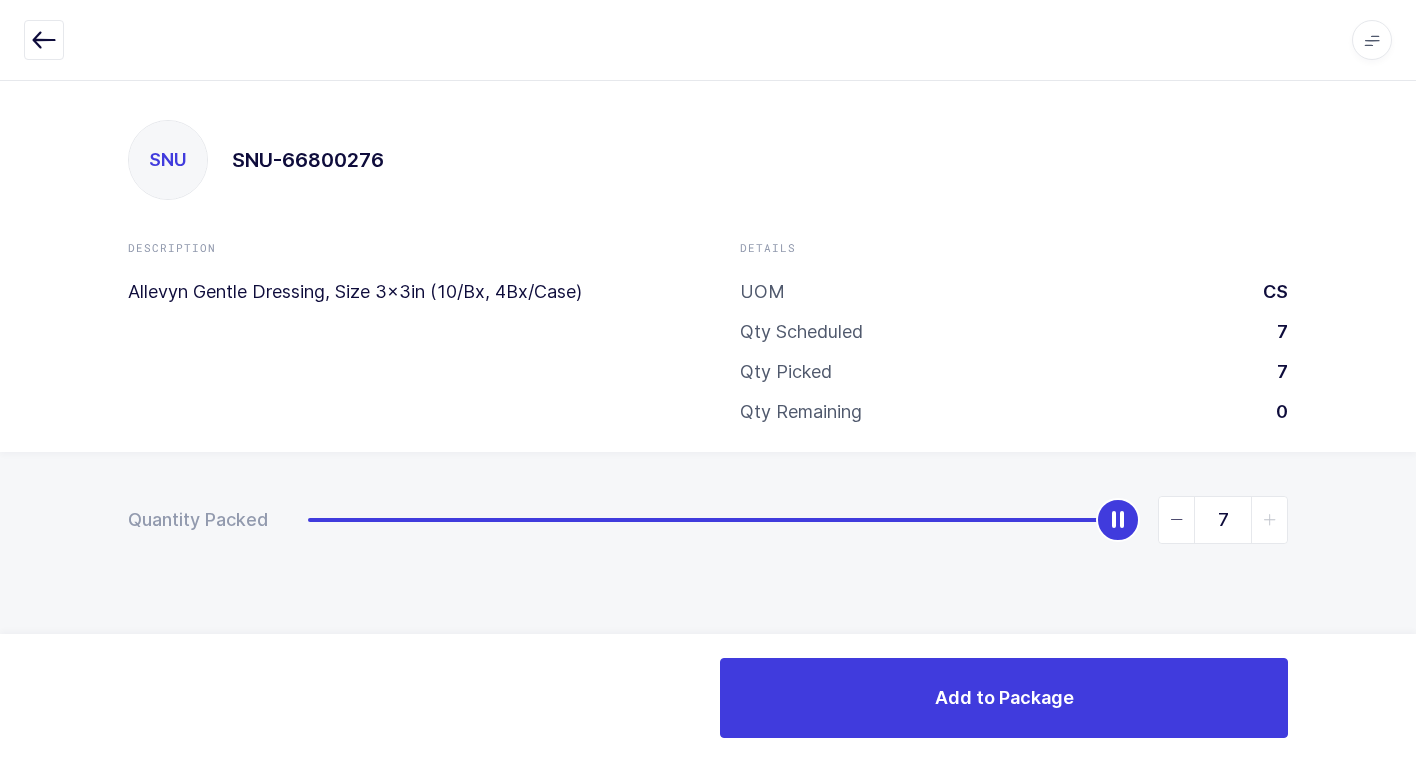 drag, startPoint x: 315, startPoint y: 522, endPoint x: 1278, endPoint y: 624, distance: 968.3868 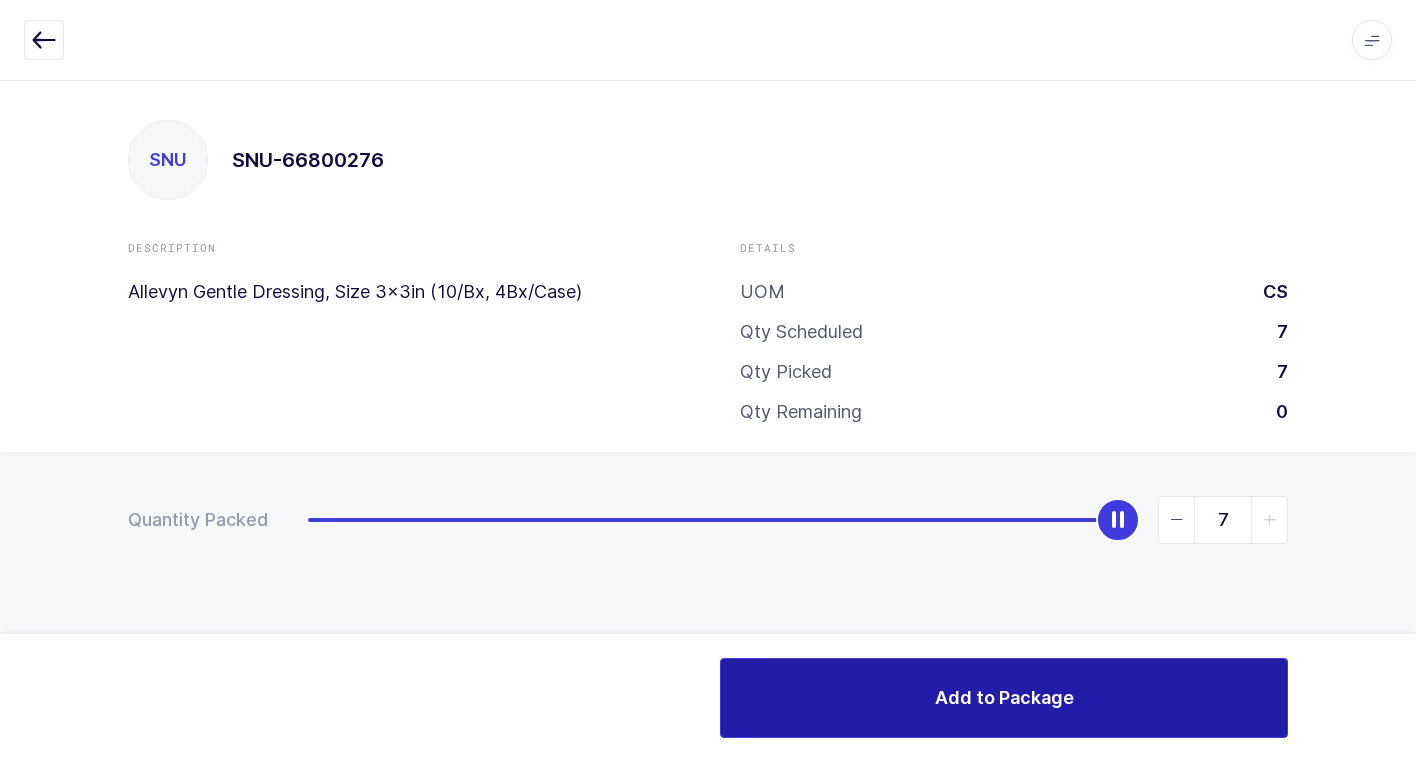 drag, startPoint x: 808, startPoint y: 713, endPoint x: 831, endPoint y: 706, distance: 24.04163 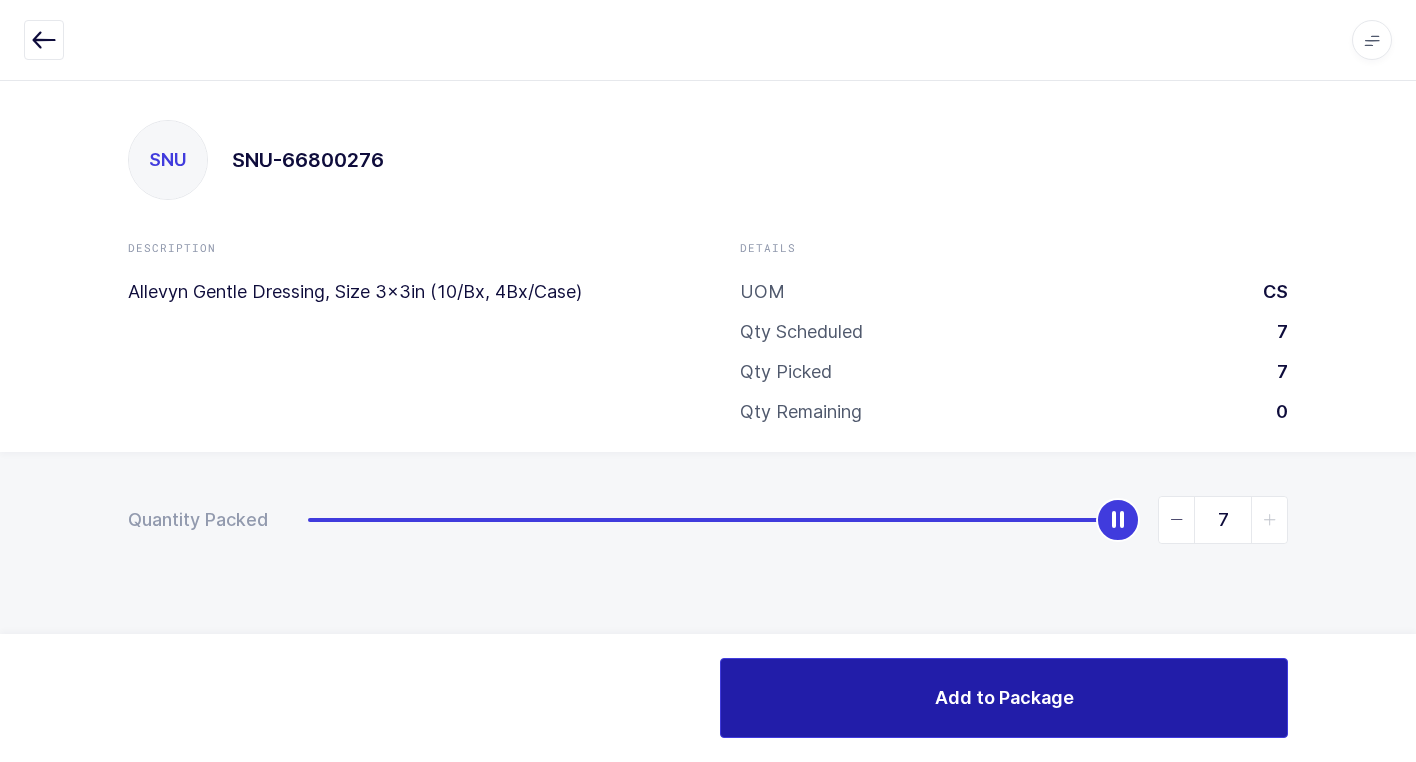 click on "Add to Package" at bounding box center (1004, 698) 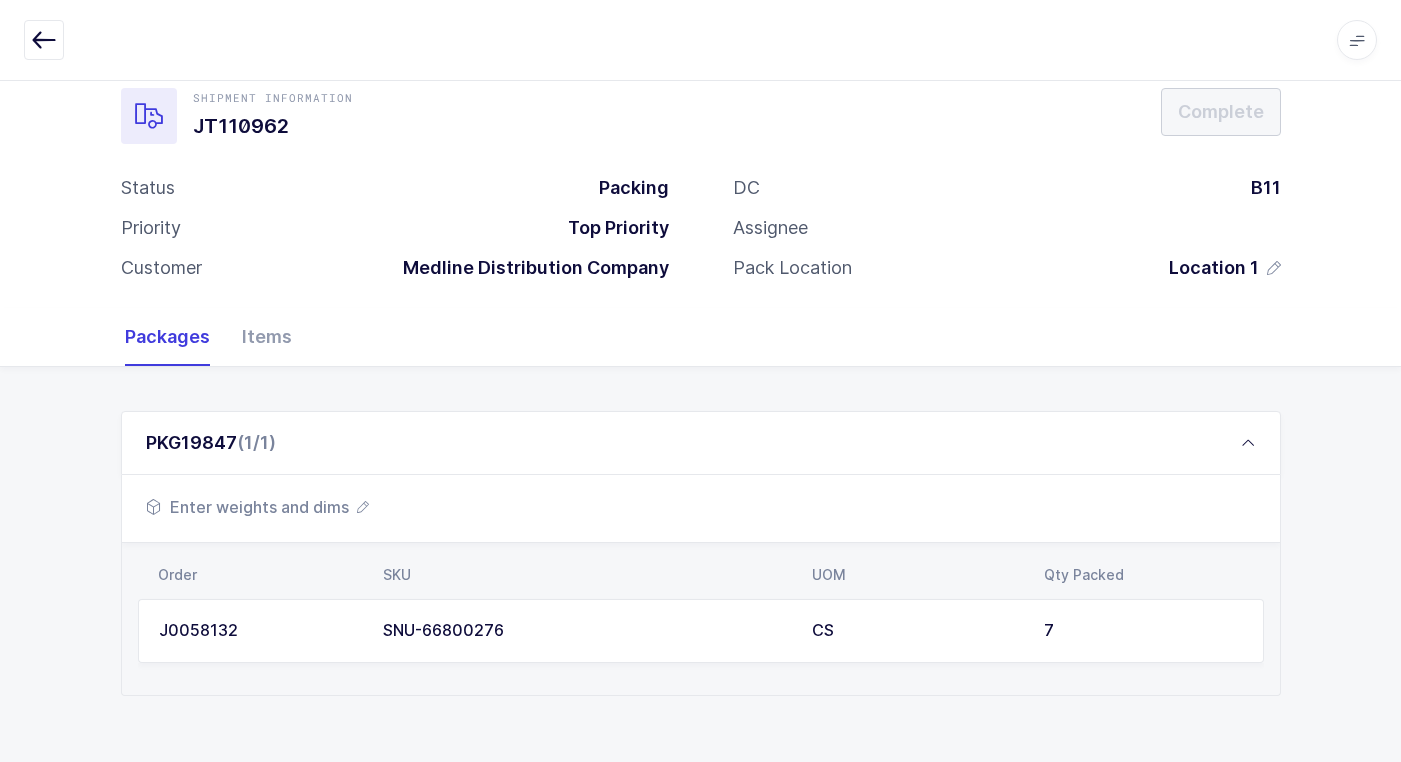 scroll, scrollTop: 45, scrollLeft: 0, axis: vertical 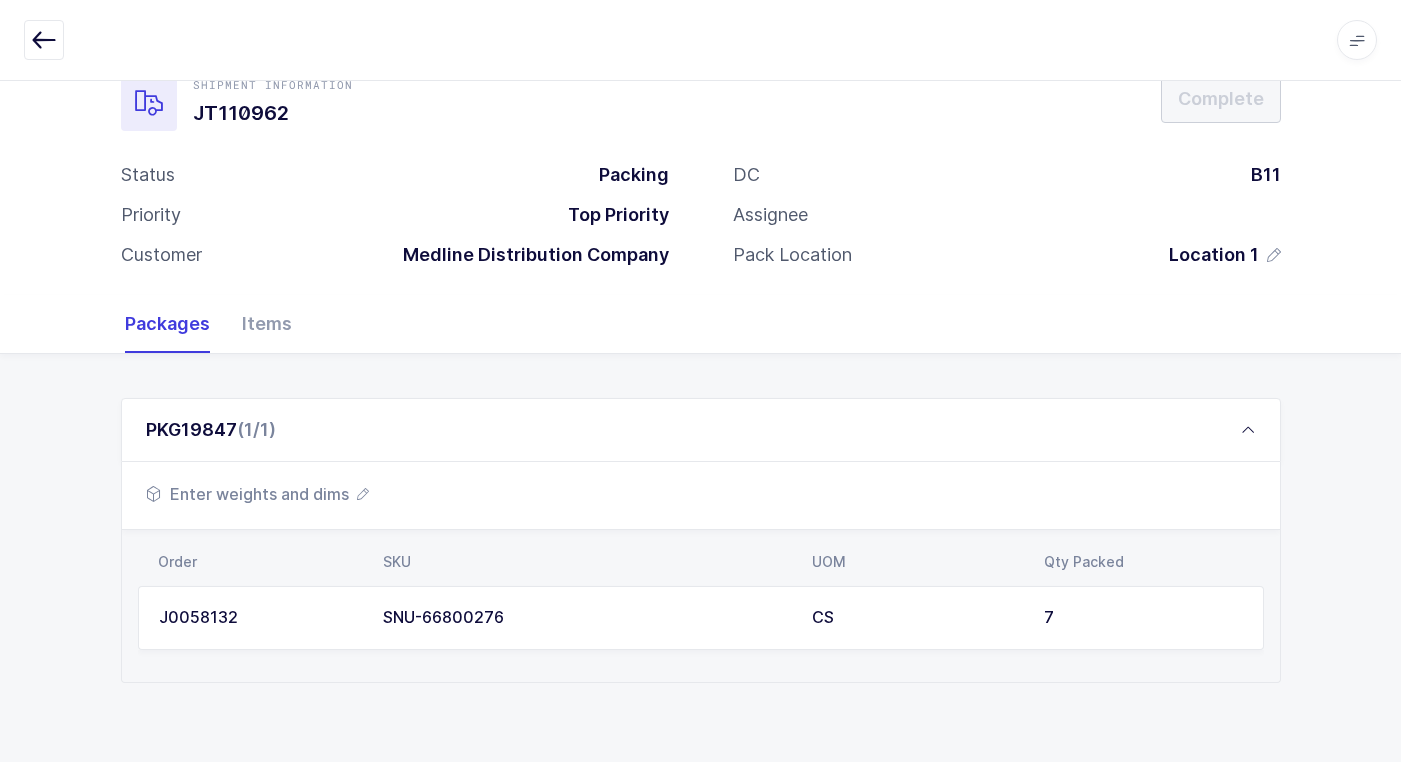 click on "Enter weights and dims" at bounding box center [257, 494] 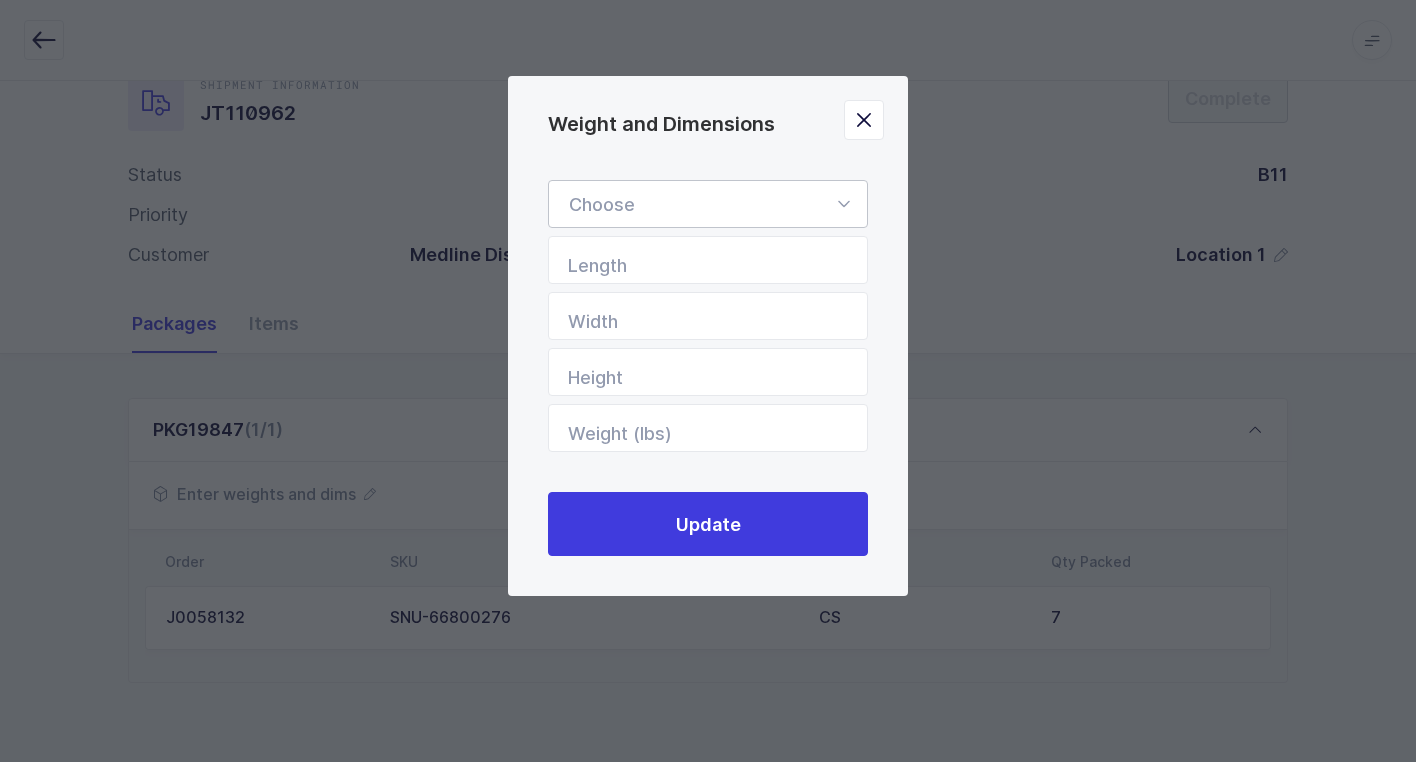 click at bounding box center (843, 204) 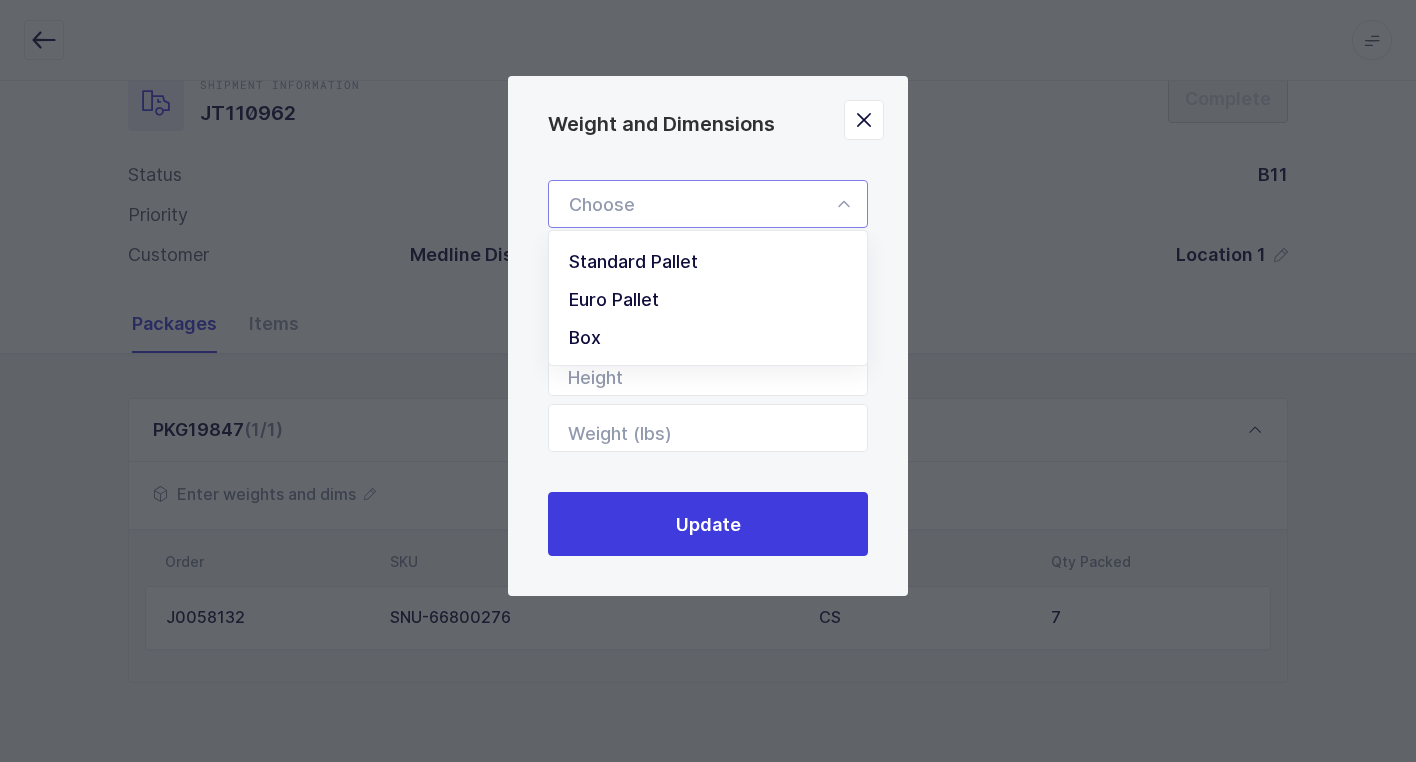 drag, startPoint x: 653, startPoint y: 337, endPoint x: 666, endPoint y: 335, distance: 13.152946 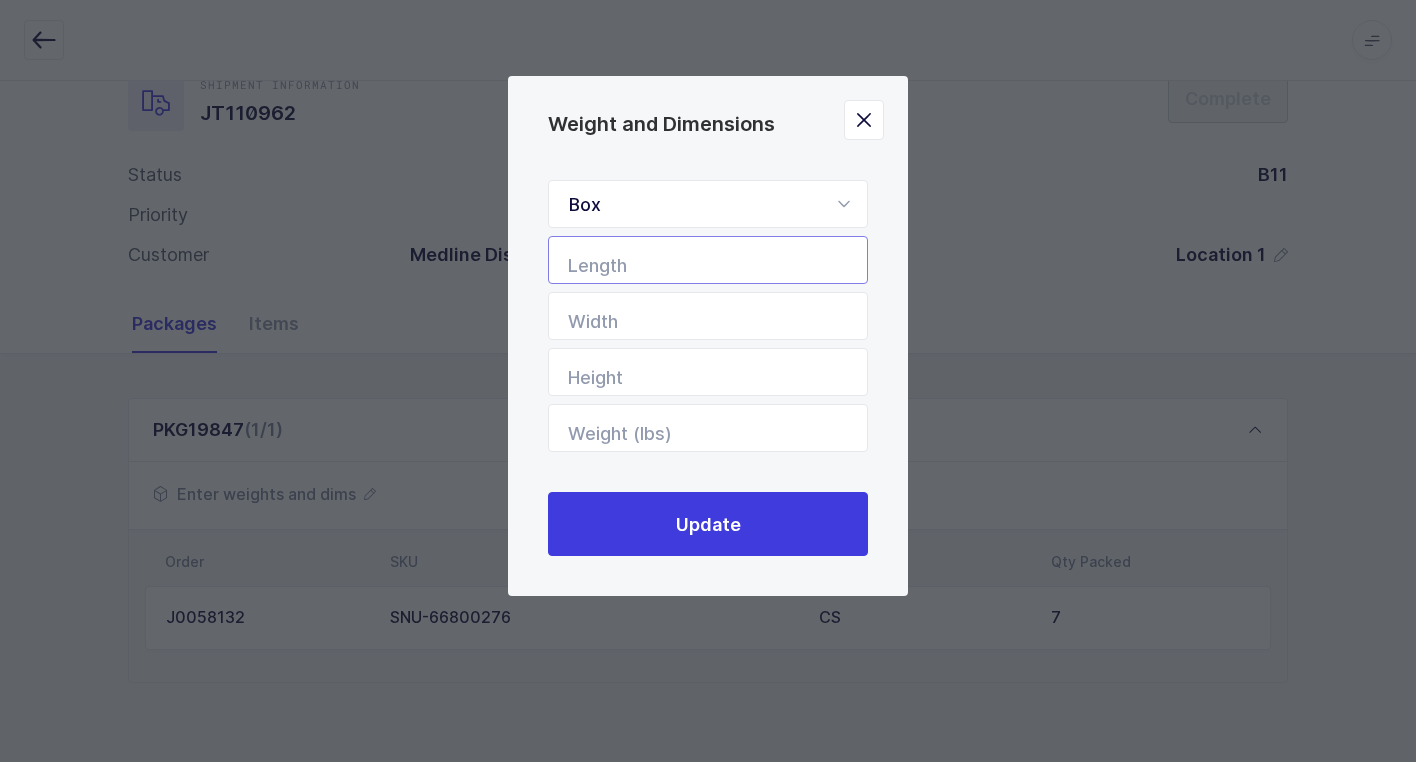 click at bounding box center (708, 260) 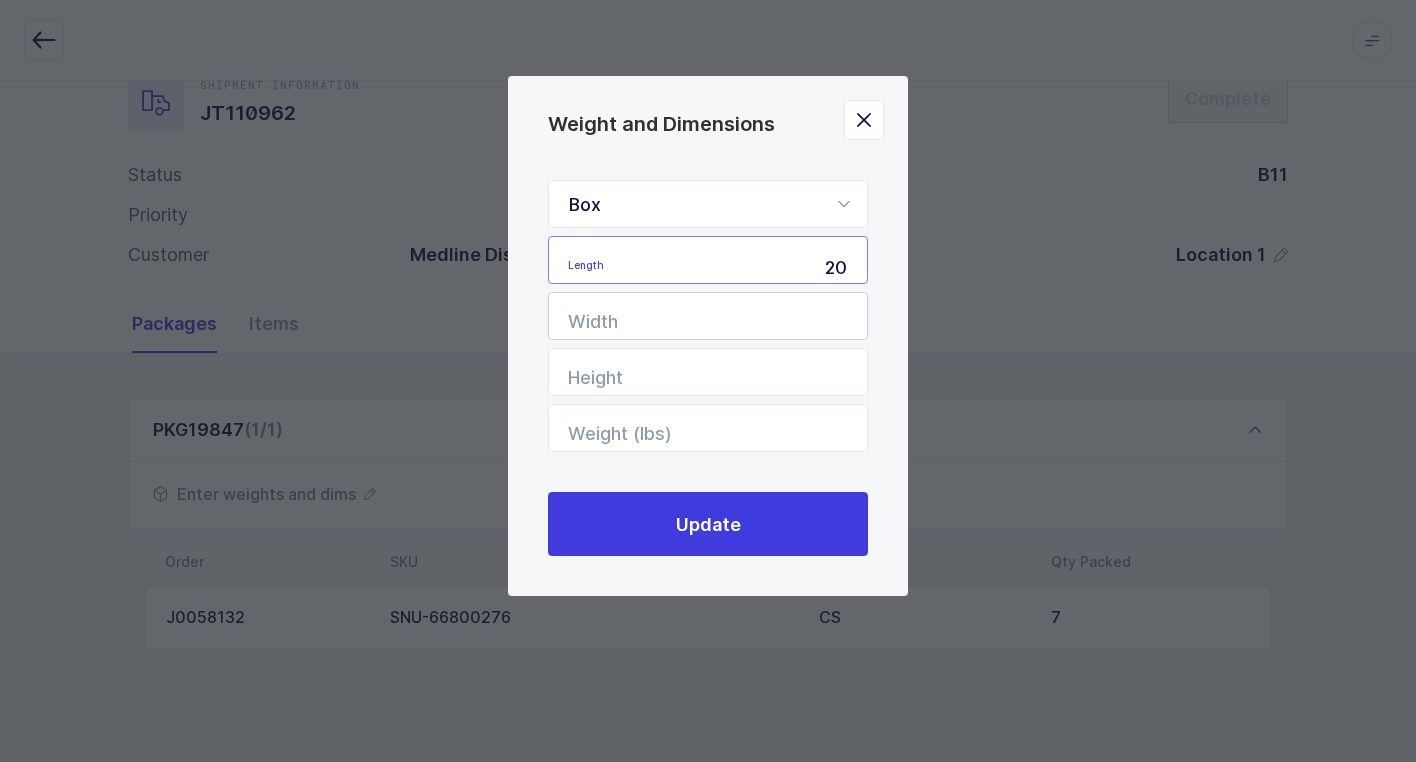 type on "20" 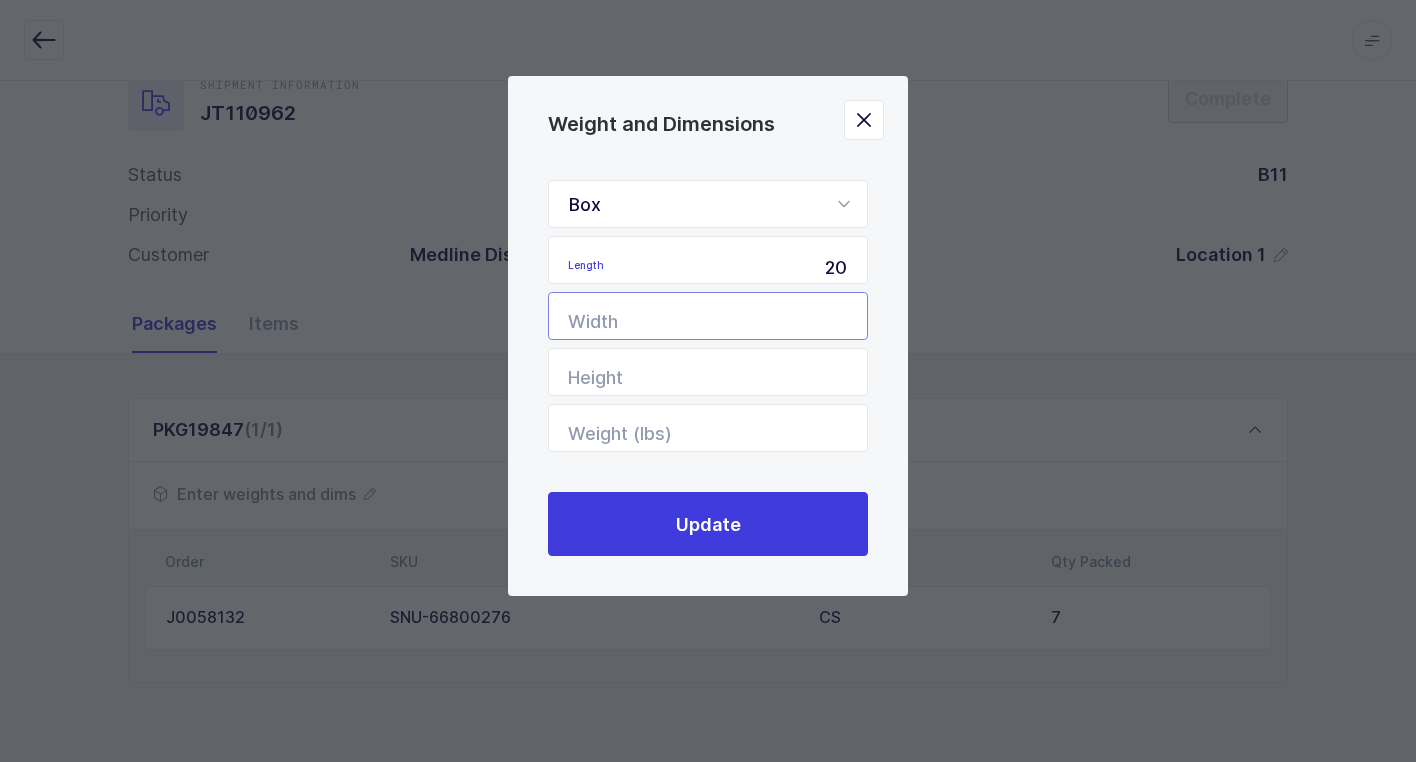 click at bounding box center (708, 316) 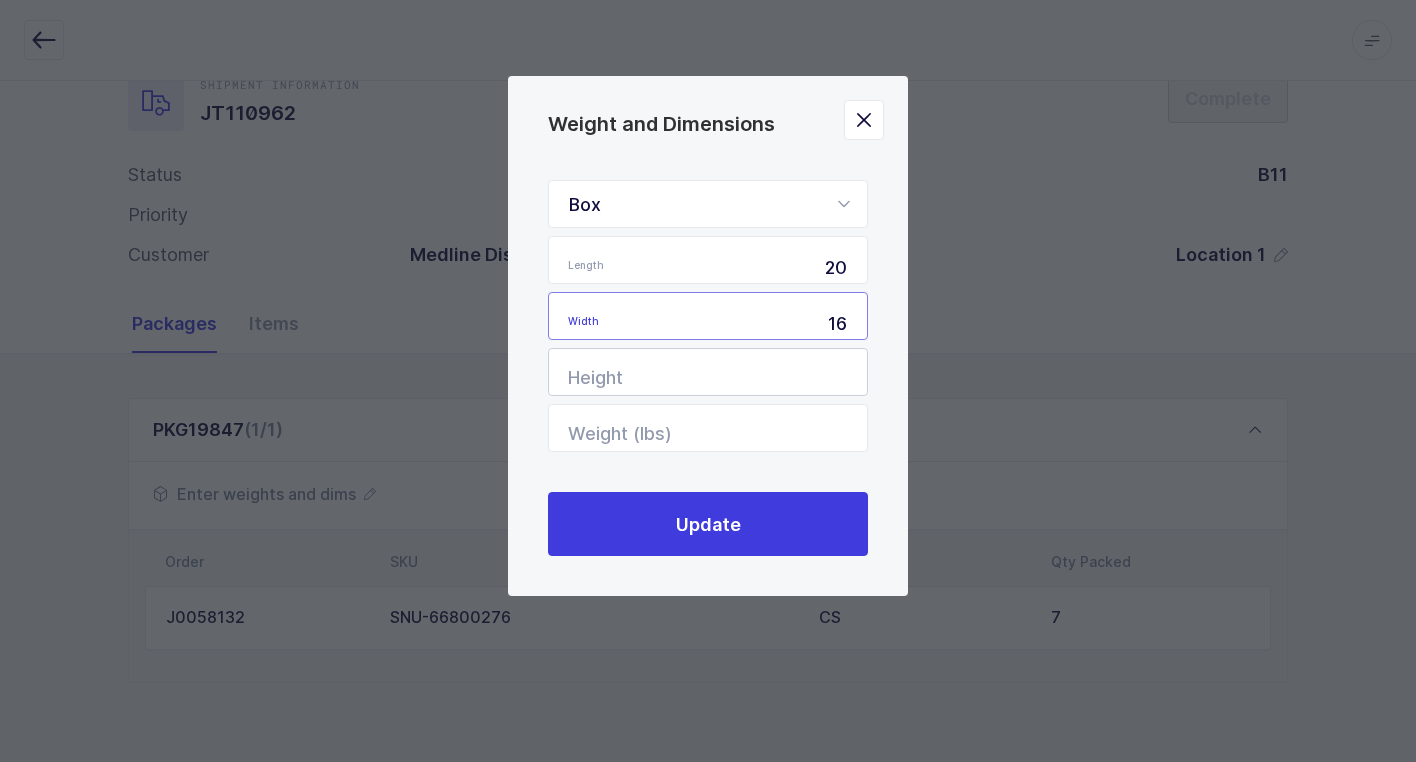 type on "16" 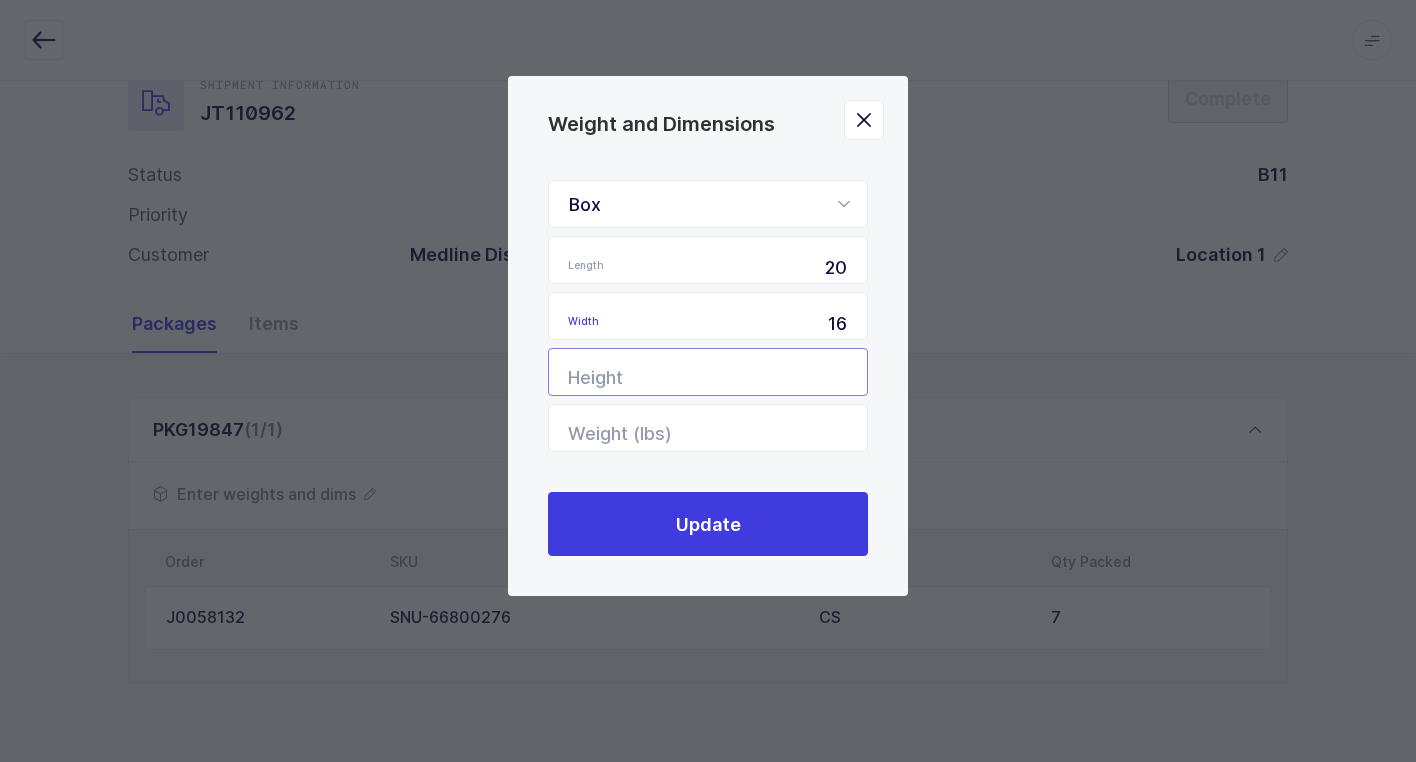 click at bounding box center (708, 372) 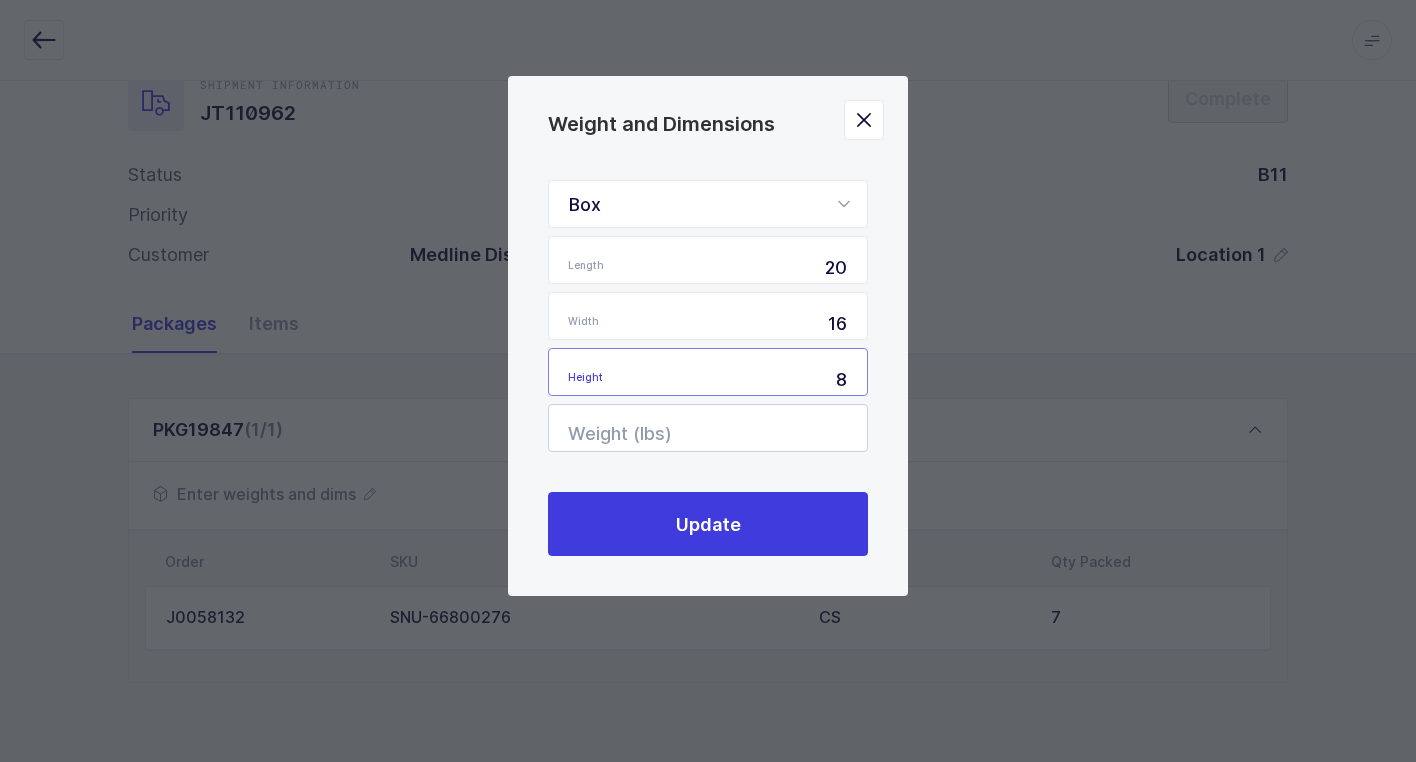 type on "8" 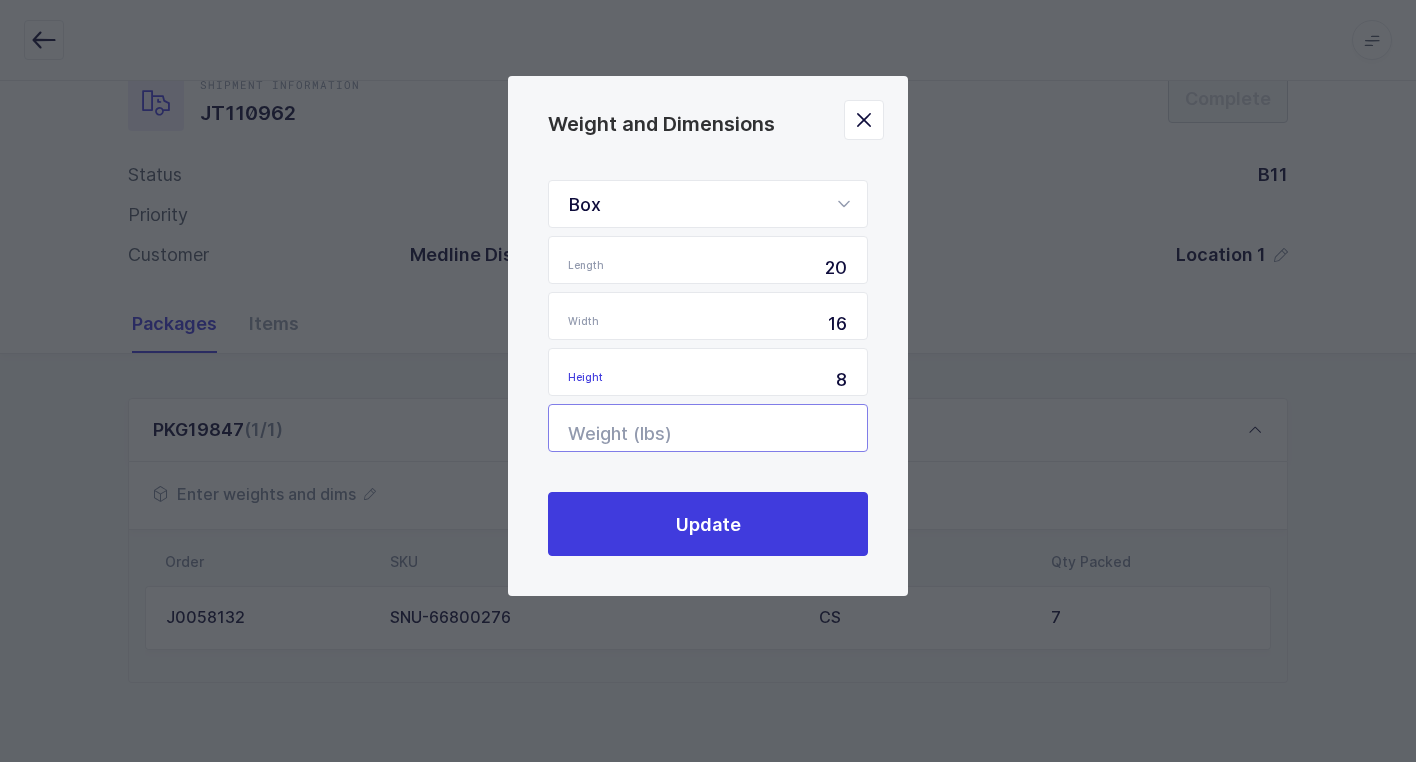 click at bounding box center (708, 428) 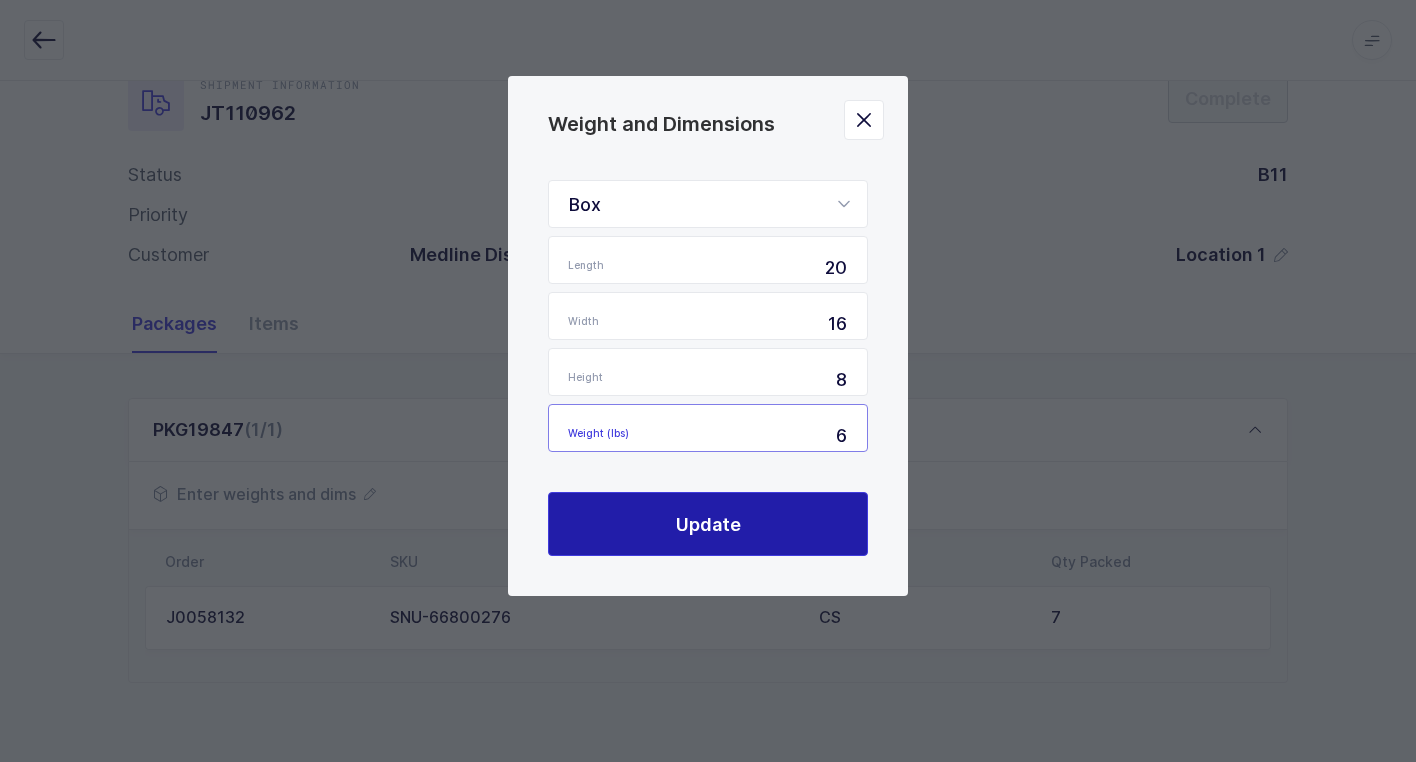type on "6" 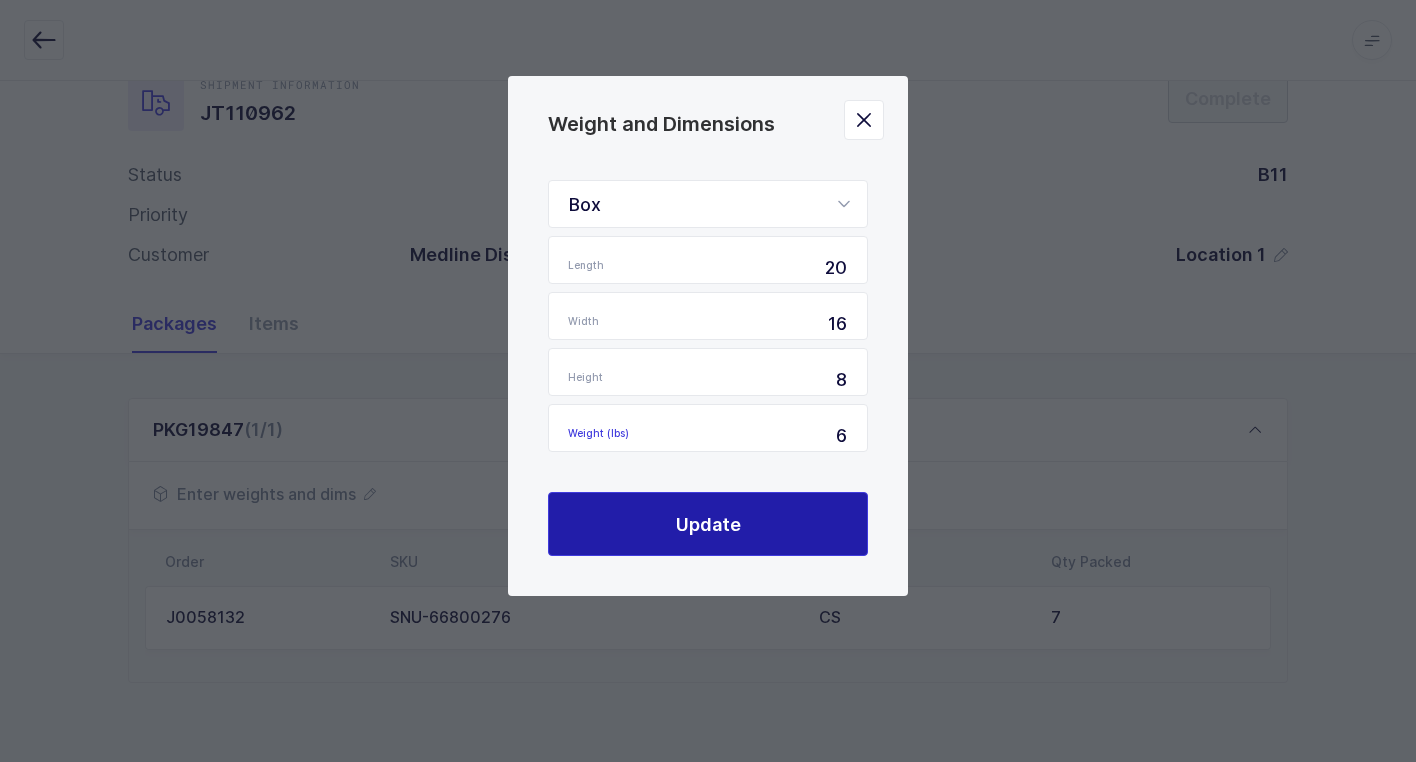 click on "Update" at bounding box center (708, 524) 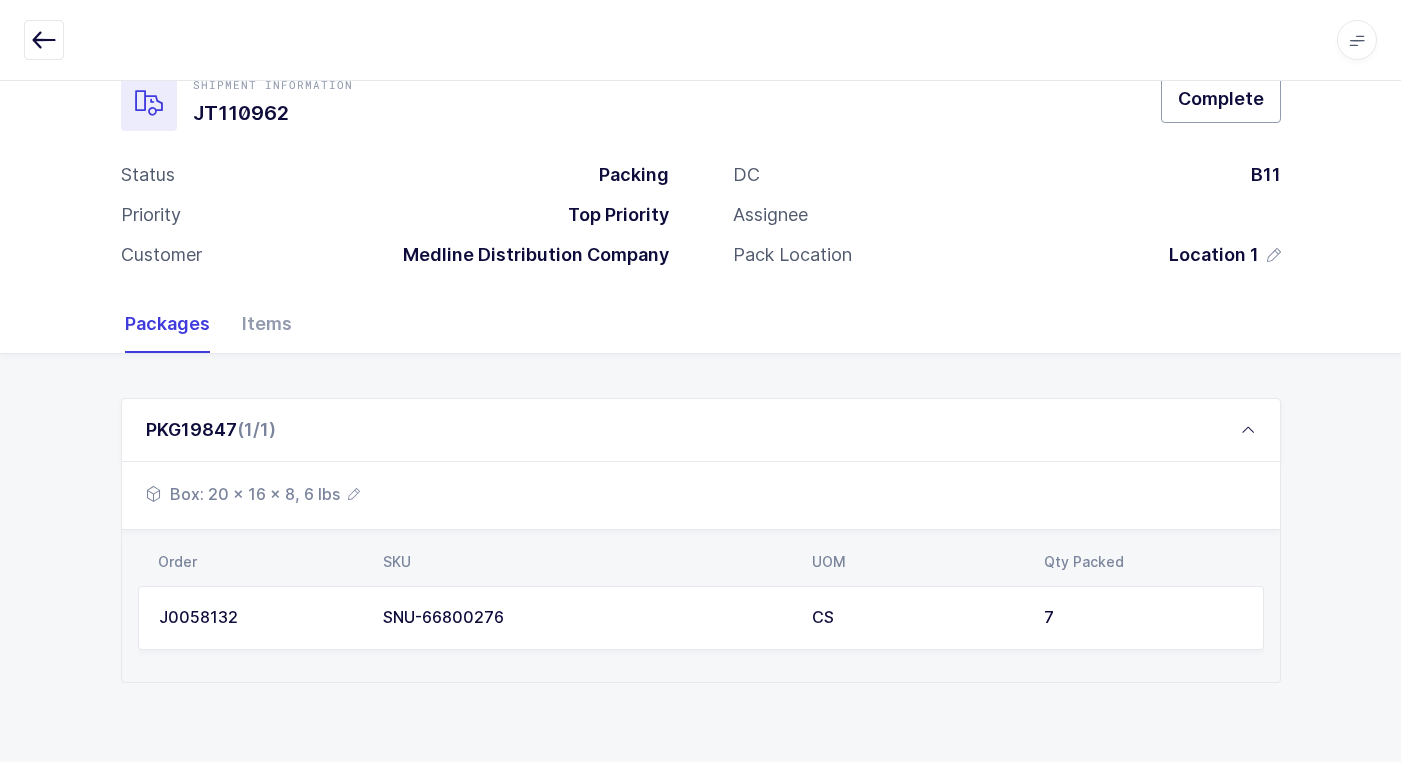 click on "Complete" at bounding box center (1221, 98) 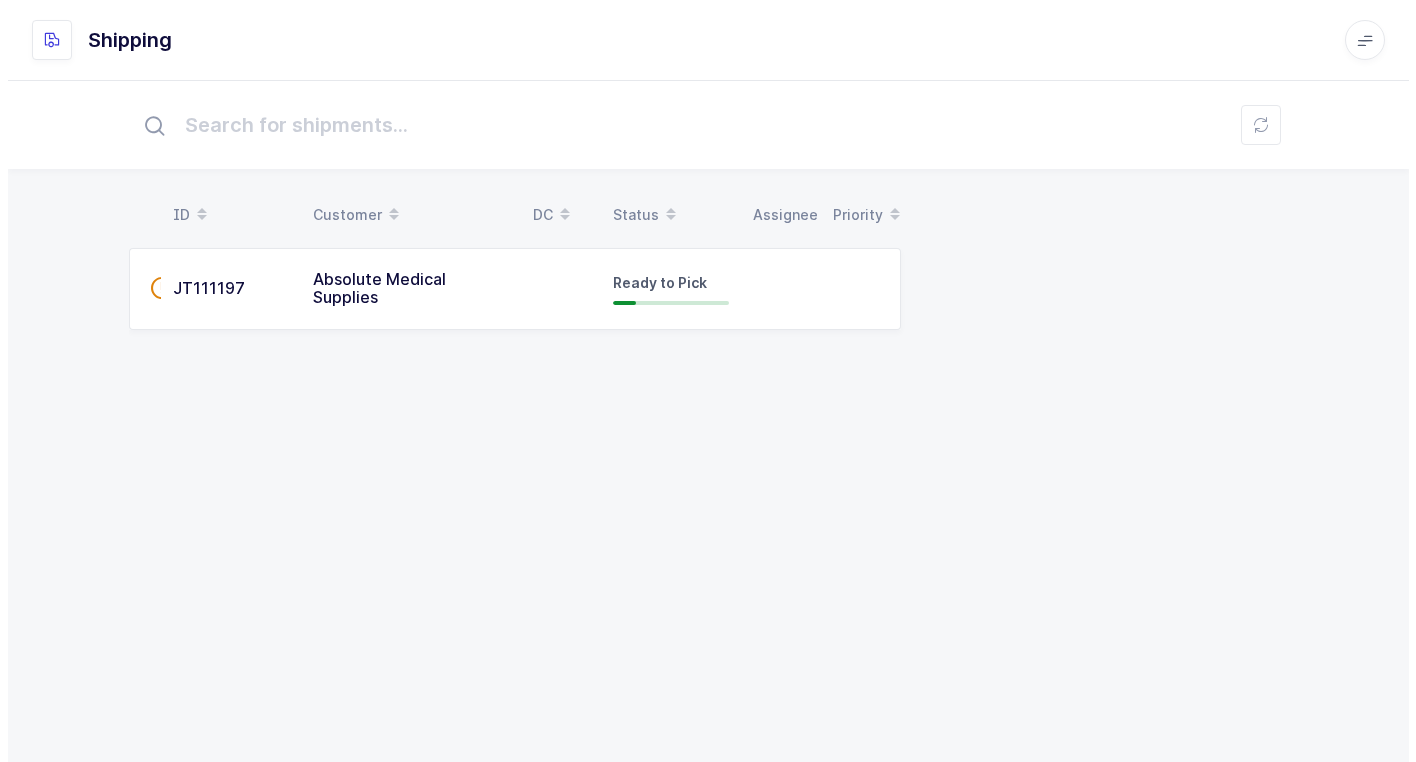 scroll, scrollTop: 0, scrollLeft: 0, axis: both 